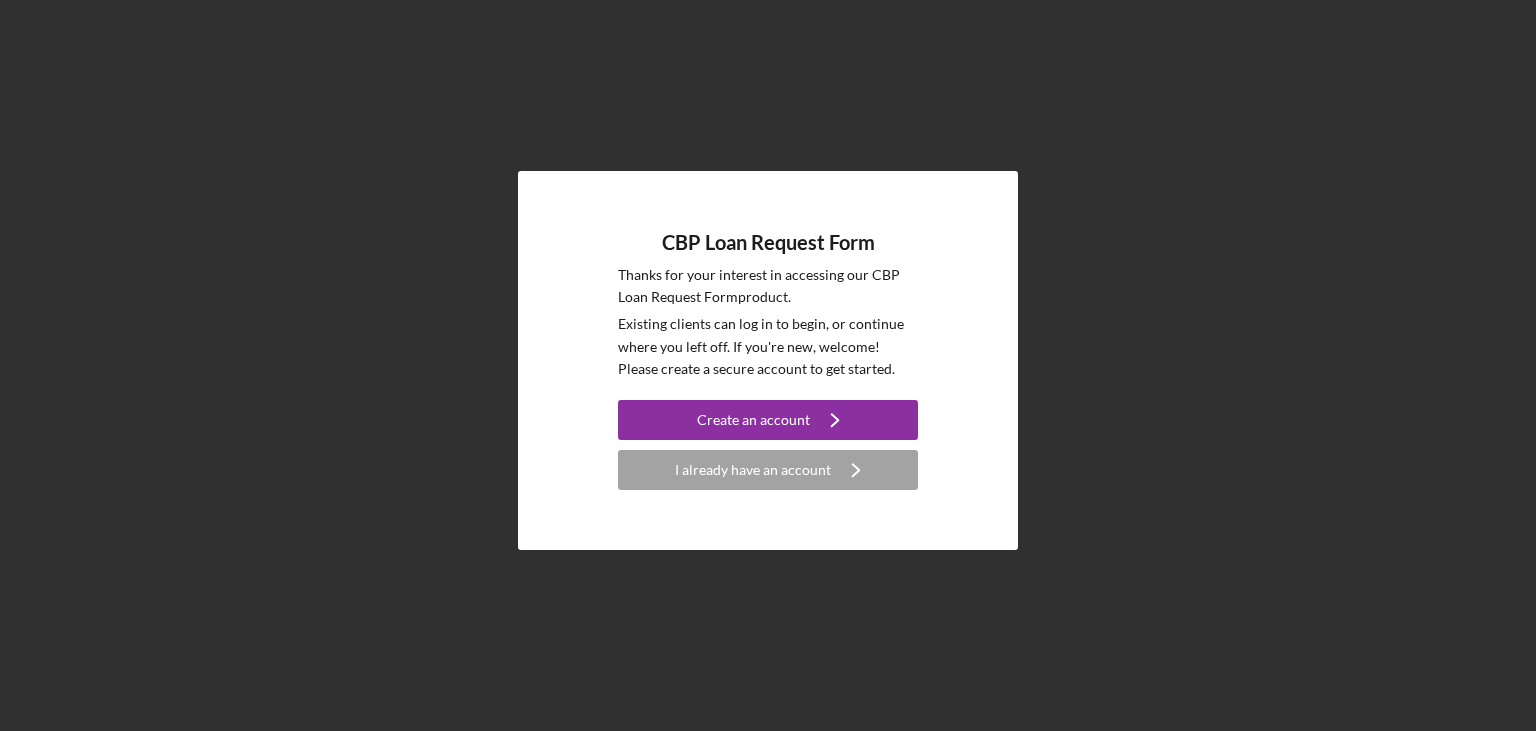 scroll, scrollTop: 0, scrollLeft: 0, axis: both 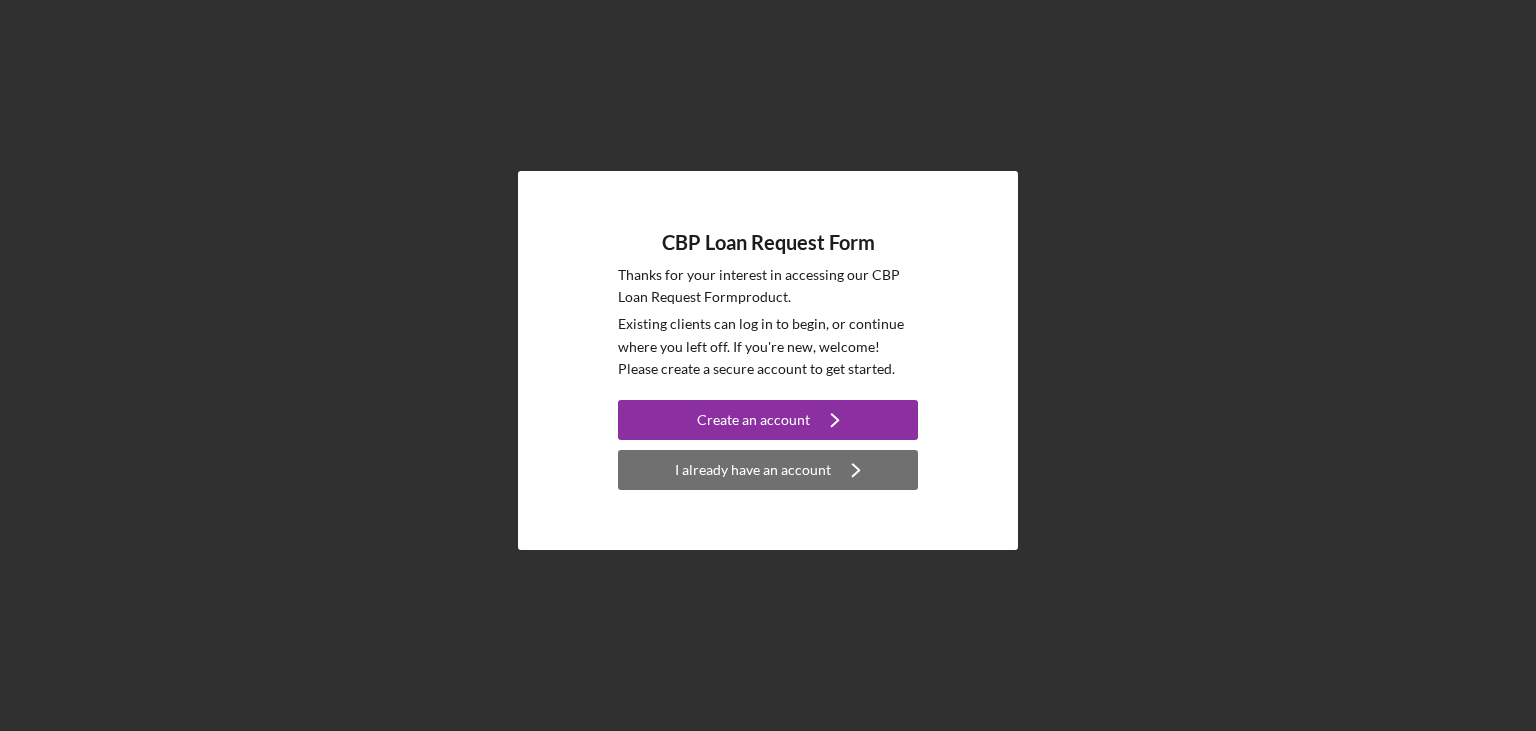 click on "I already have an account" at bounding box center (753, 470) 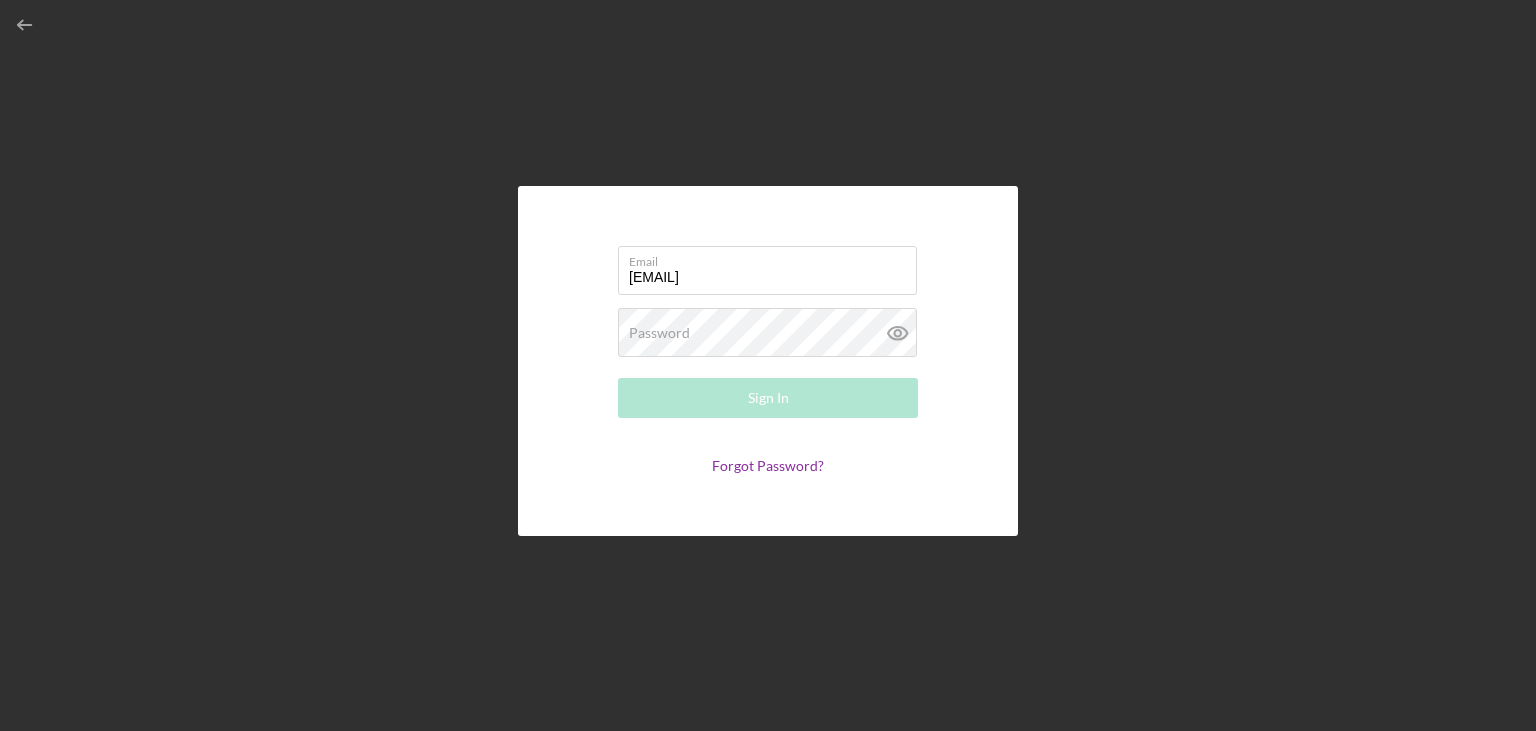 type on "[EMAIL]" 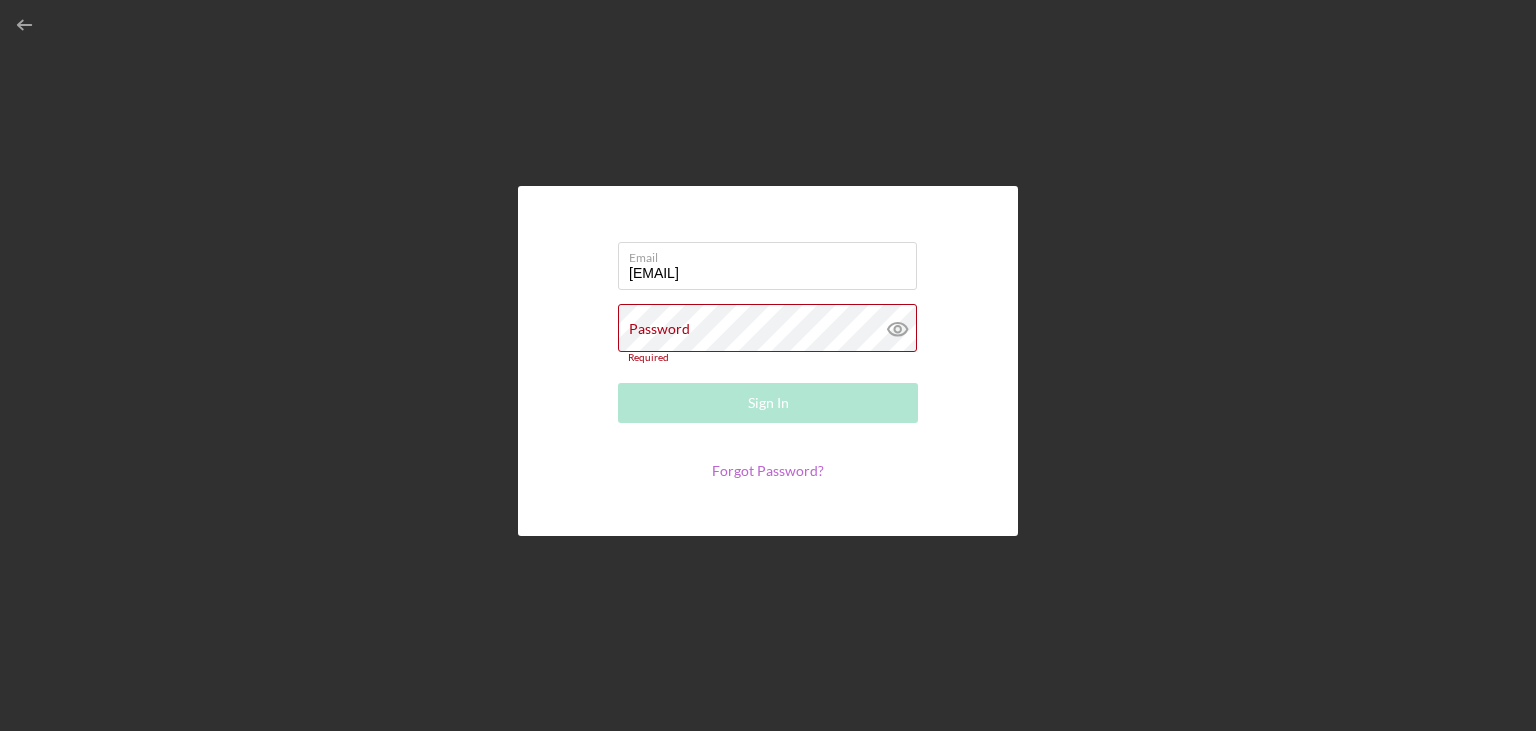 click on "Forgot Password?" at bounding box center (768, 470) 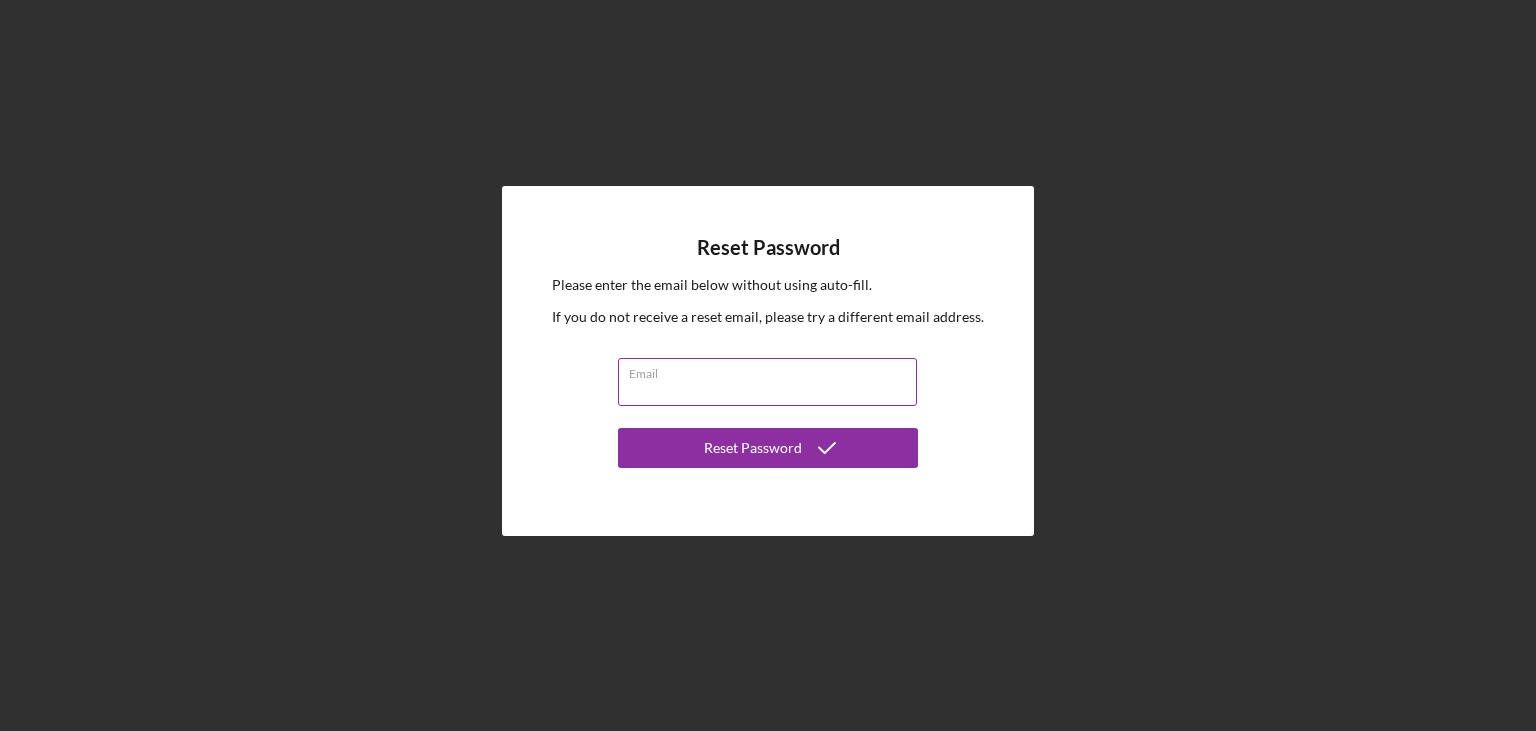 click on "Email" at bounding box center [767, 382] 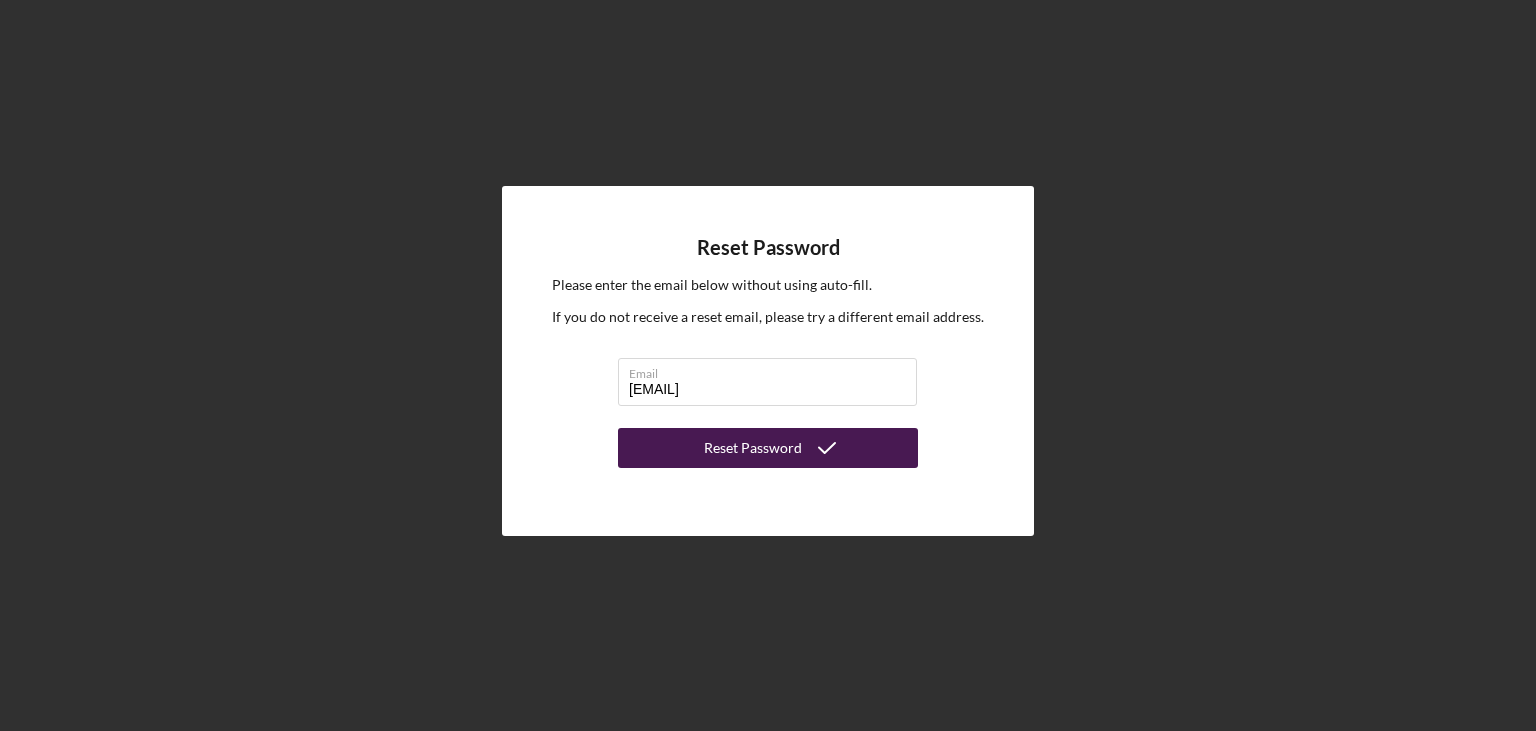 type on "[EMAIL]" 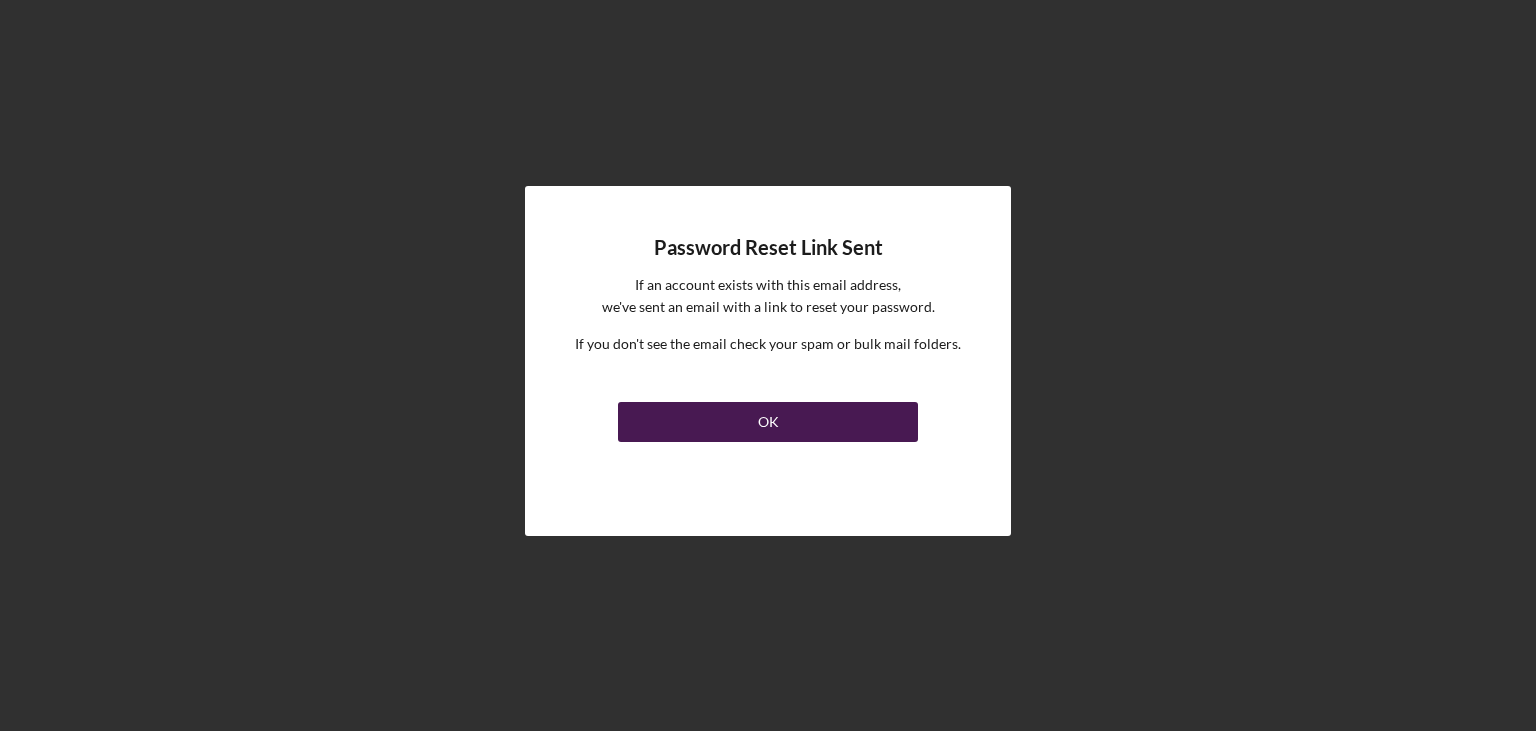 click on "OK" at bounding box center (768, 422) 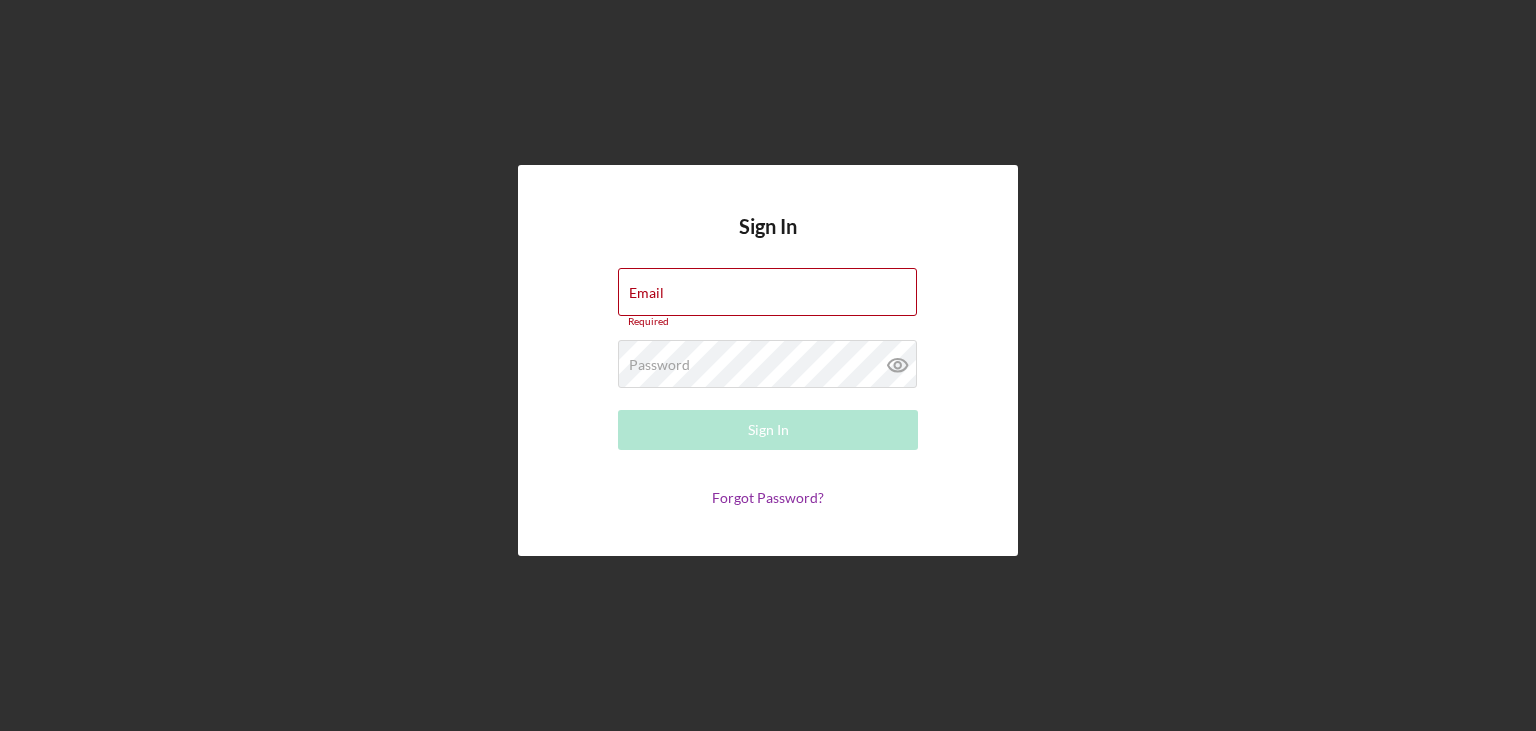 click on "Sign In Email Required Password Required Sign In Forgot Password?" at bounding box center [768, 360] 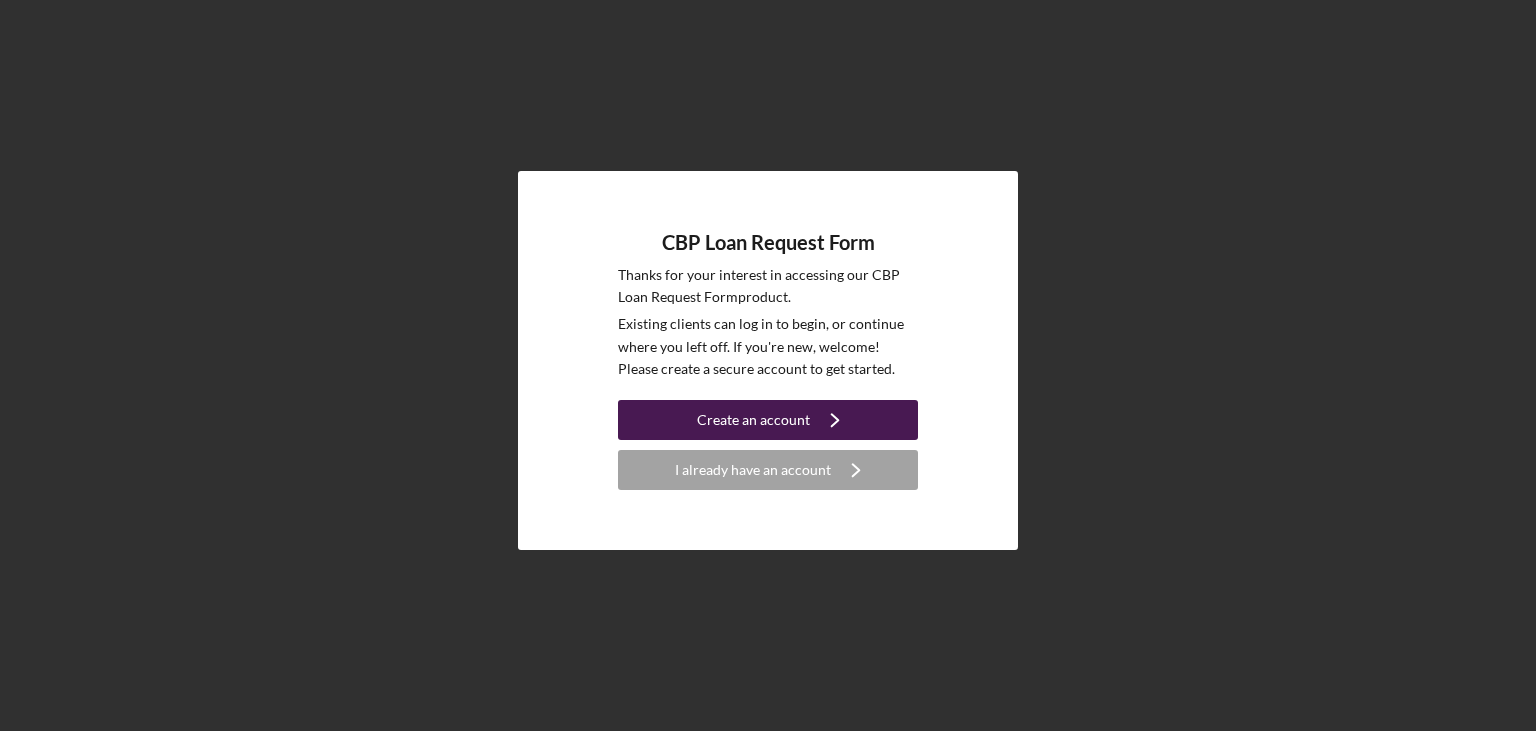 click on "Create an account" at bounding box center (753, 420) 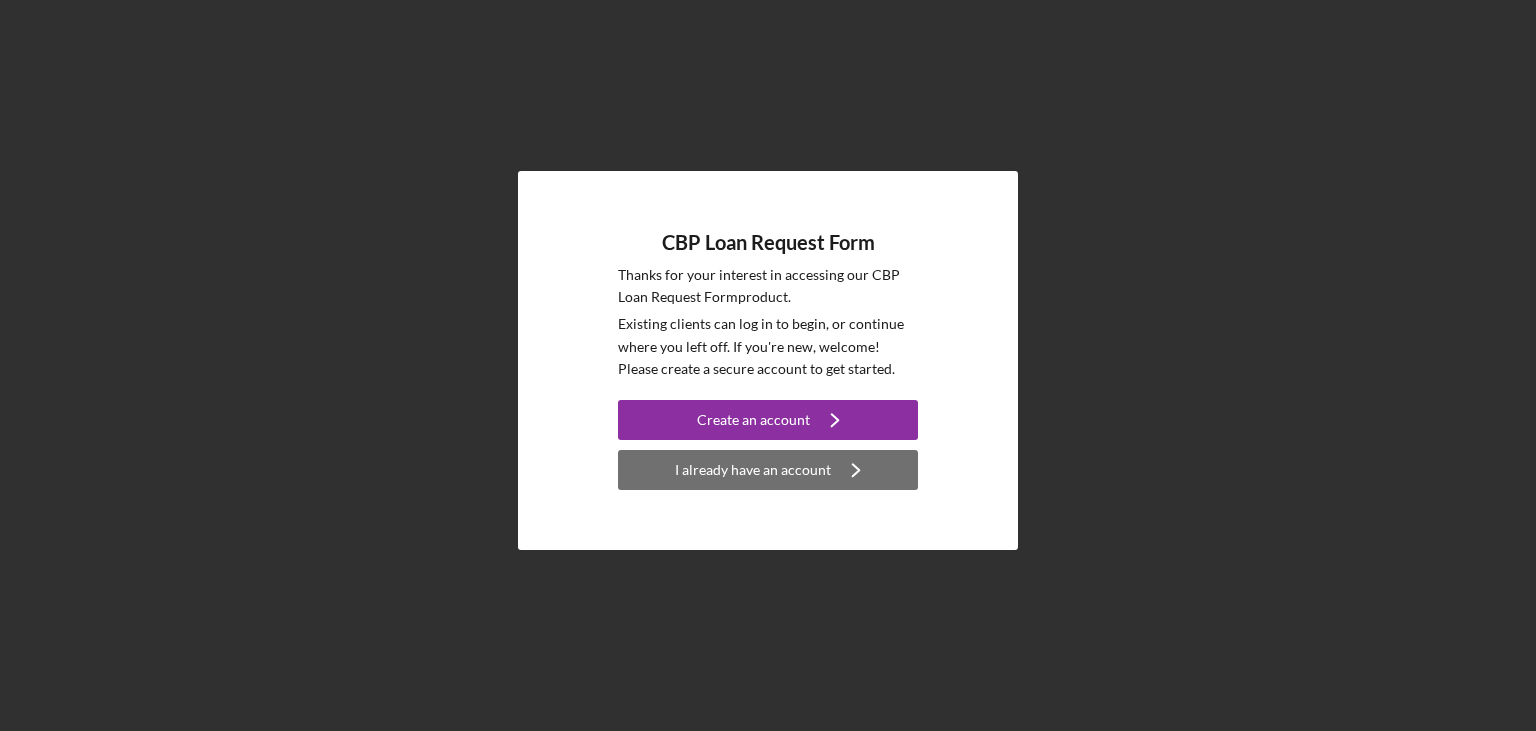 click on "I already have an account" at bounding box center (753, 470) 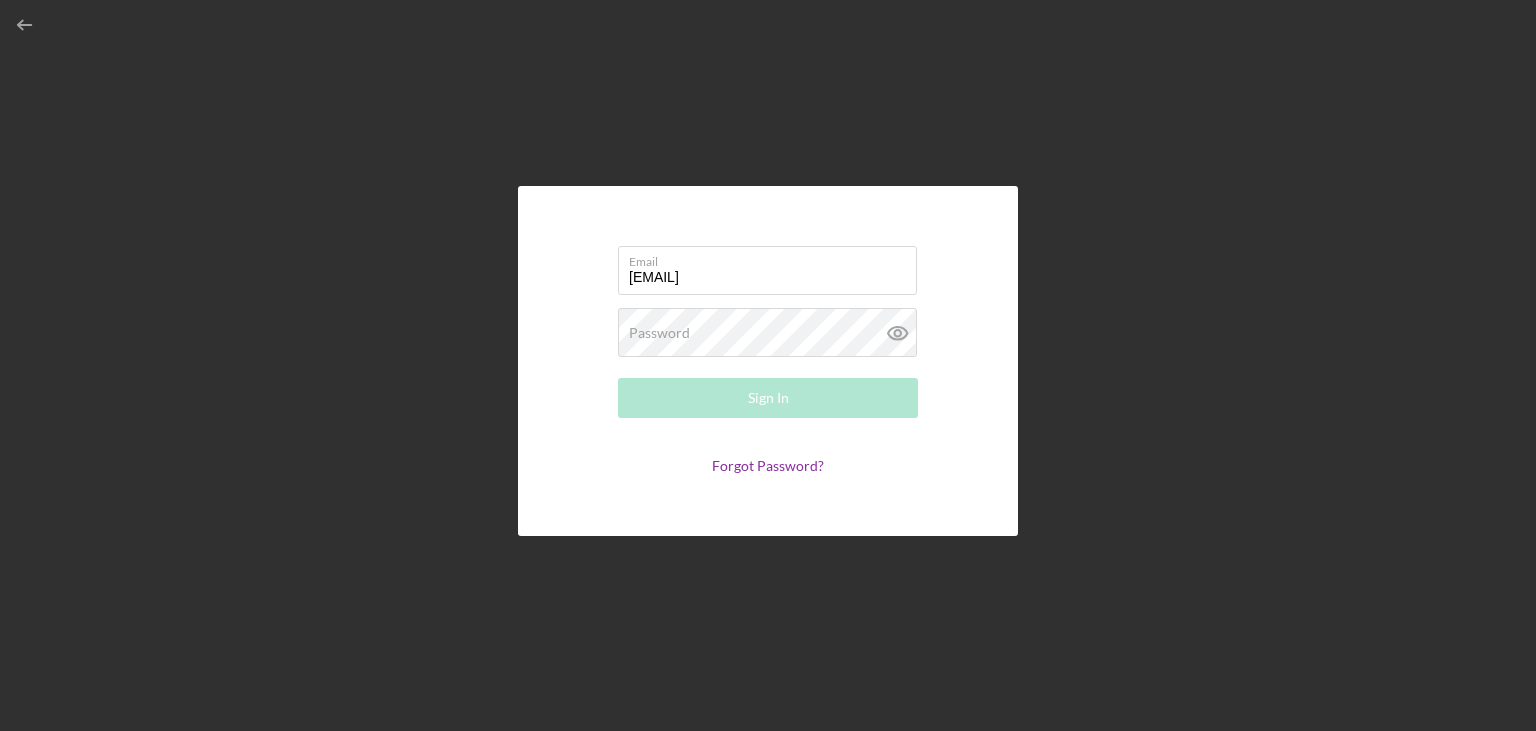 type on "[EMAIL]" 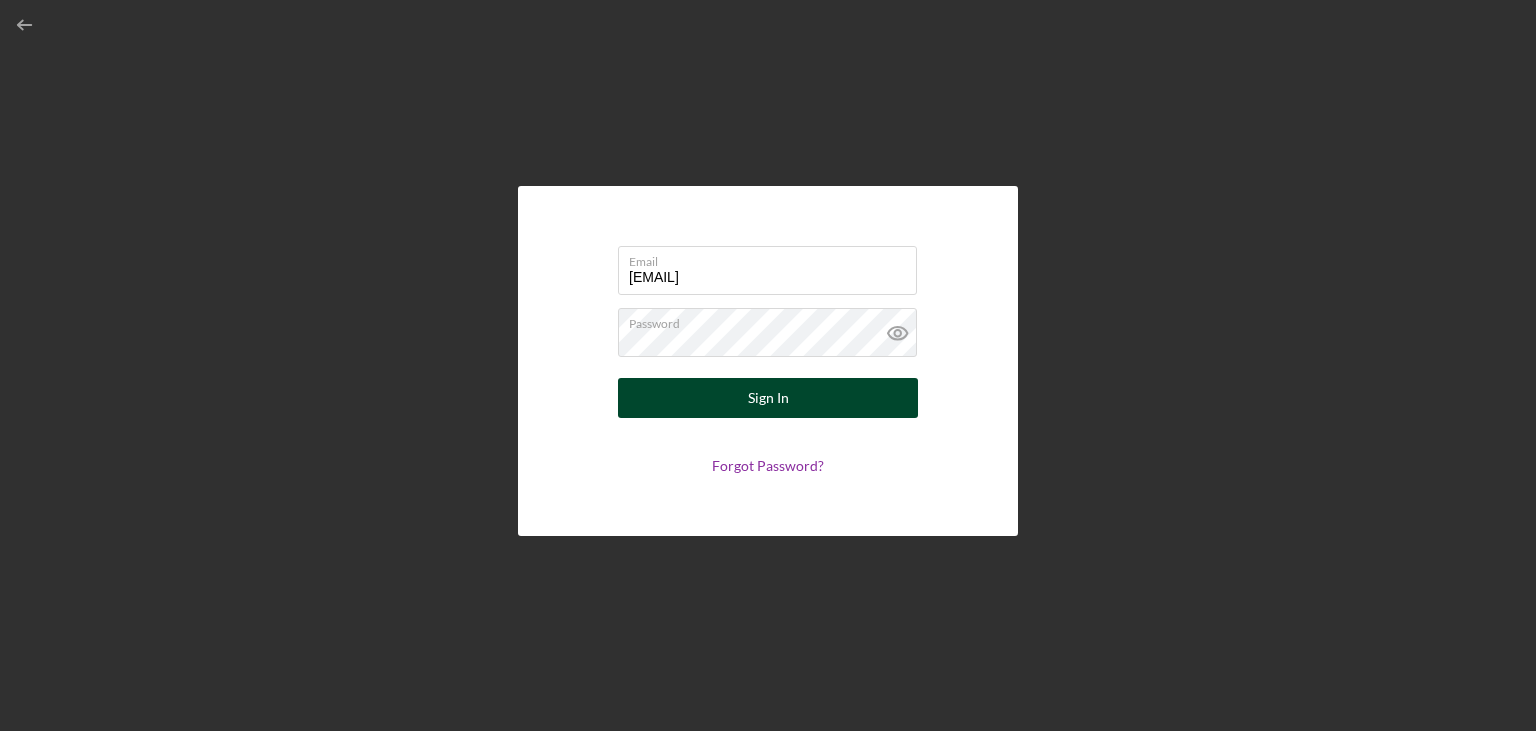 click on "Sign In" at bounding box center (768, 398) 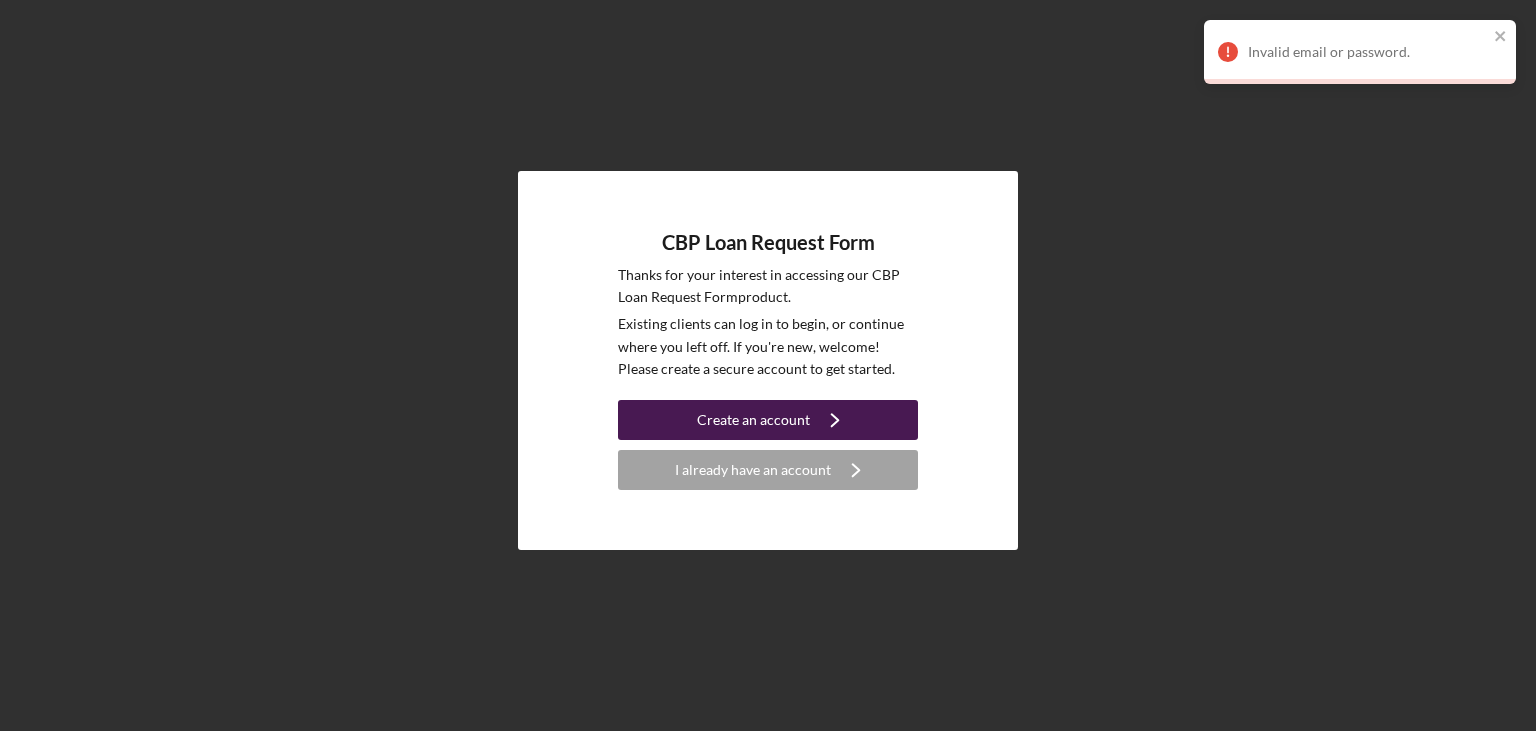 click on "Create an account" at bounding box center [753, 420] 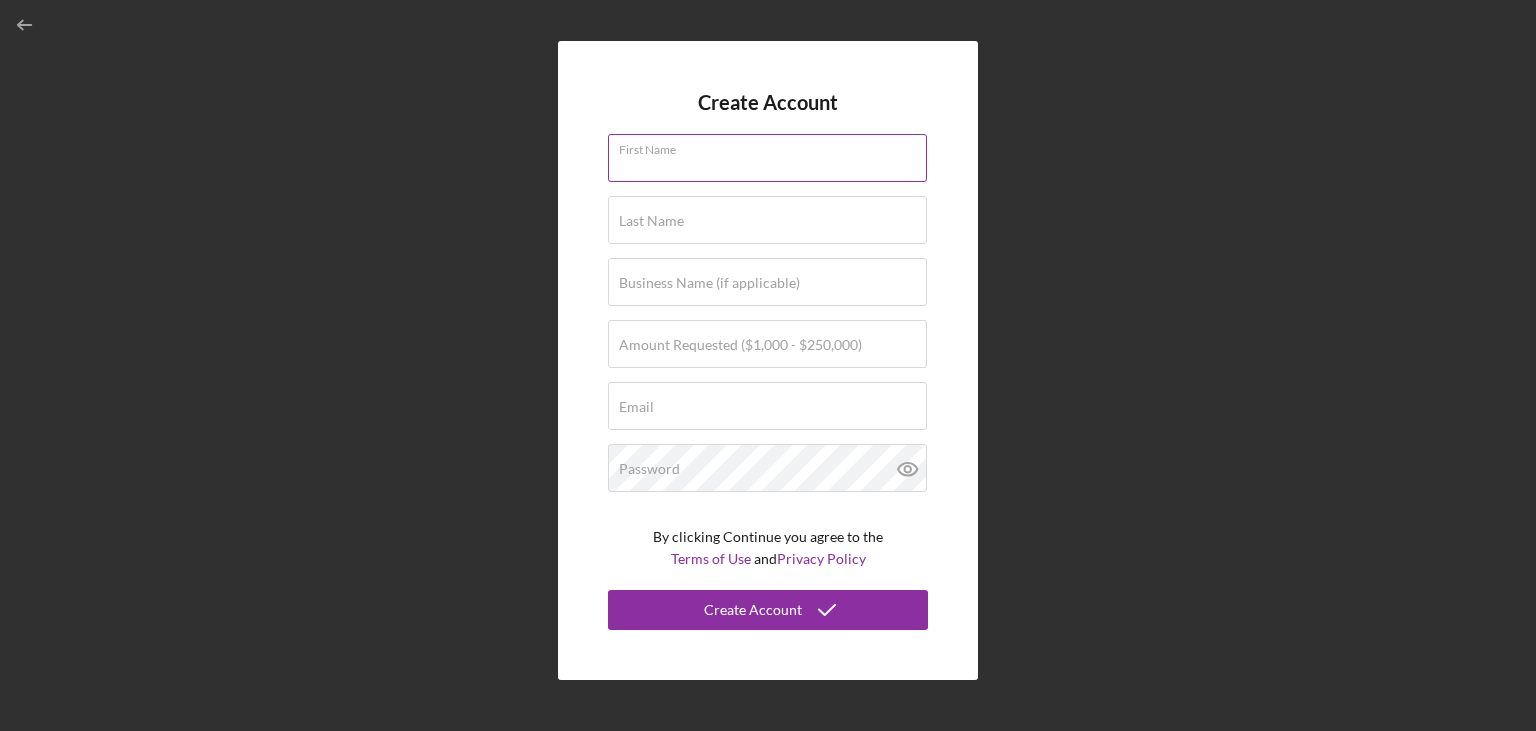 click on "First Name" at bounding box center [767, 158] 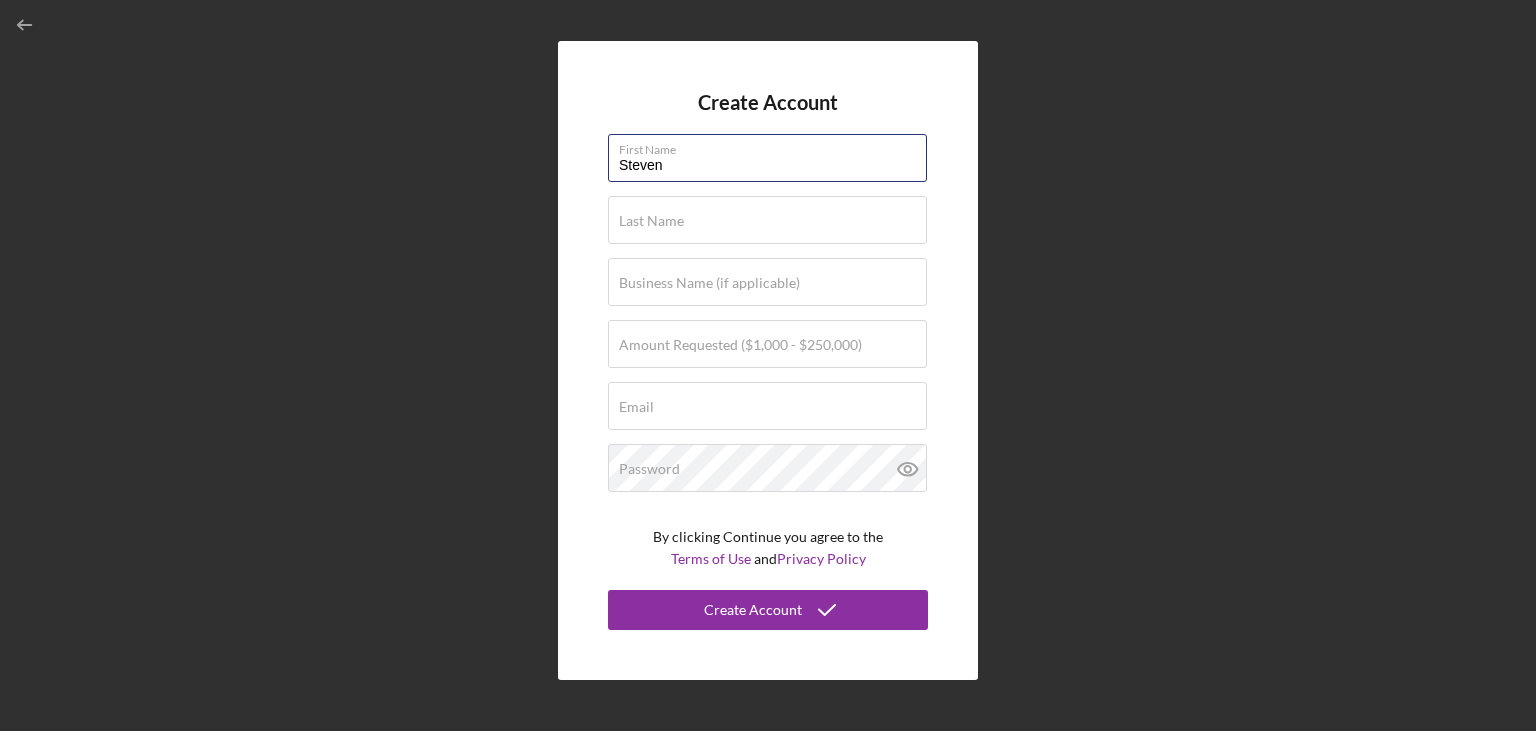 type on "Steven" 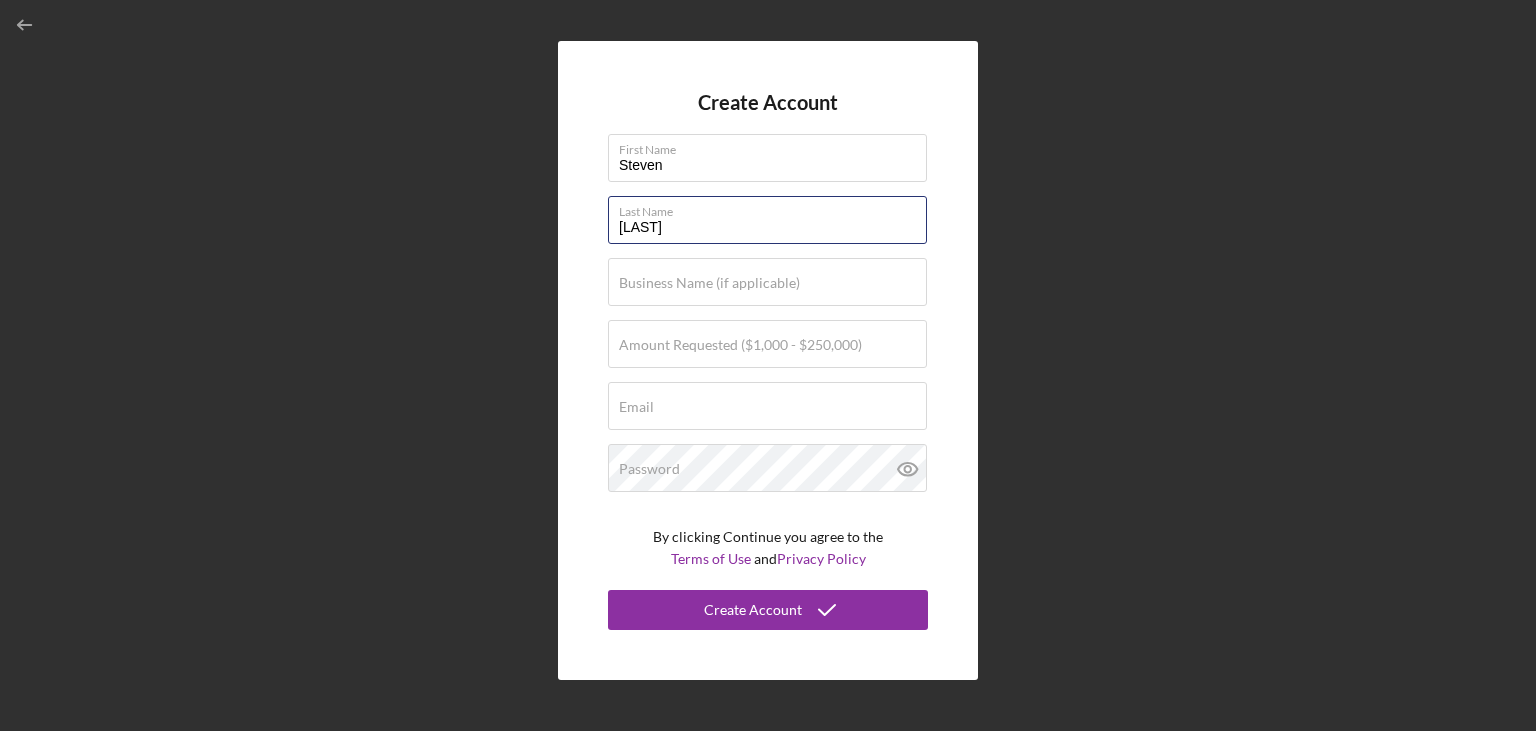 type on "[LAST]" 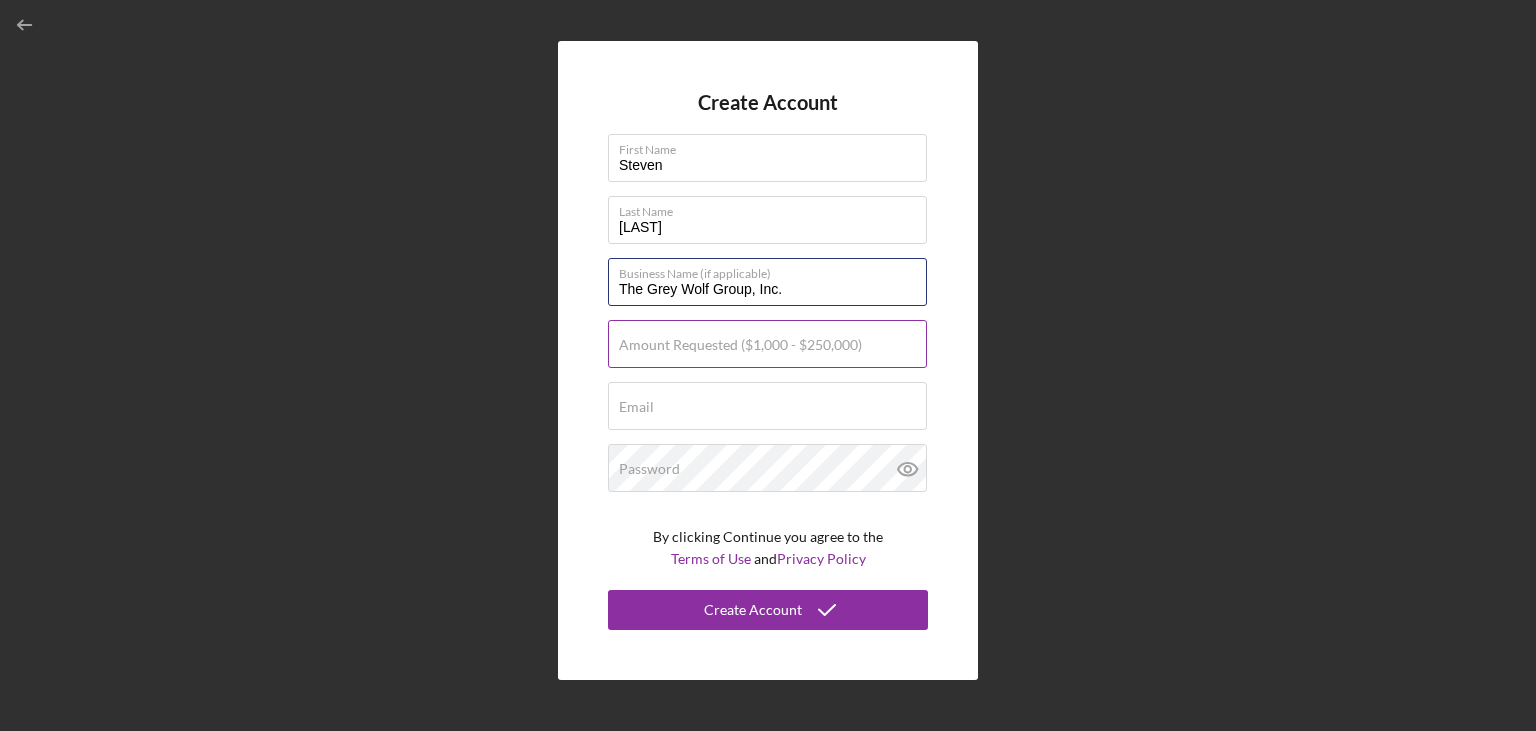type on "The Grey Wolf Group, Inc." 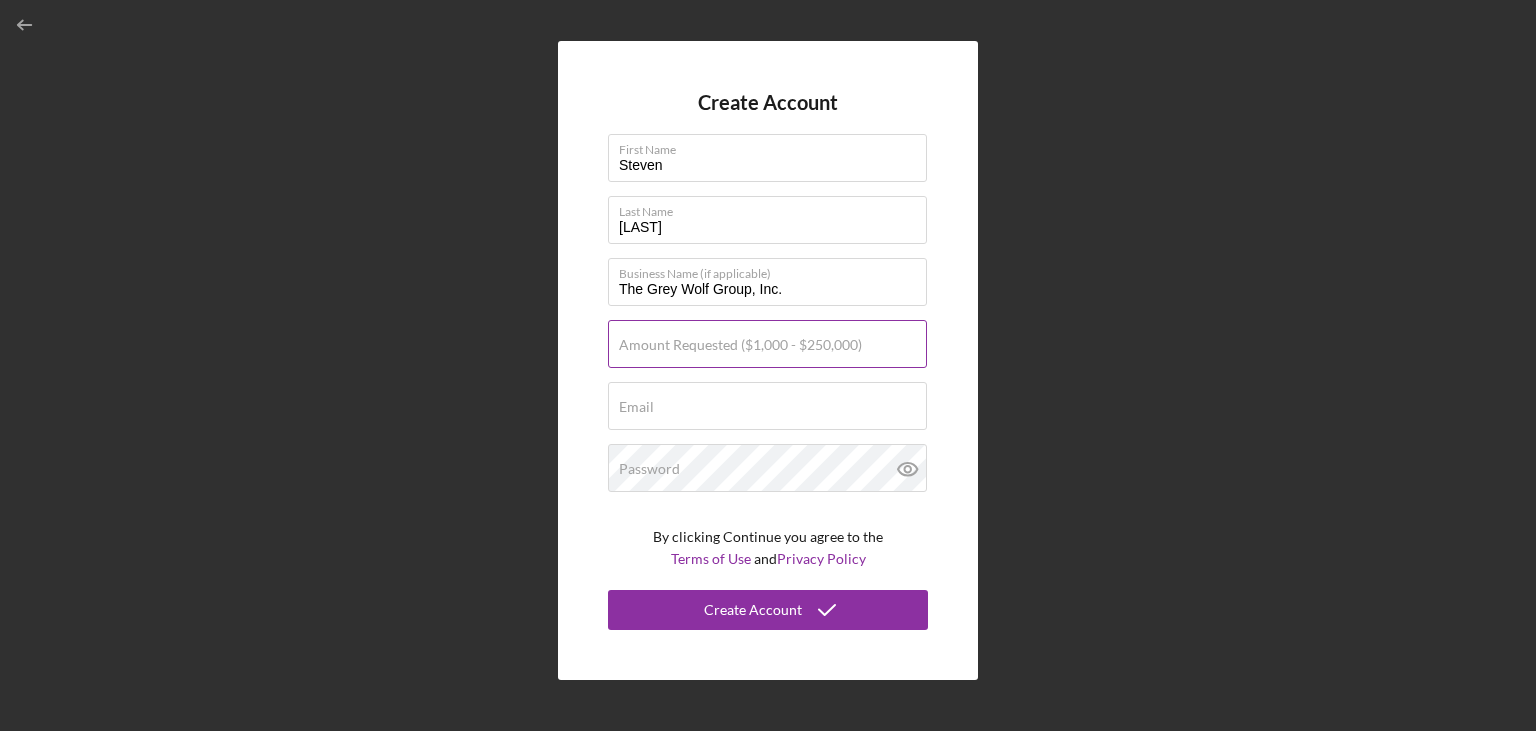 click on "Amount Requested ($1,000 - $250,000)" at bounding box center (740, 345) 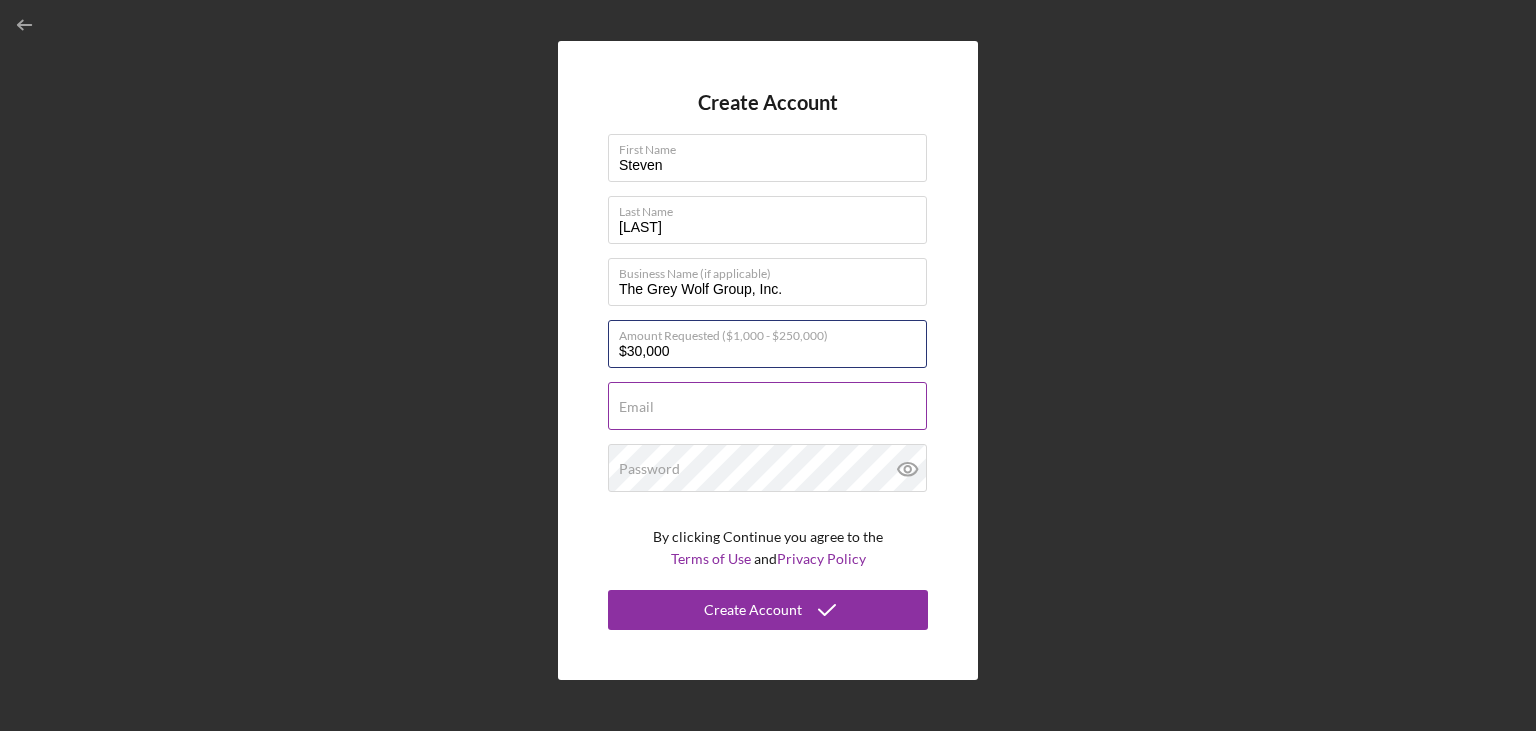 type on "$30,000" 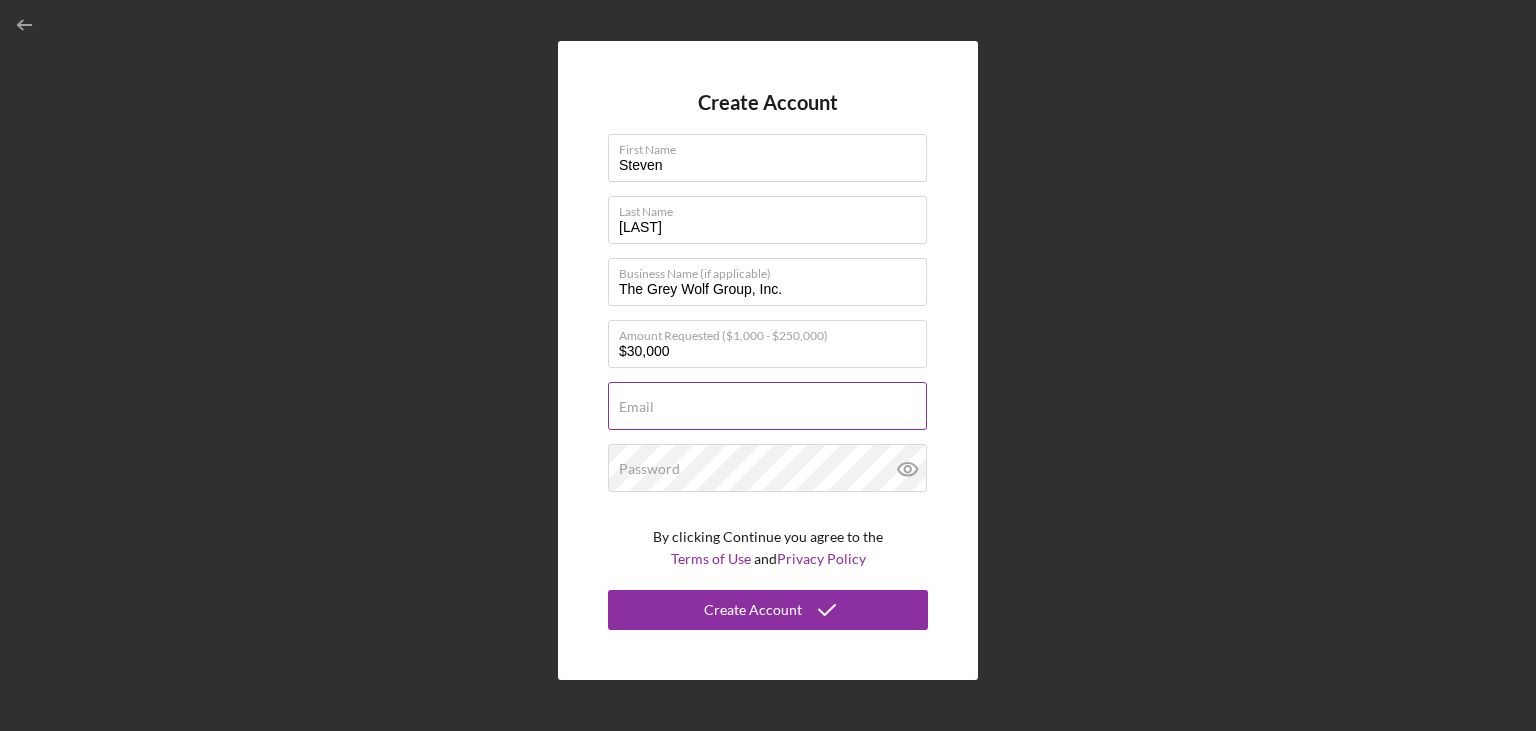 click on "Email" at bounding box center (767, 406) 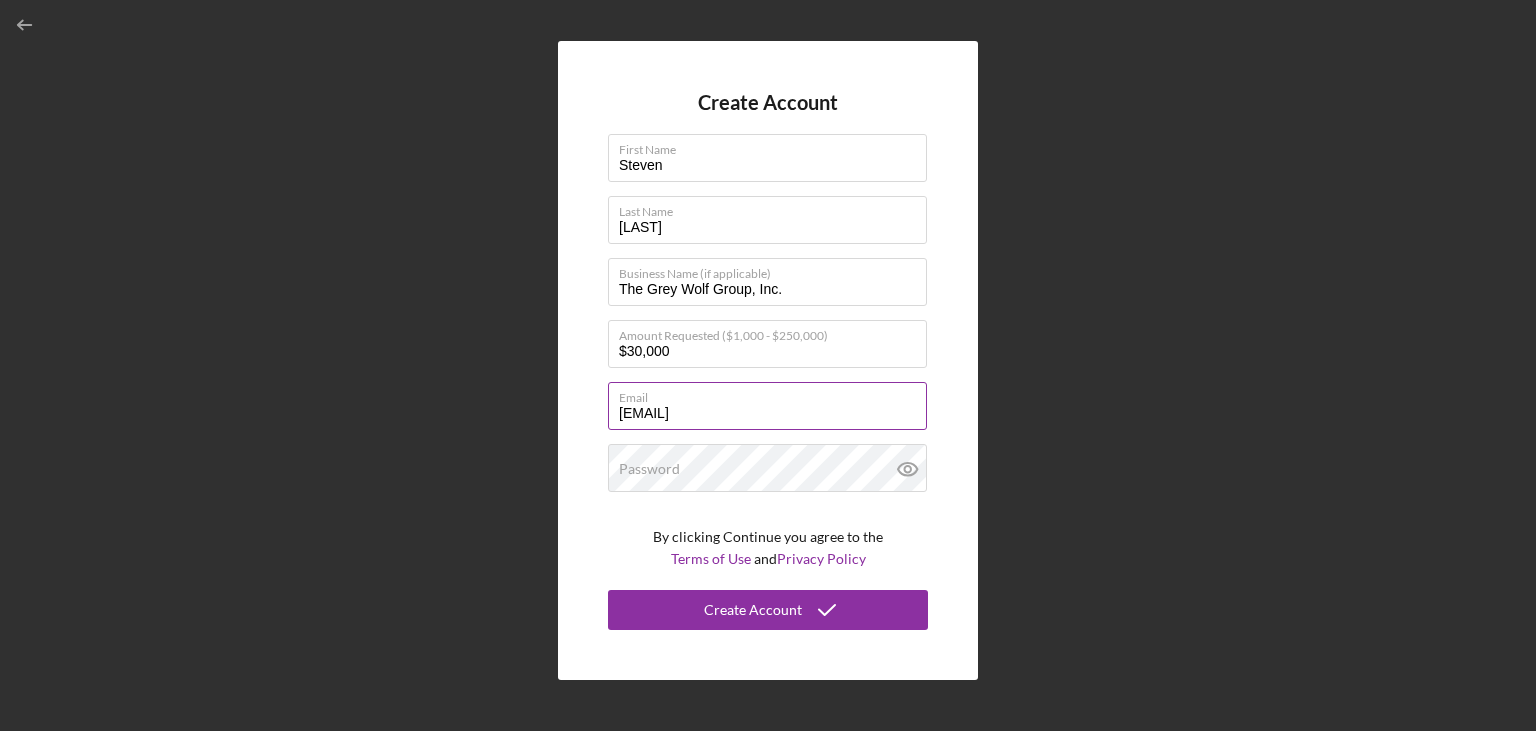 type on "[EMAIL]" 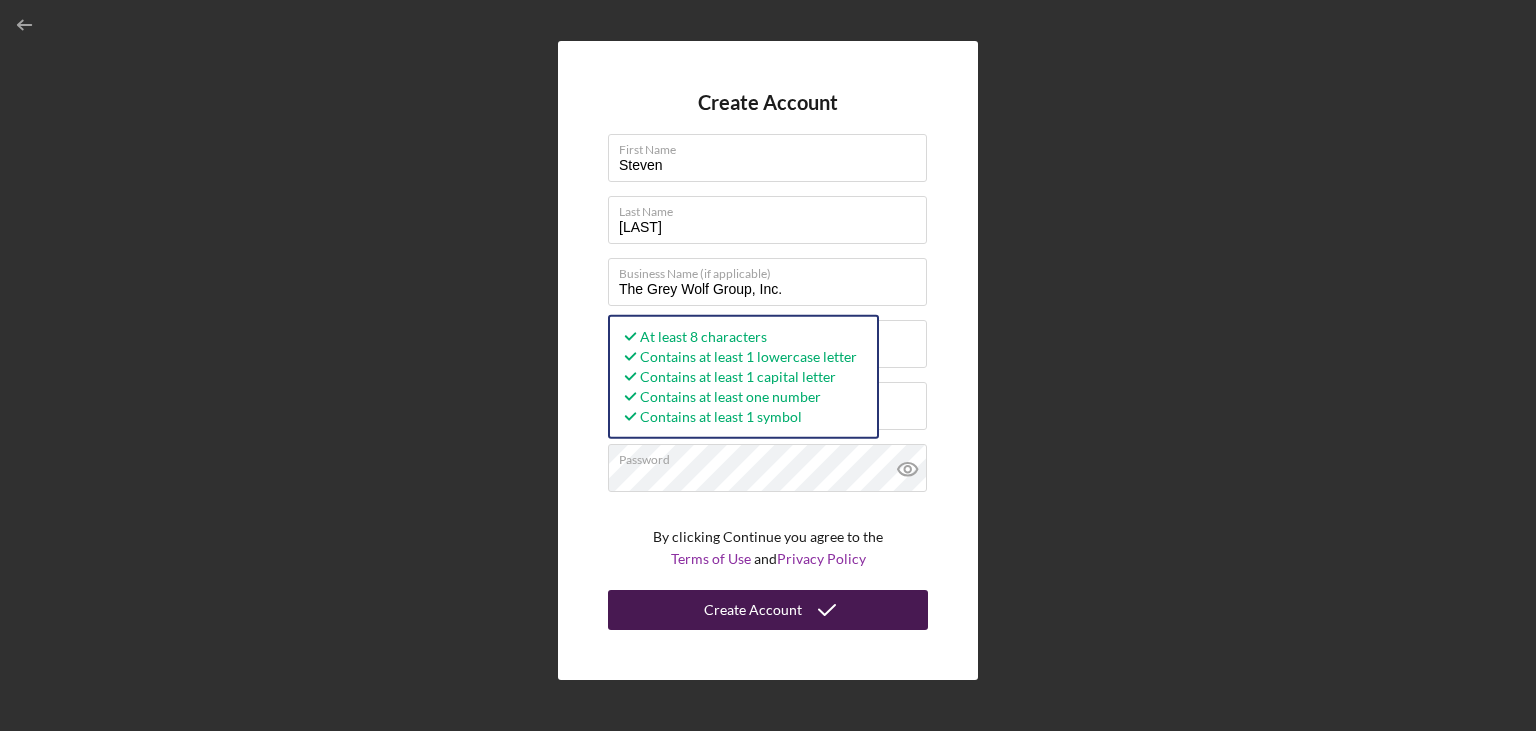 click on "Create Account" at bounding box center [753, 610] 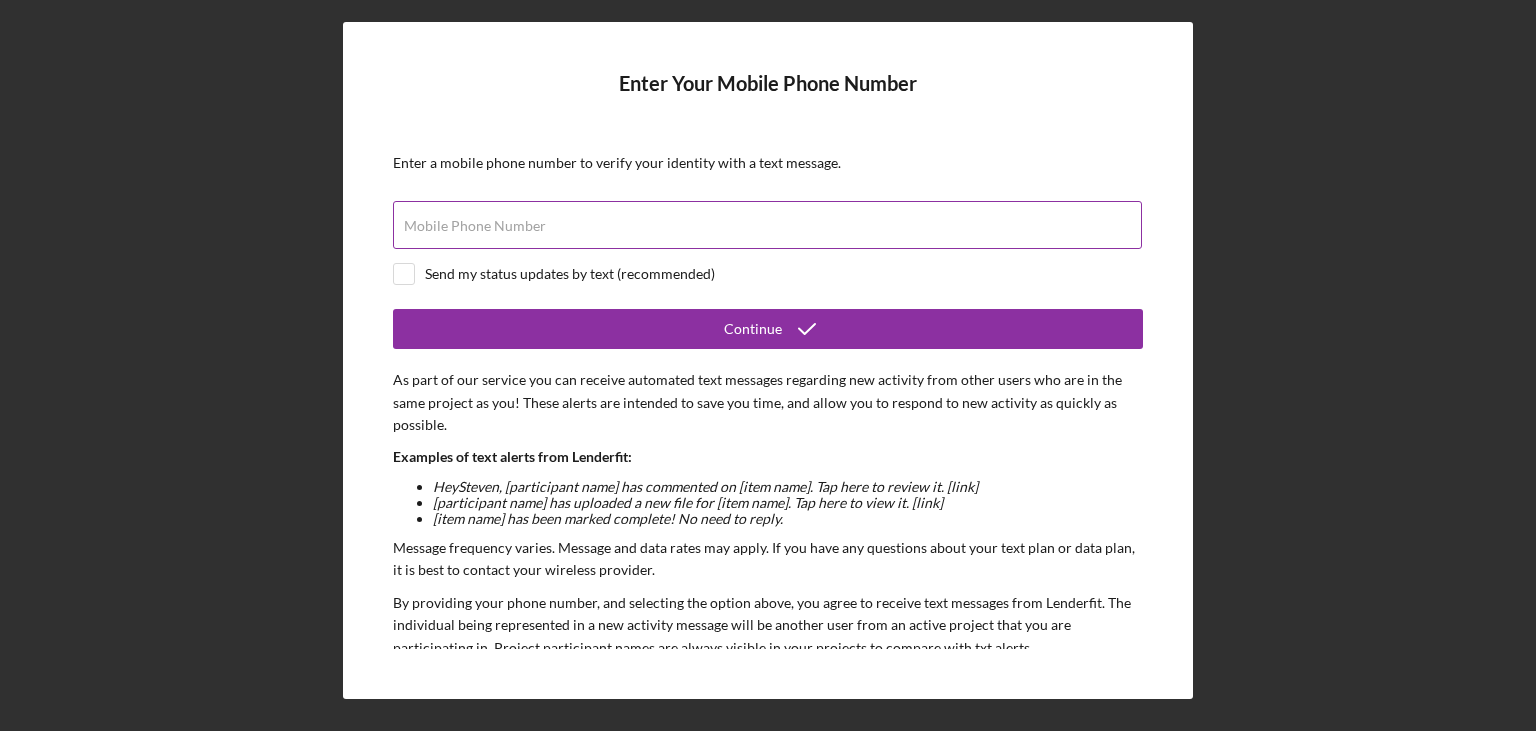click on "Mobile Phone Number" at bounding box center [767, 225] 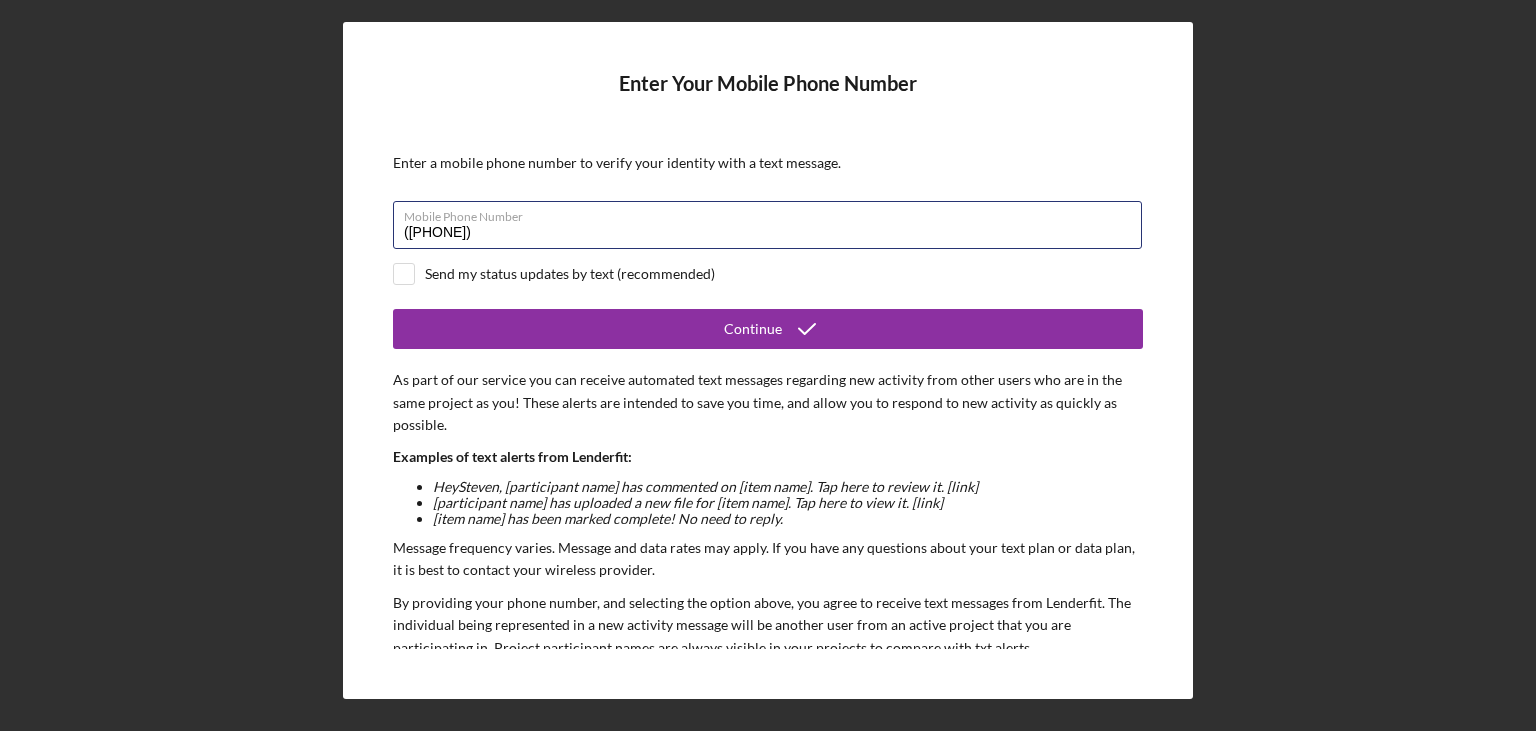 type on "([PHONE])" 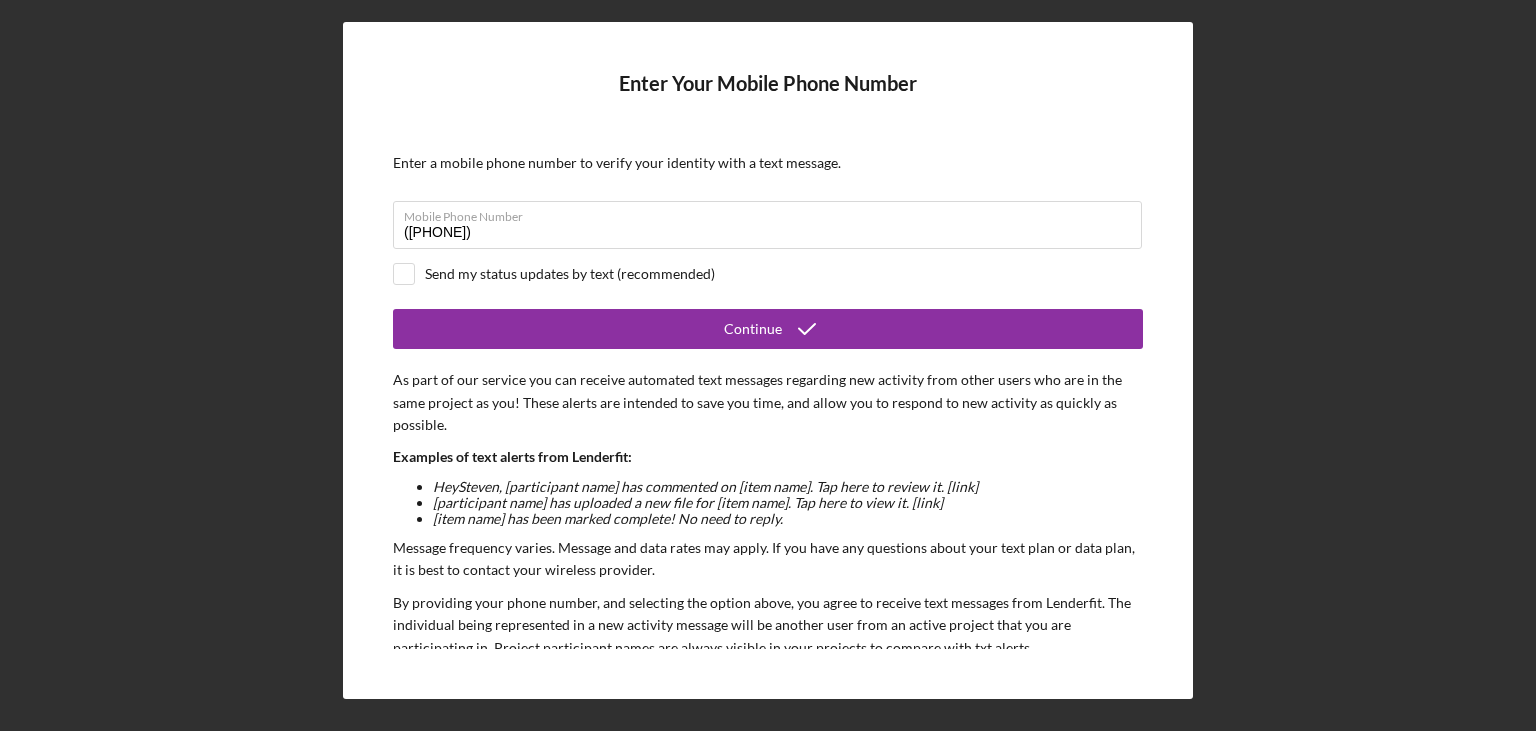 click on "Send my status updates by text (recommended)" at bounding box center (570, 274) 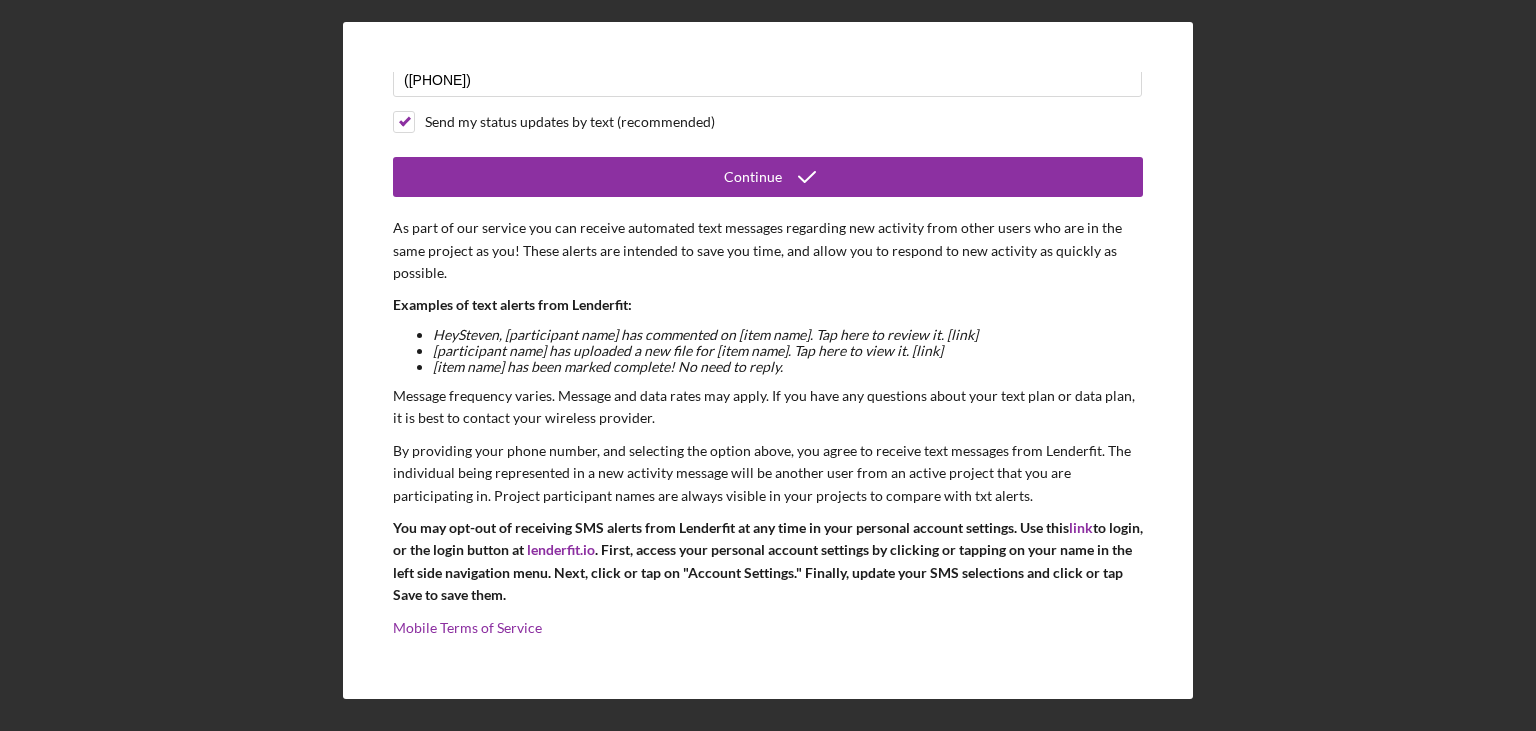 scroll, scrollTop: 0, scrollLeft: 0, axis: both 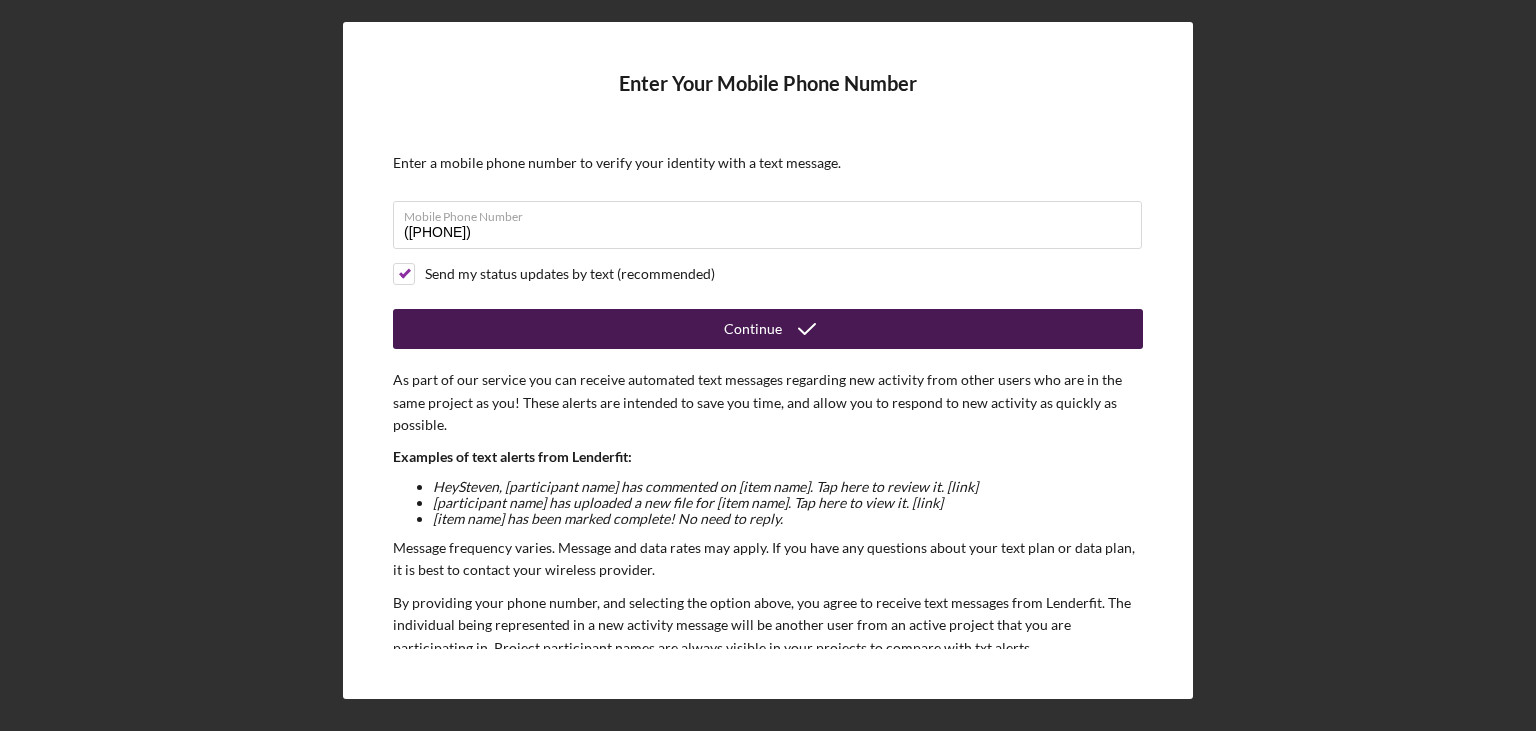 click on "Continue" at bounding box center (768, 329) 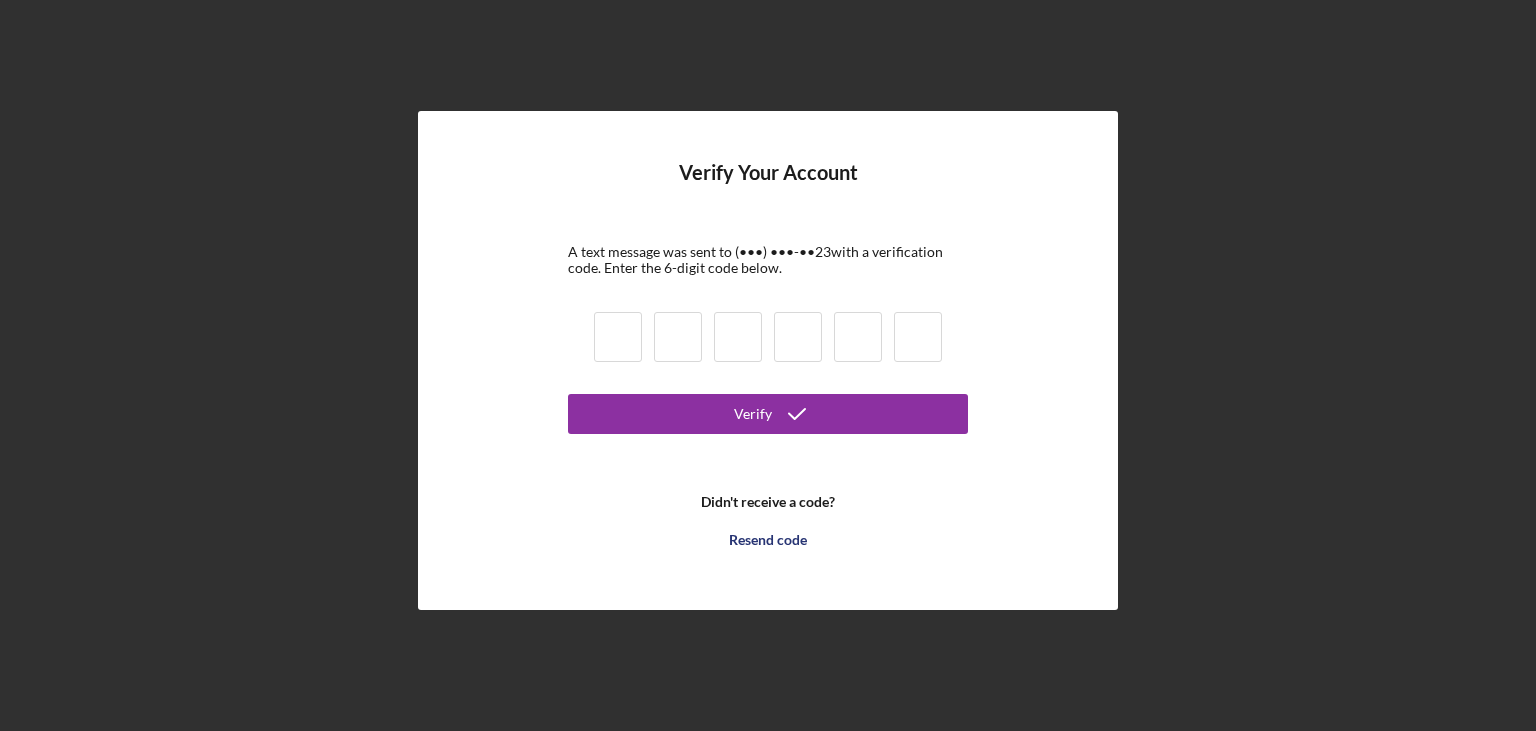 click at bounding box center (618, 337) 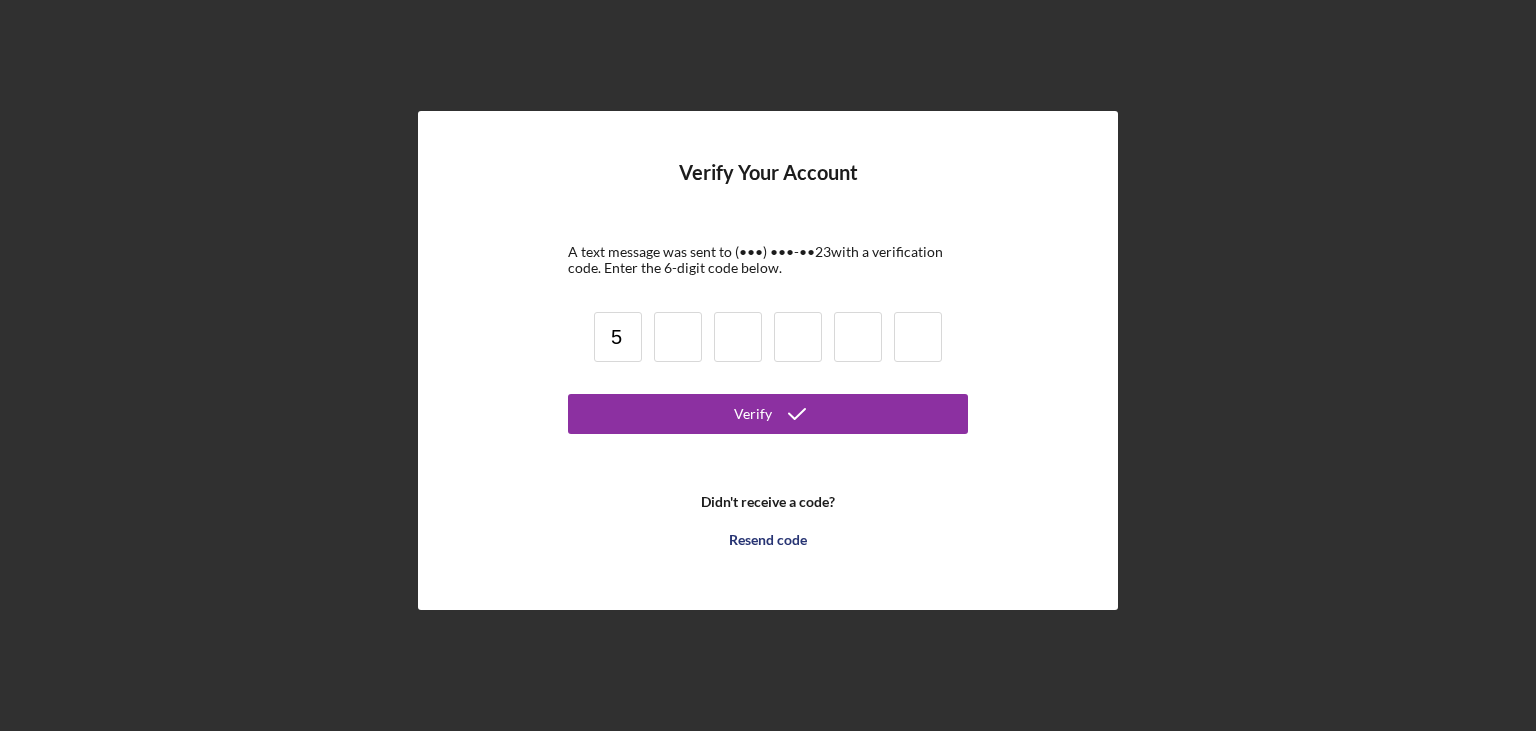 type on "5" 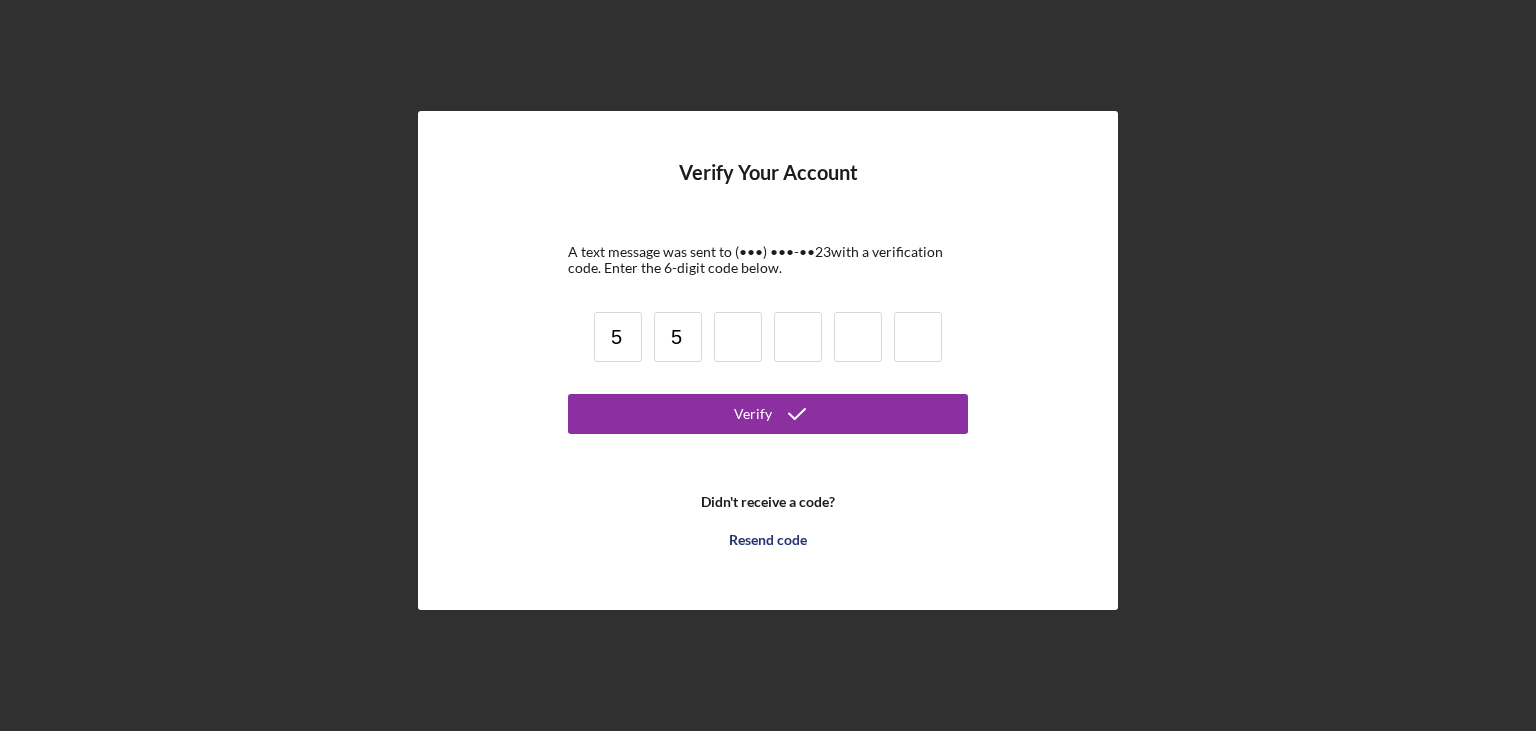 type on "5" 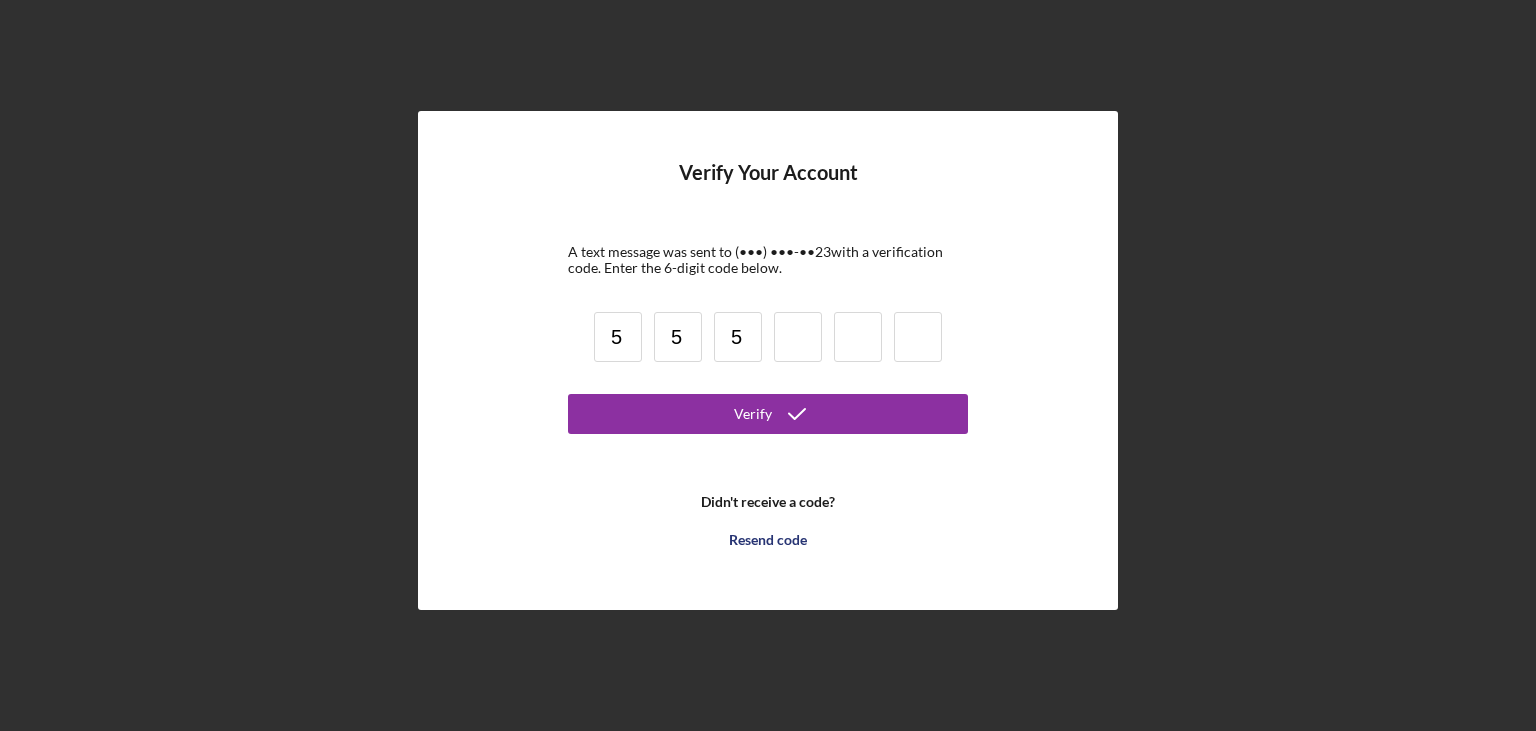 type on "5" 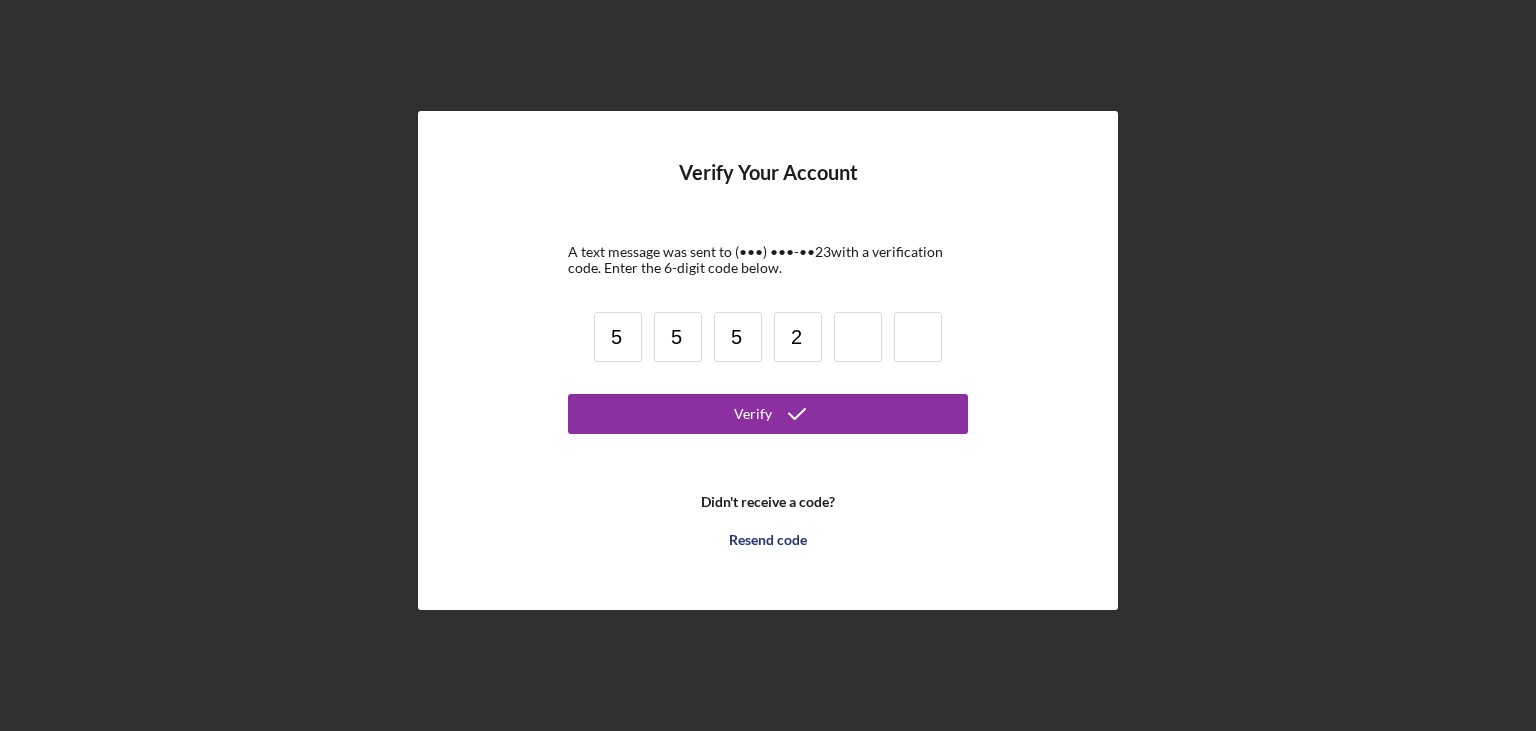 type on "2" 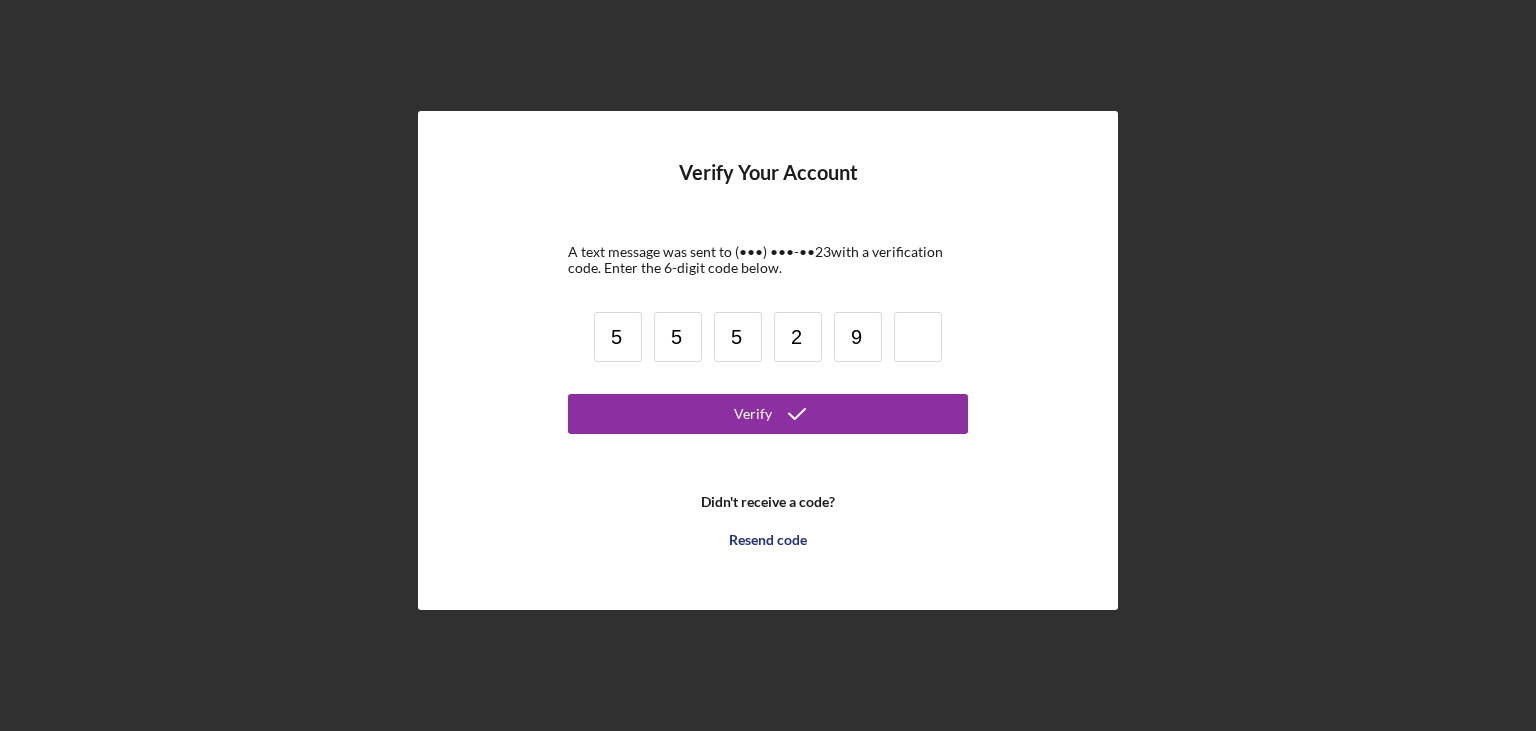 type on "9" 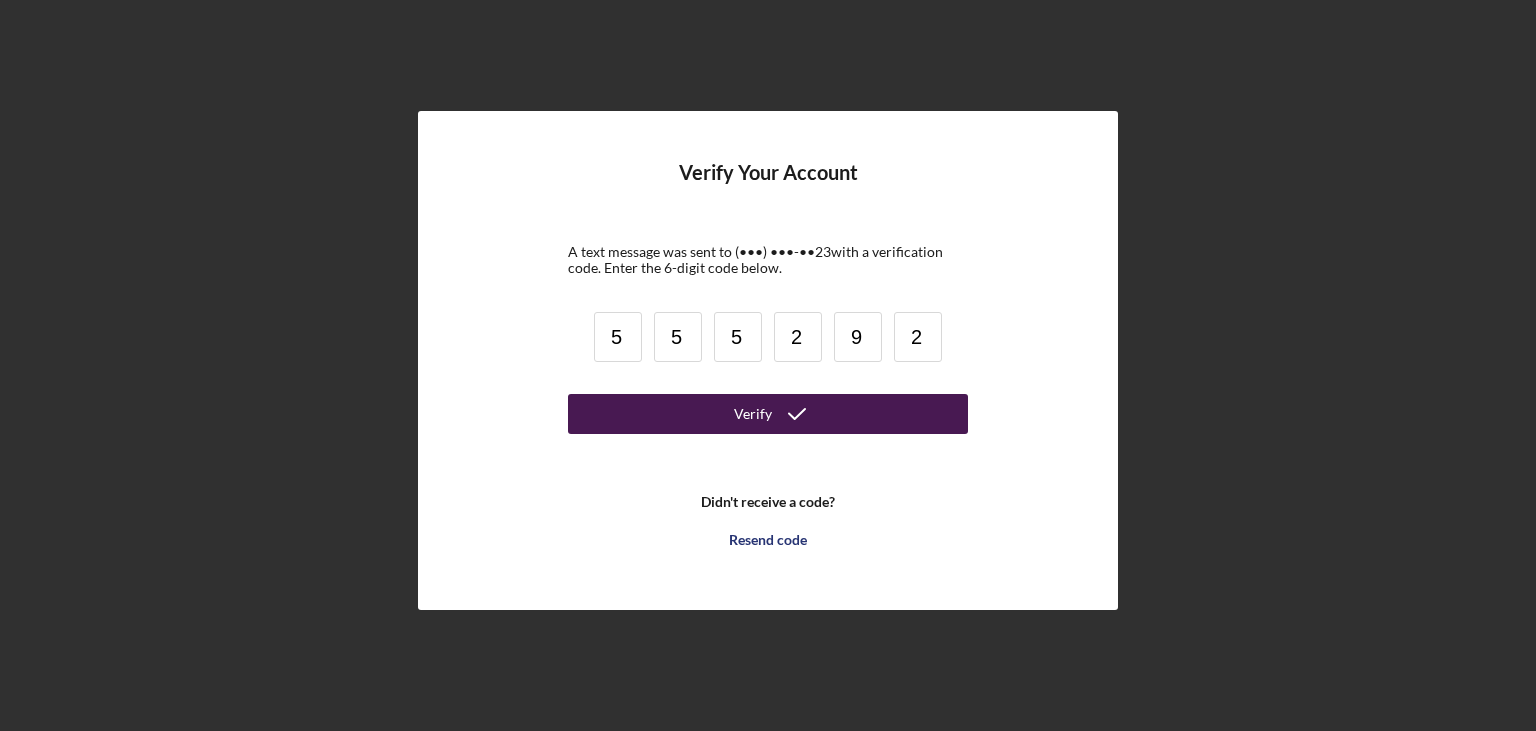 type on "2" 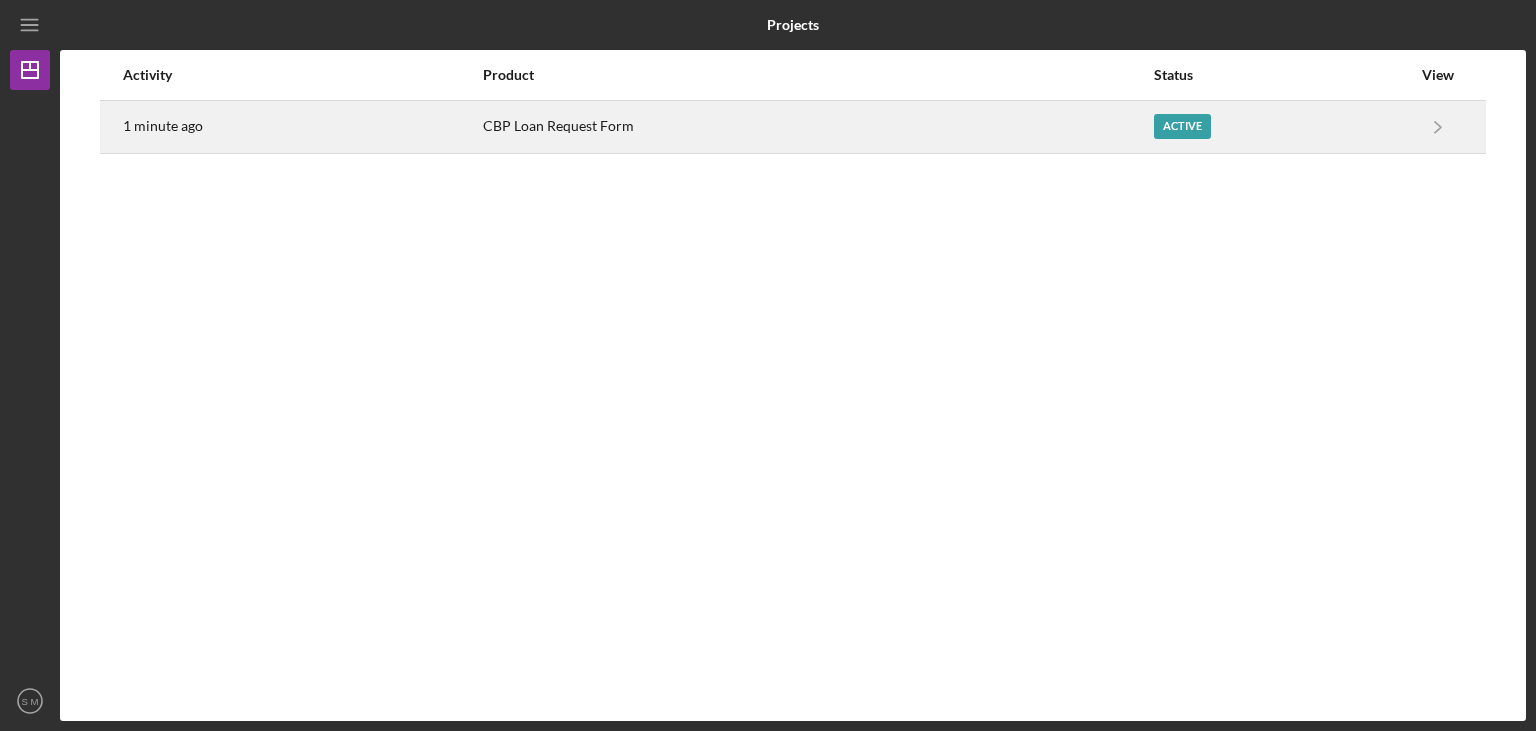 click on "Active" at bounding box center (1182, 126) 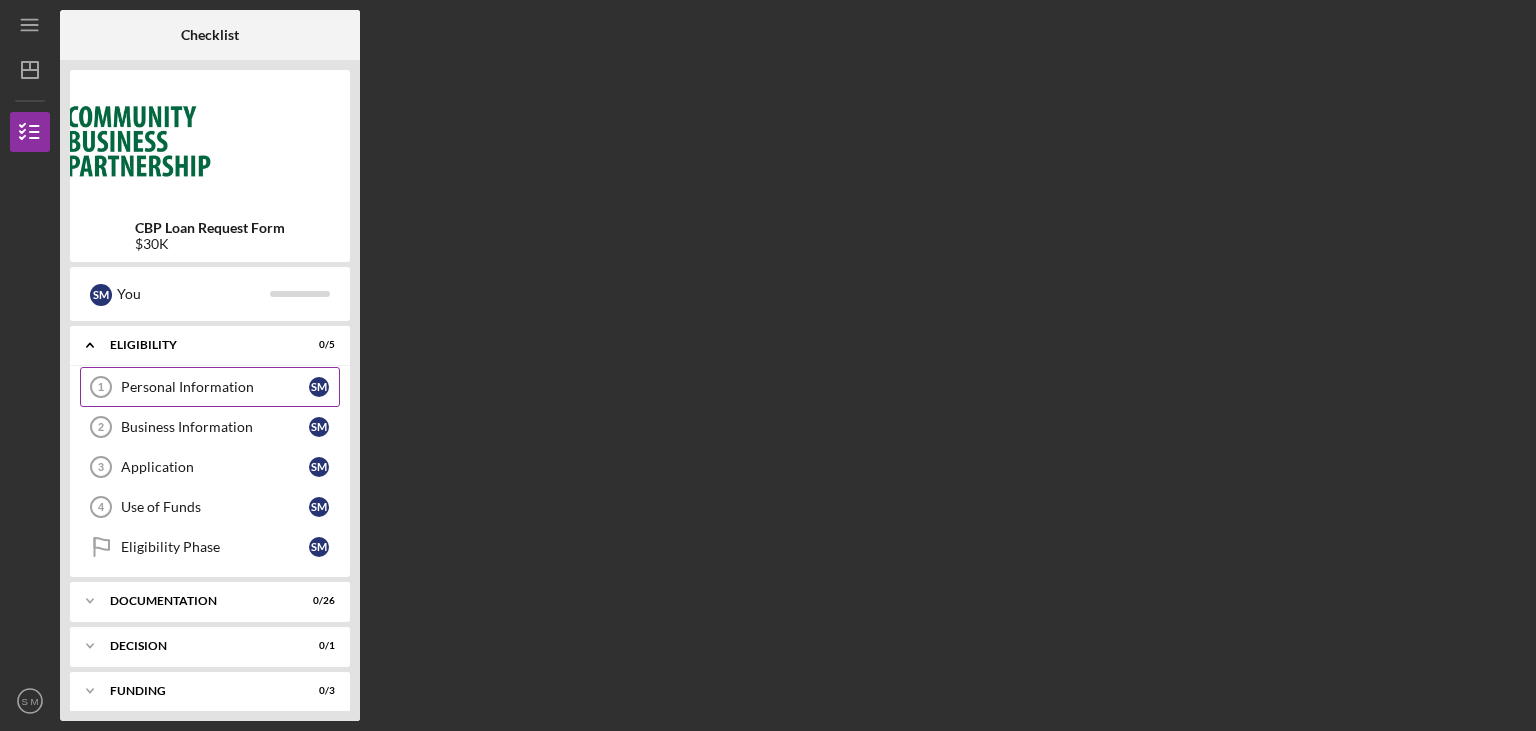click on "Personal Information 1 Personal Information S M" at bounding box center (210, 387) 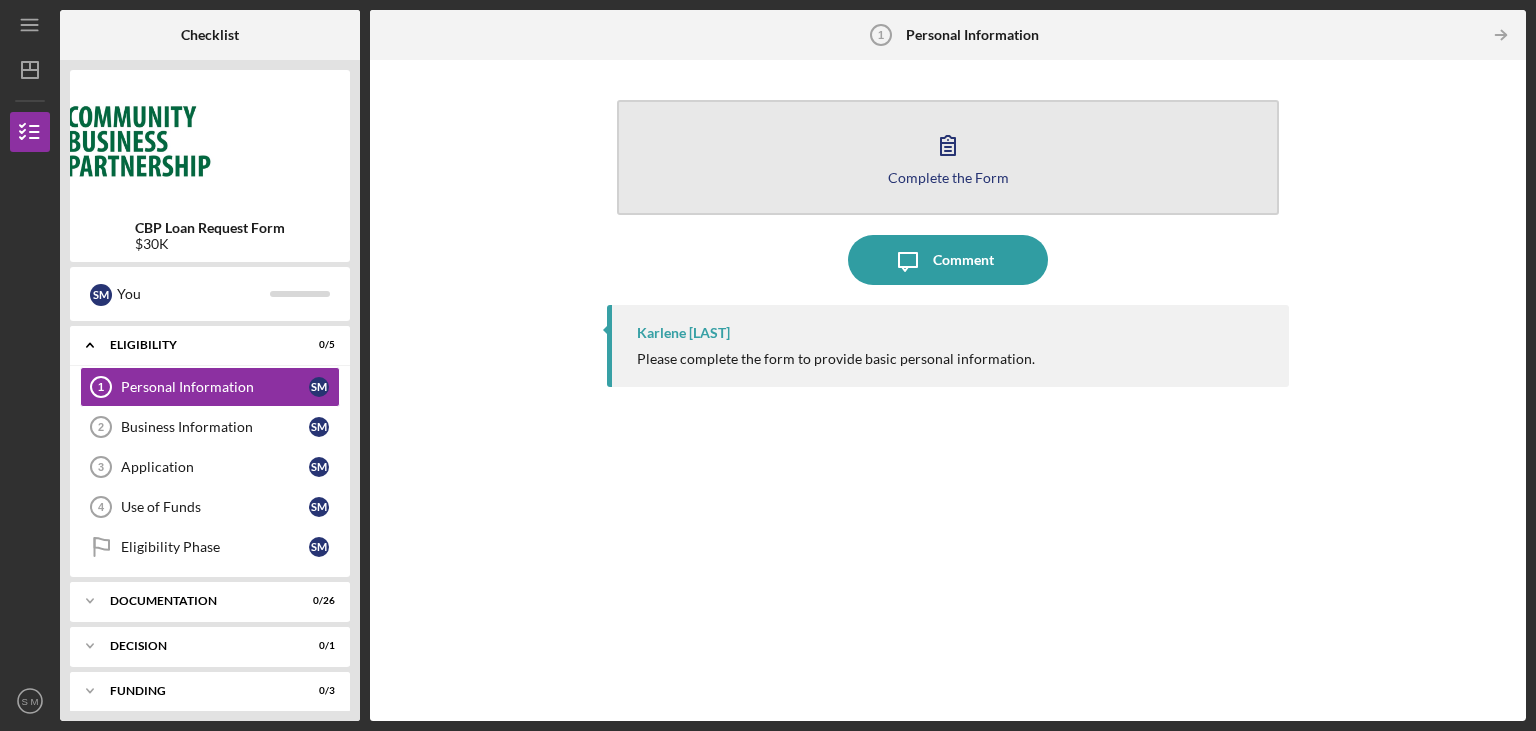 click on "Complete the Form Form" at bounding box center [948, 157] 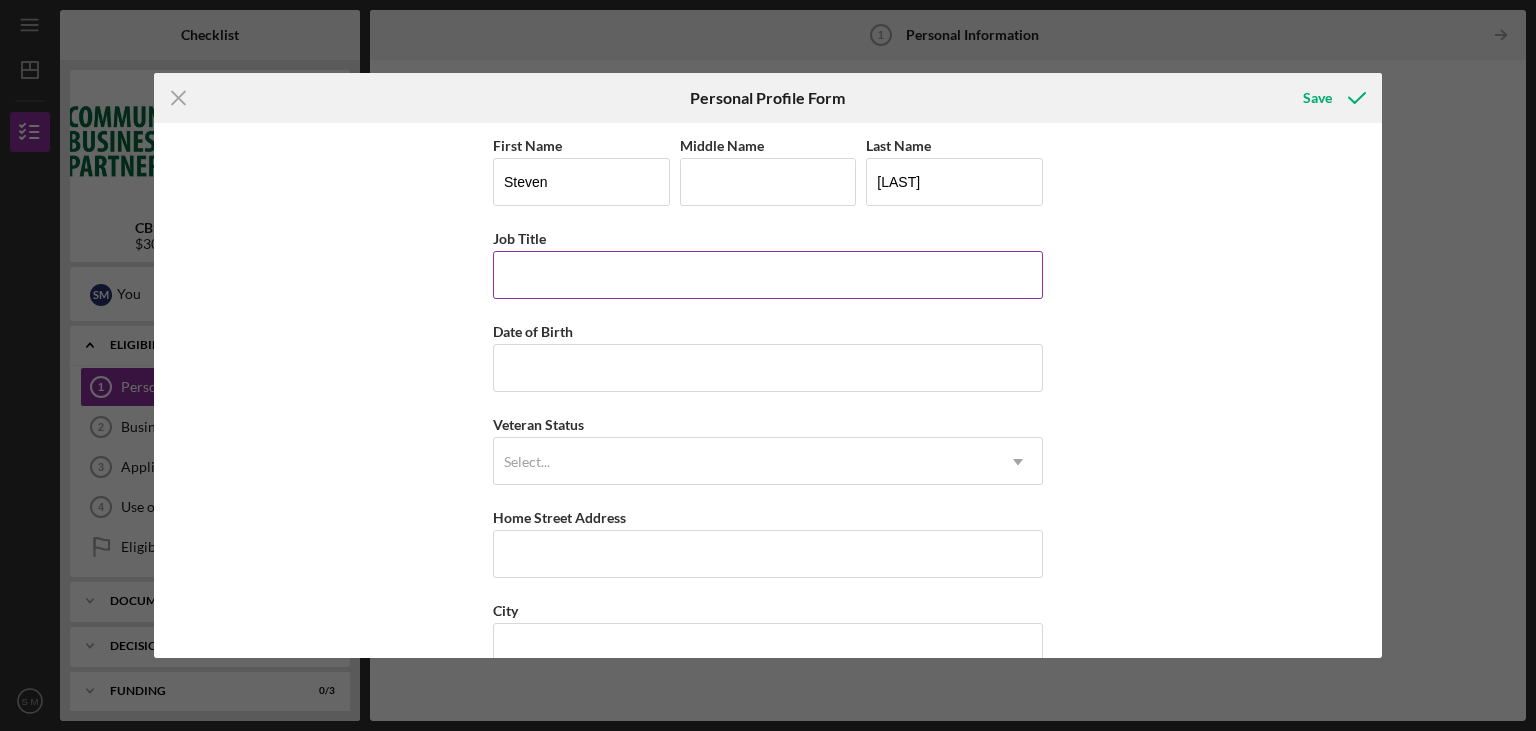 click on "Job Title" at bounding box center (768, 275) 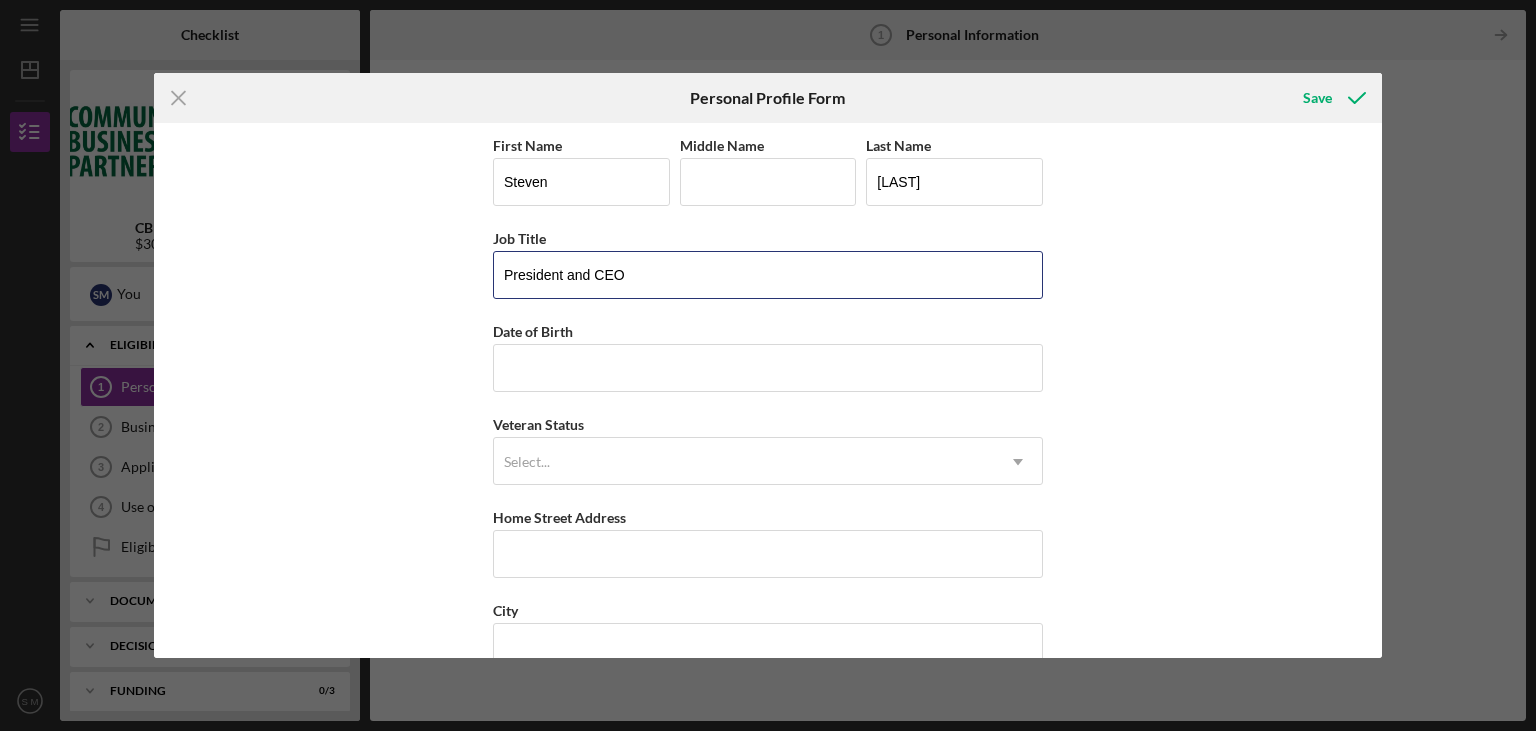 type on "President and CEO" 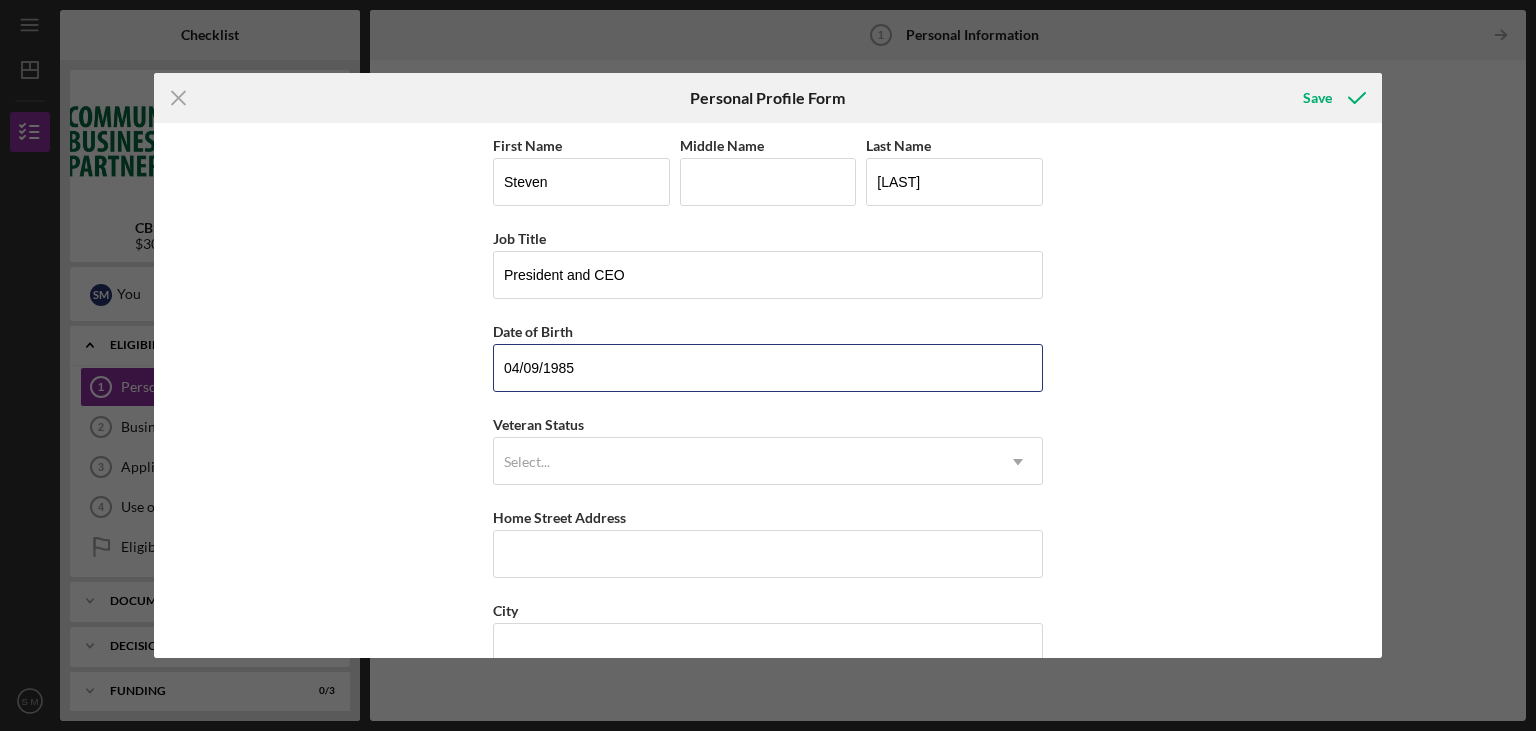 type on "04/09/1985" 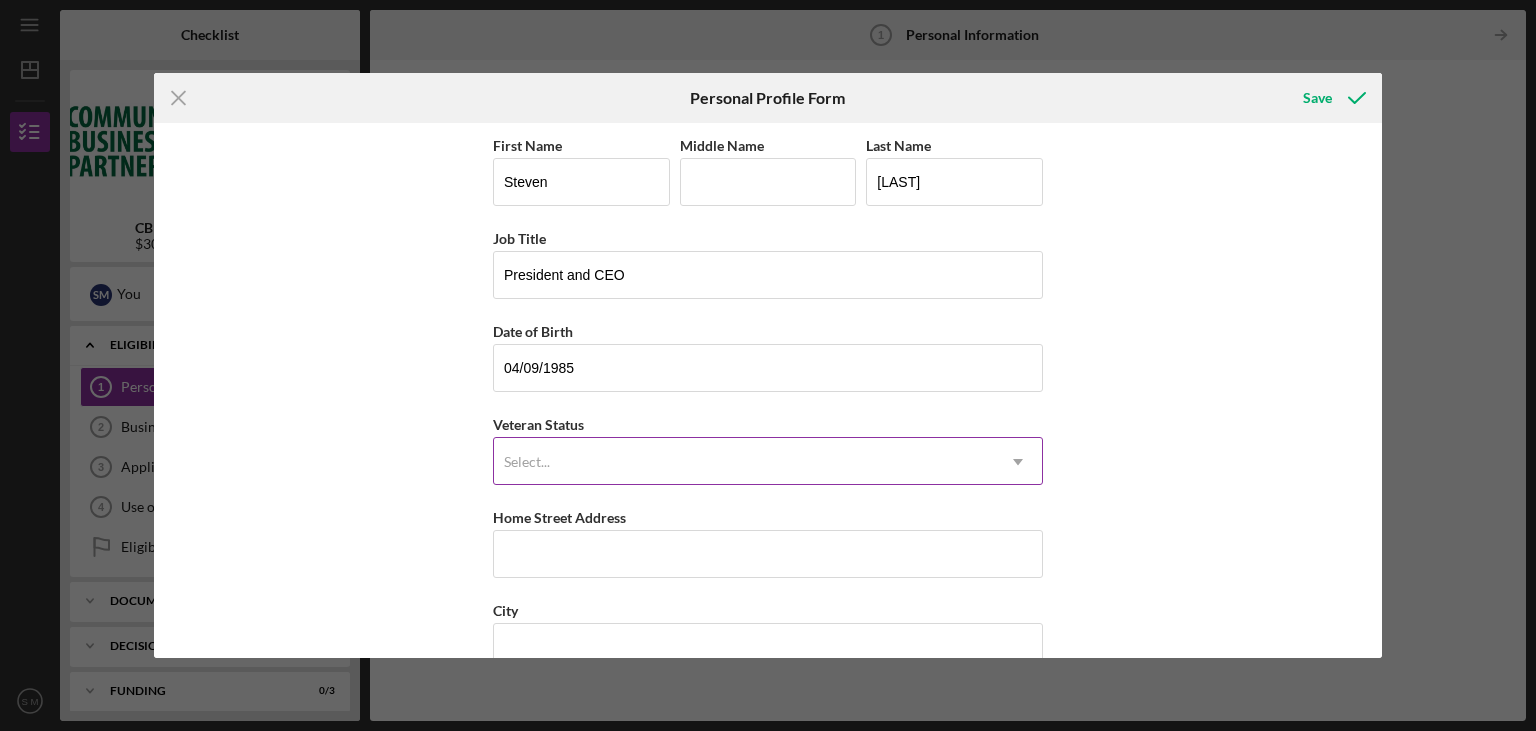 click on "Select..." at bounding box center (744, 462) 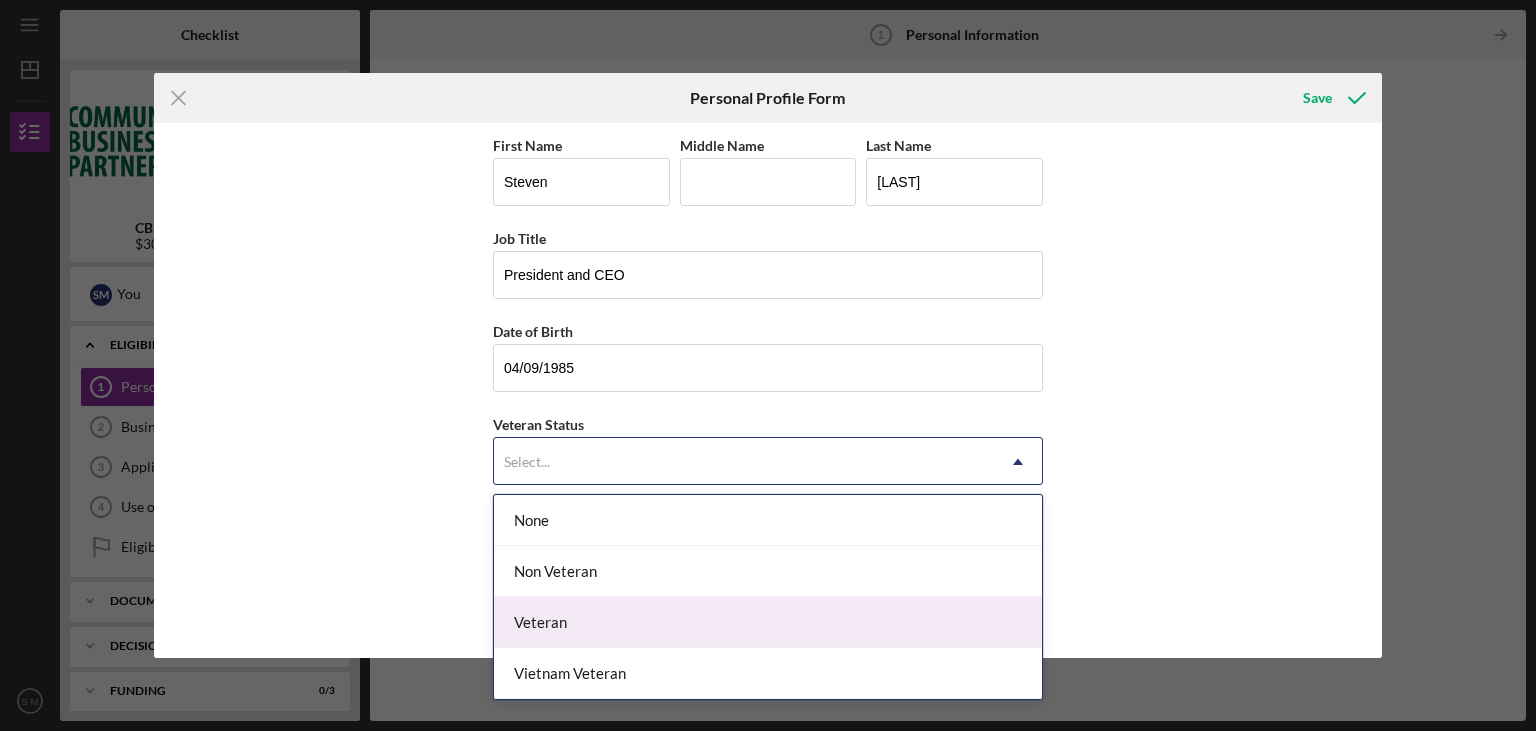 click on "Veteran" at bounding box center (768, 622) 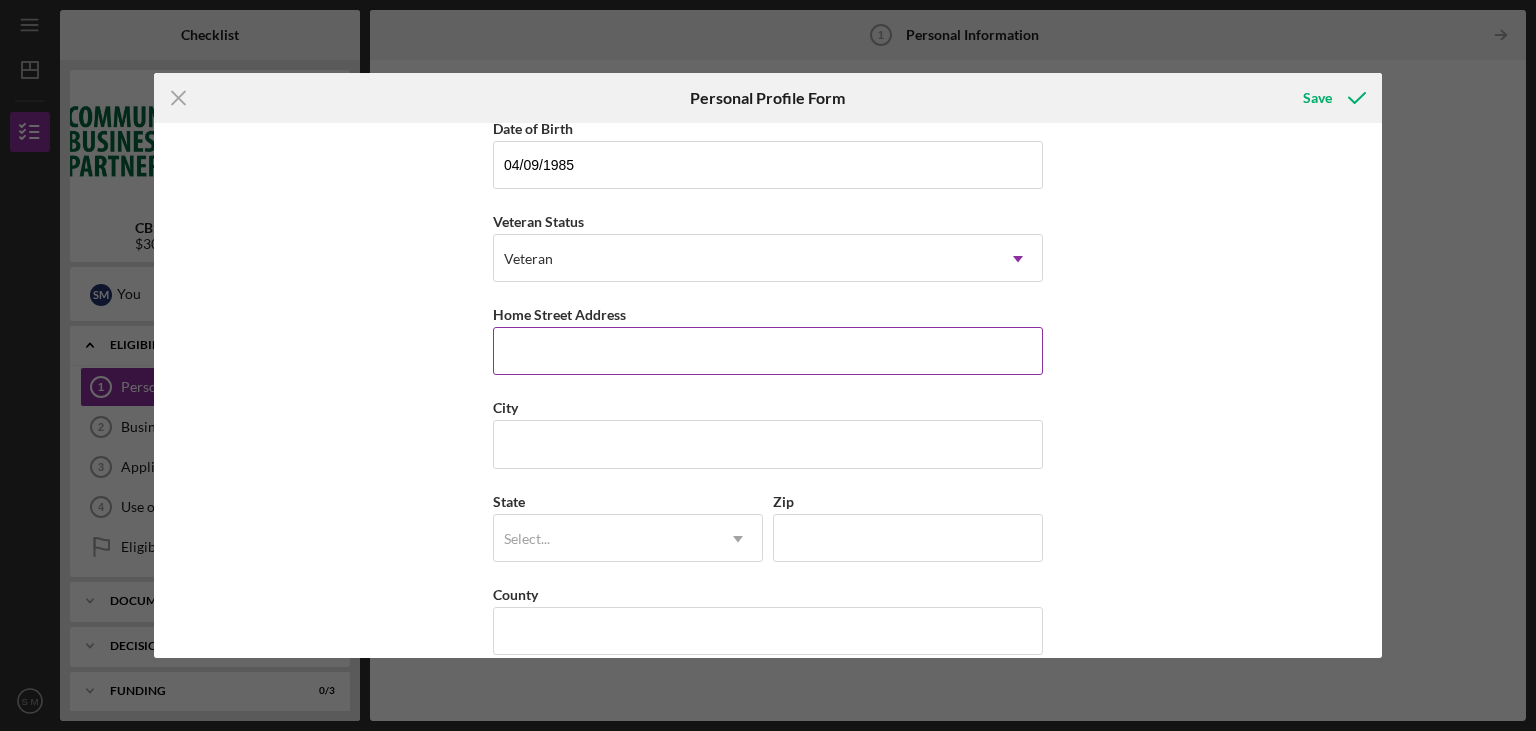 scroll, scrollTop: 231, scrollLeft: 0, axis: vertical 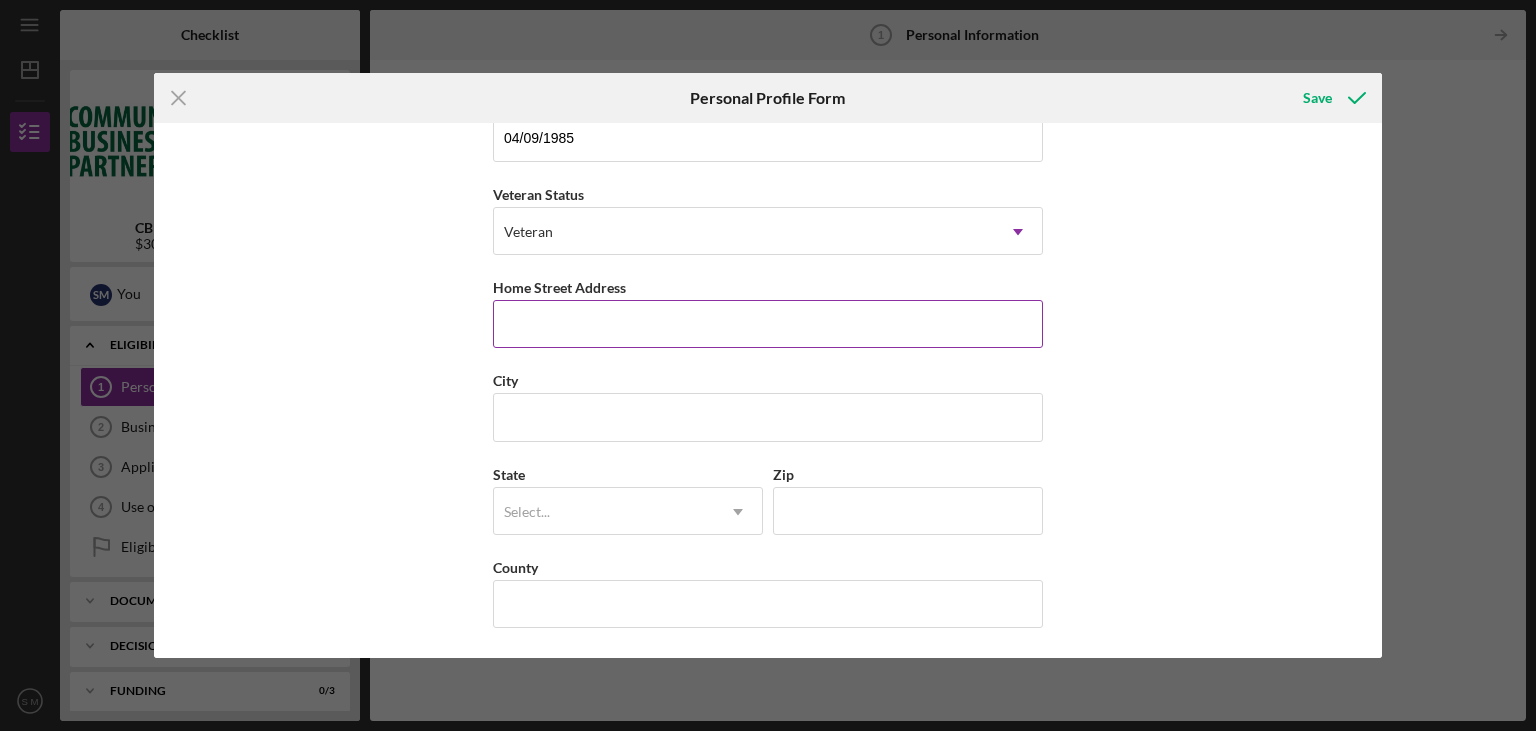 click on "Home Street Address" at bounding box center (768, 324) 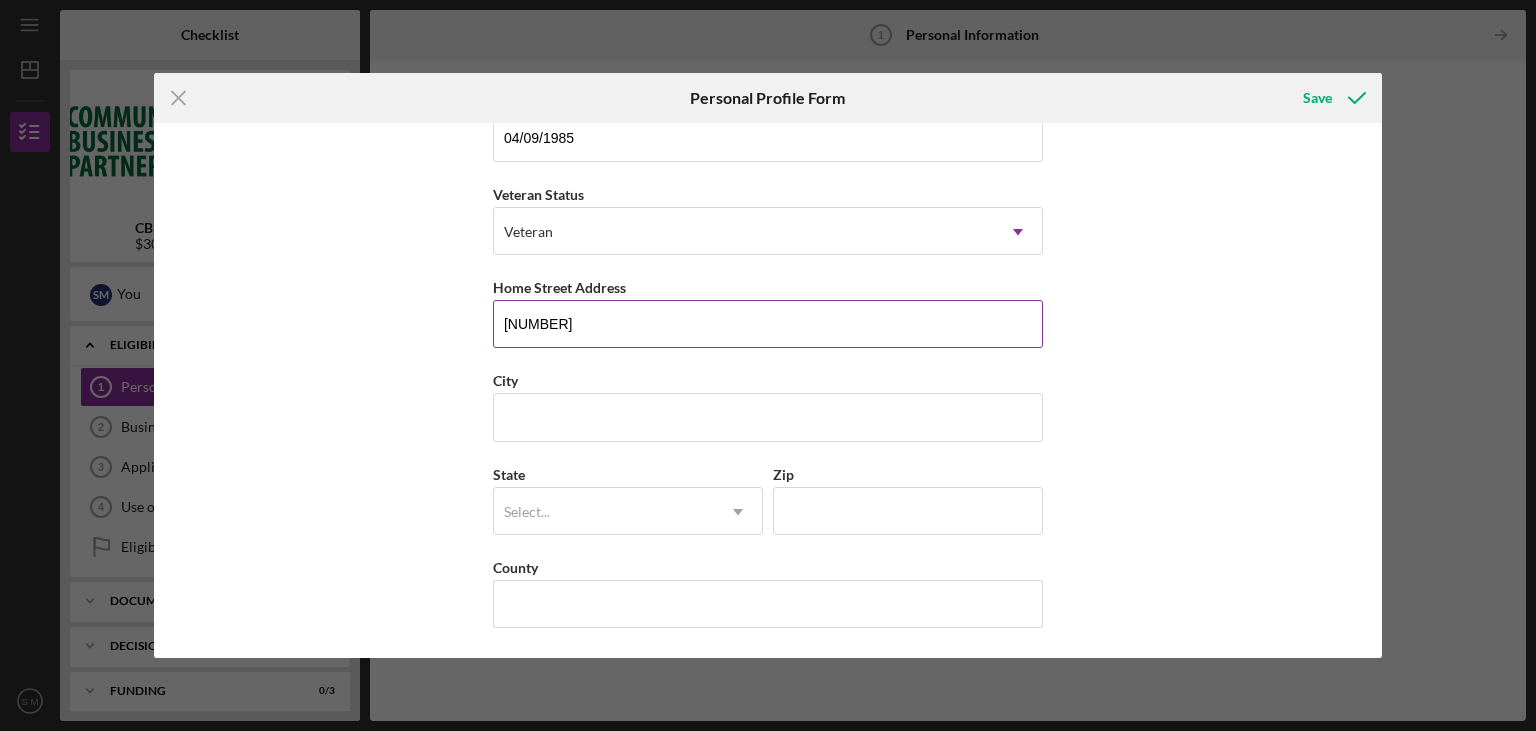 type on "[NUMBER] [STREET]" 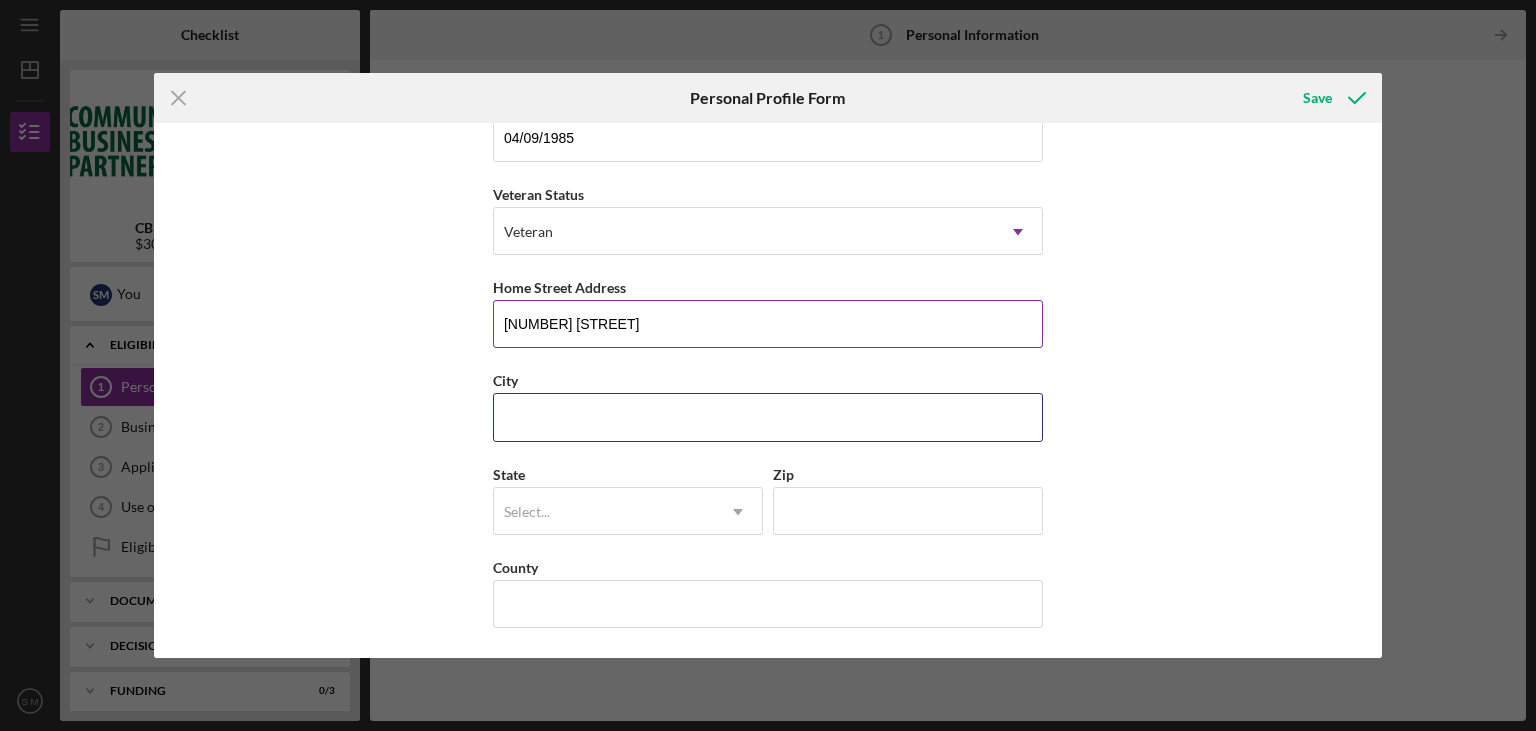 type on "Nokesville" 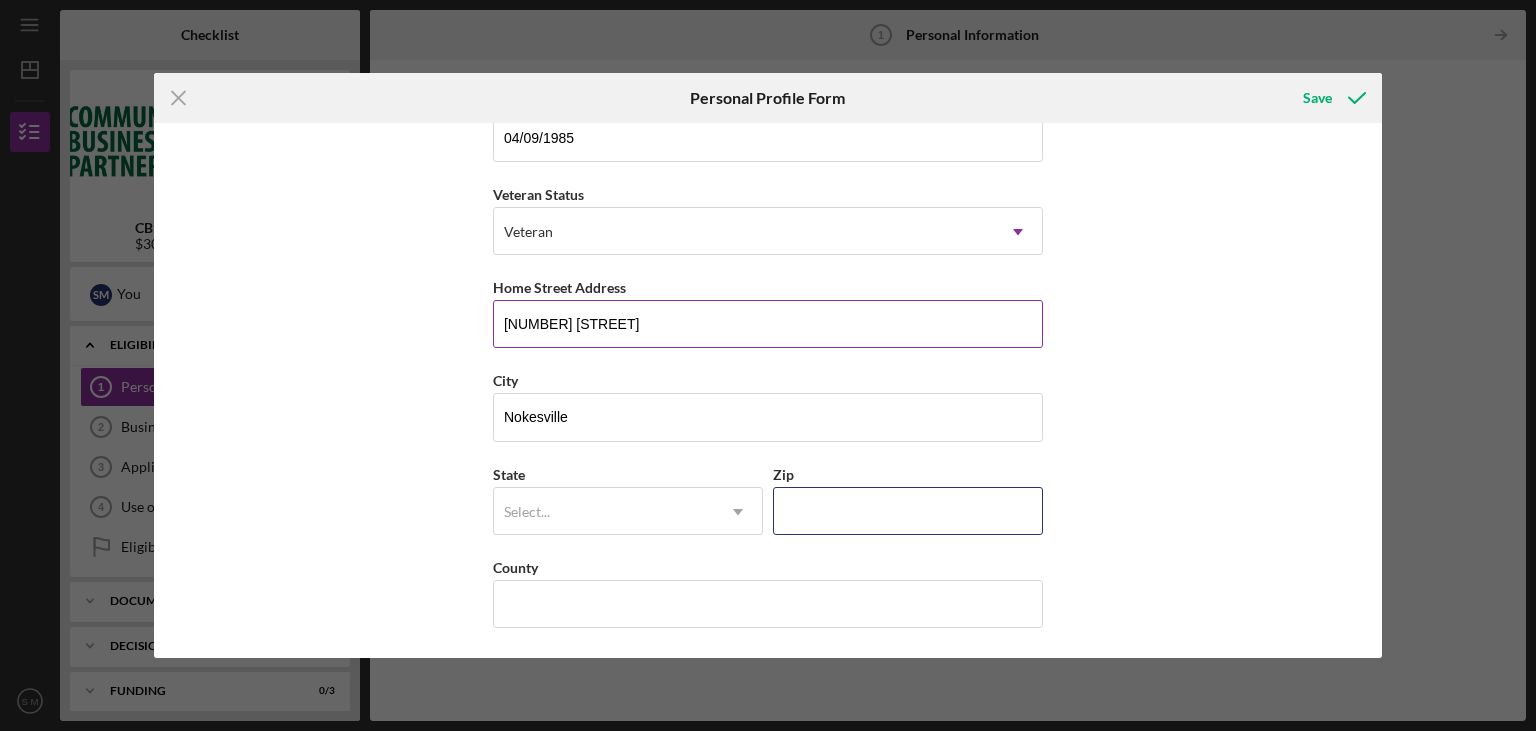type on "[ZIP]" 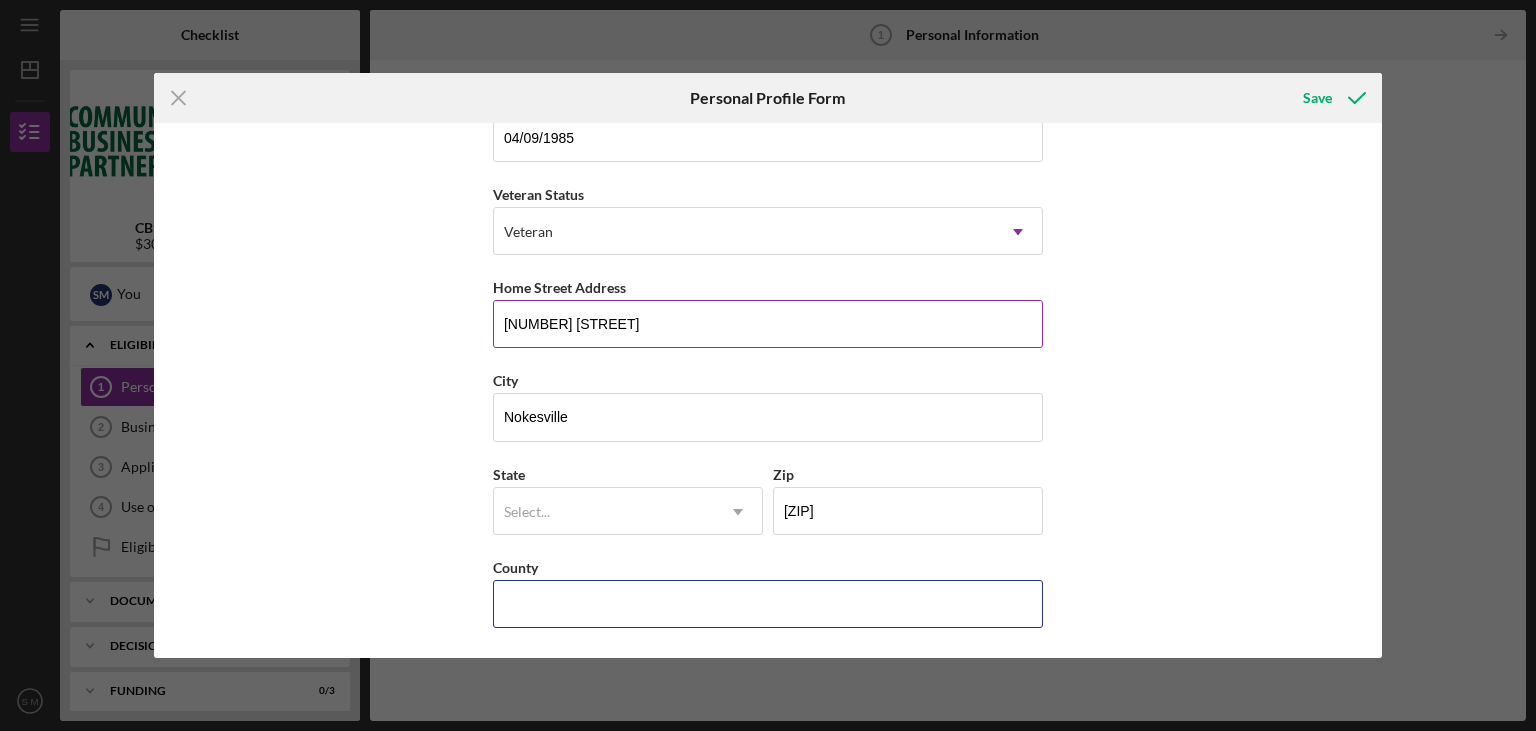 type on "VA" 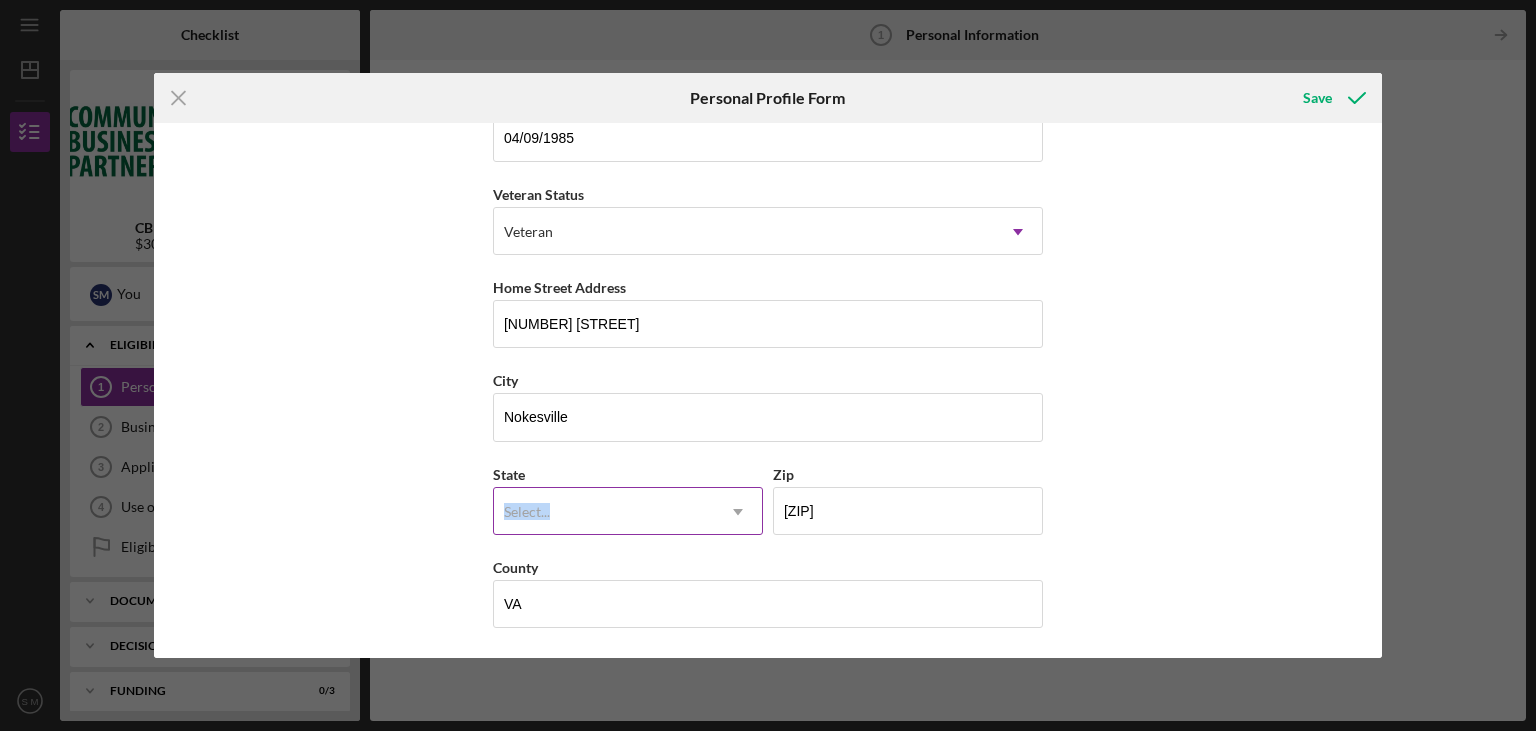 click on "State Select... Icon/Dropdown Arrow" at bounding box center [628, 498] 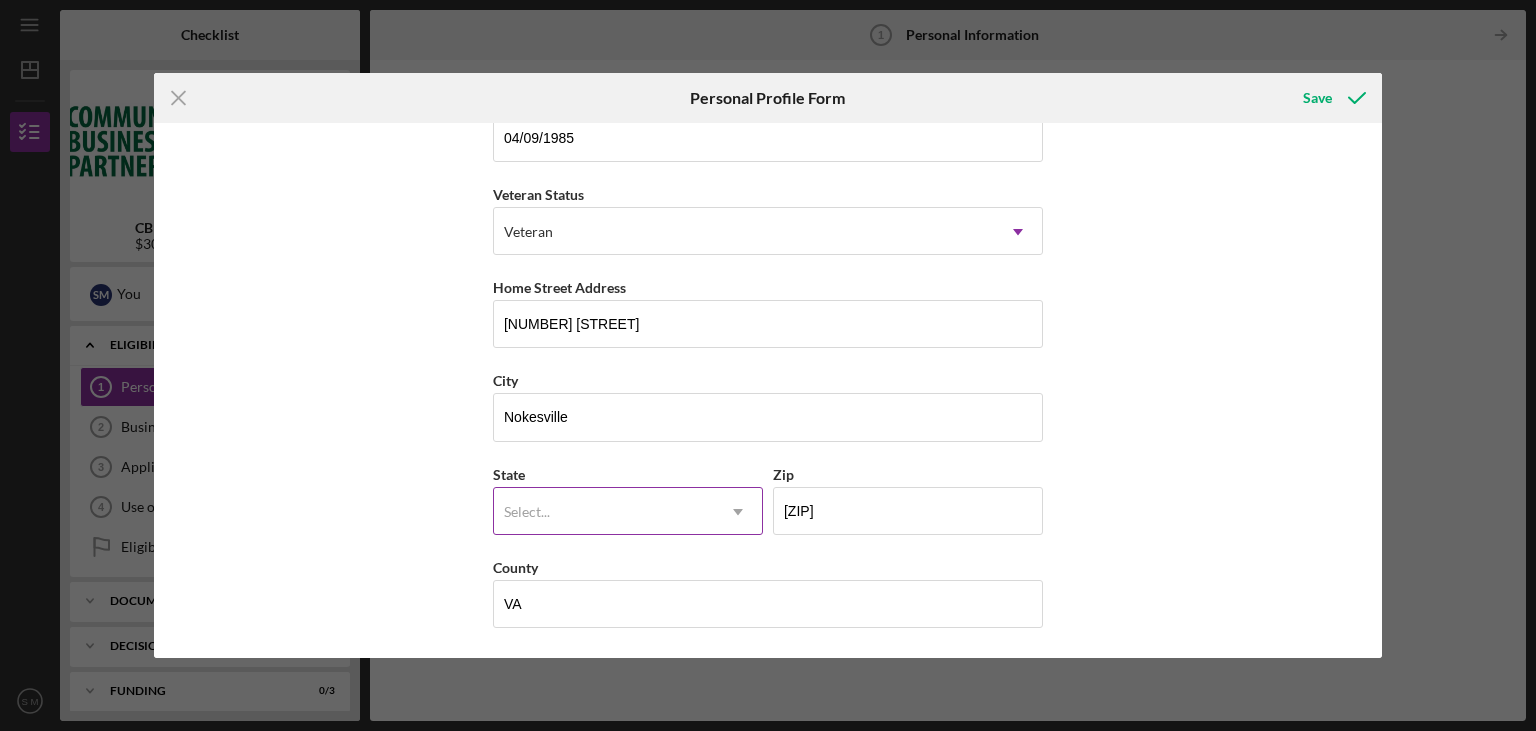 click on "Select..." at bounding box center [604, 512] 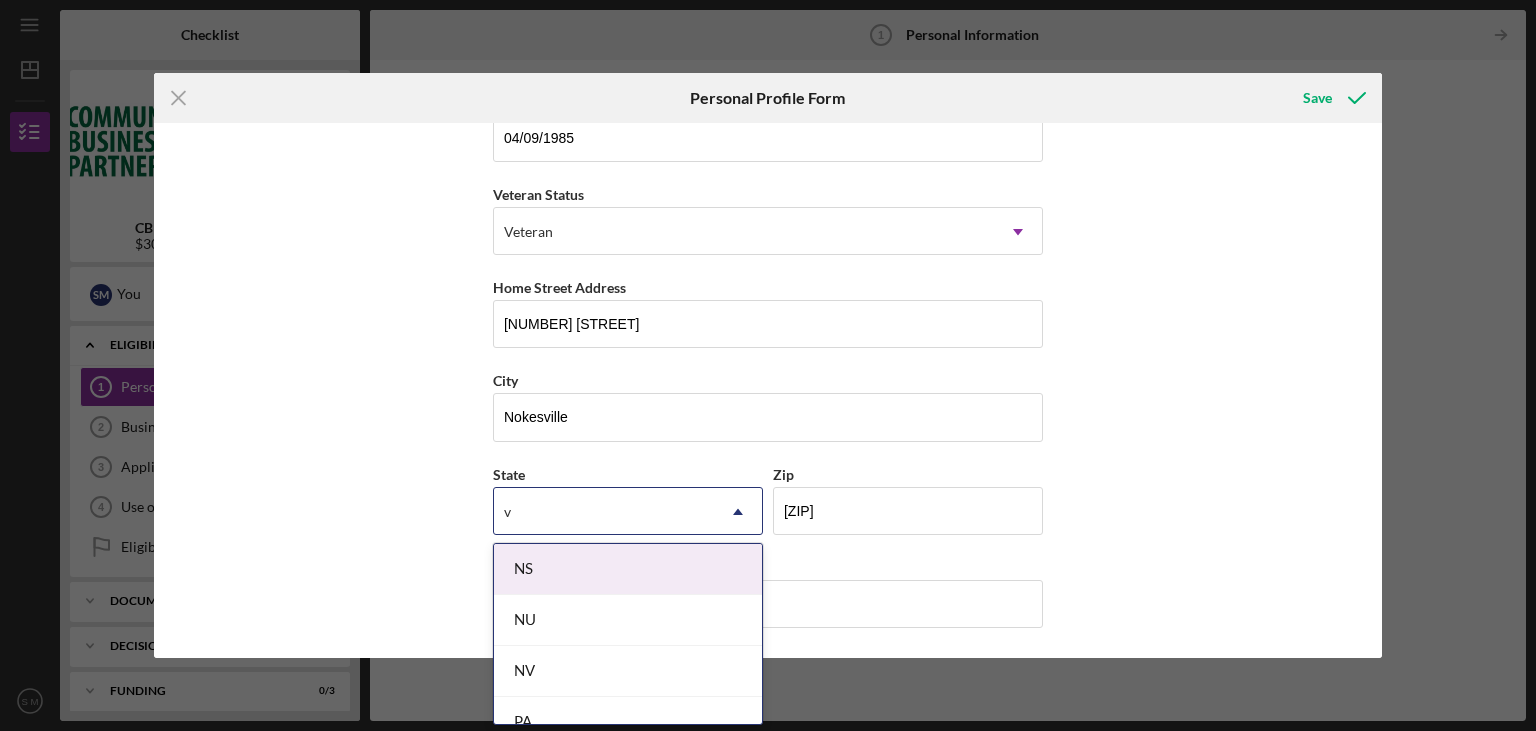 type on "[STATE]" 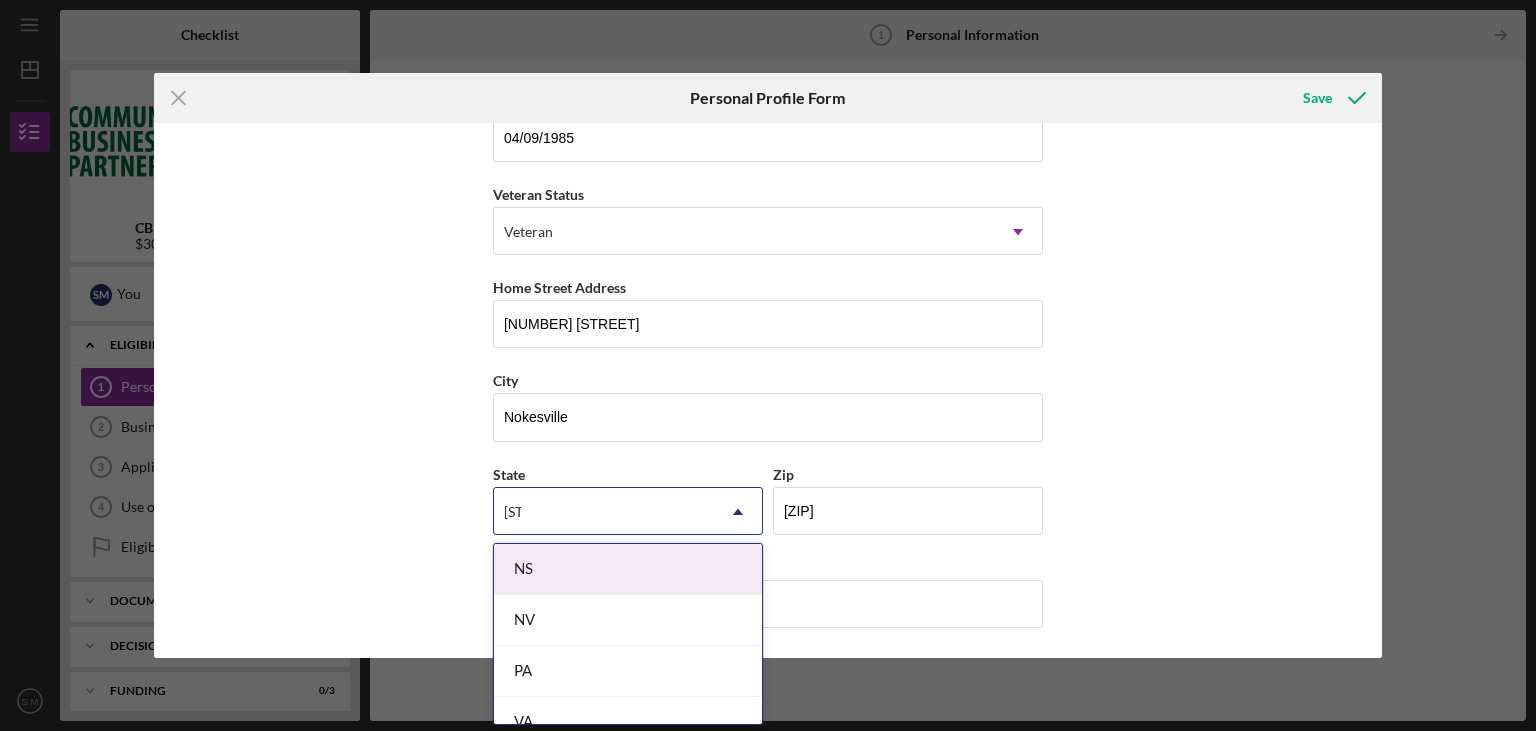 scroll, scrollTop: 23, scrollLeft: 0, axis: vertical 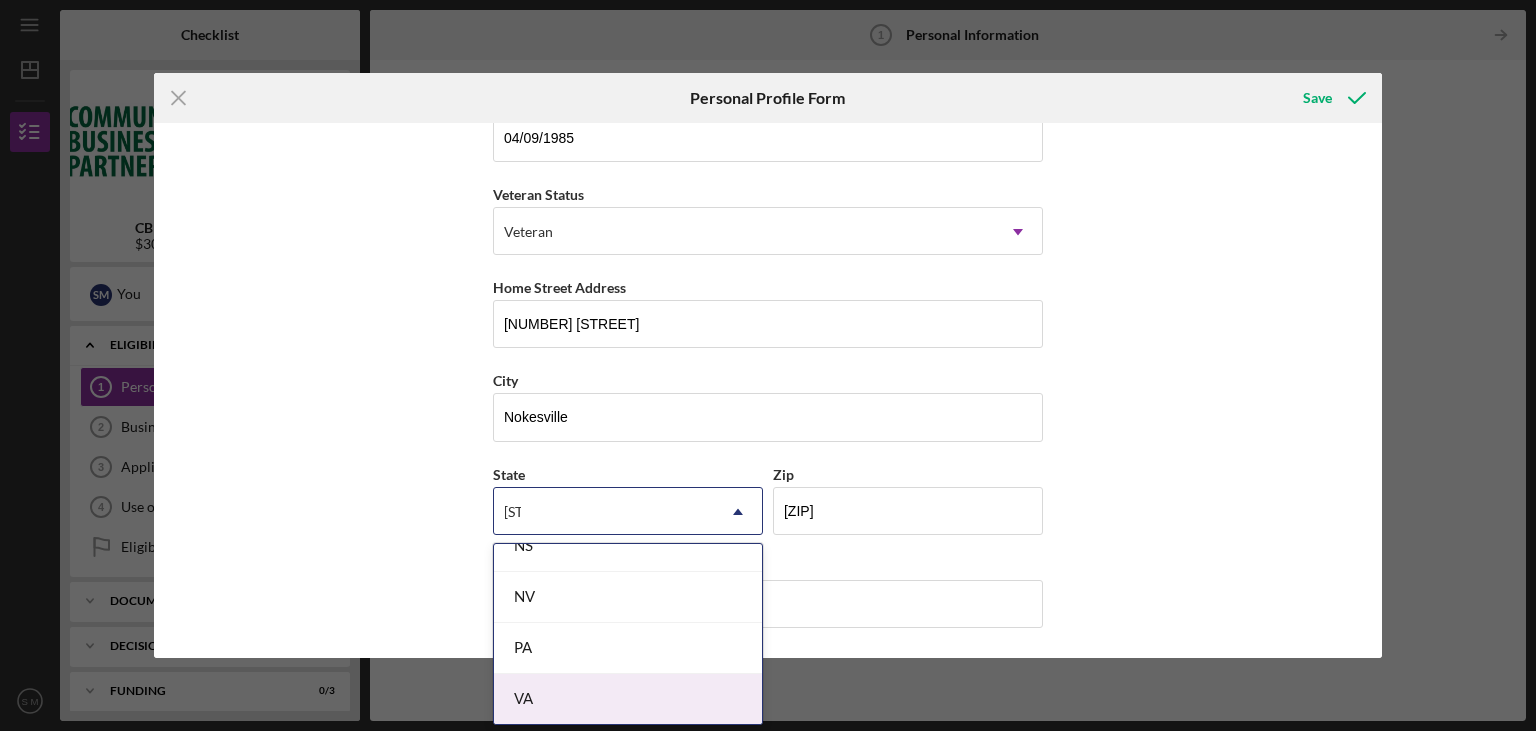 click on "VA" at bounding box center (628, 699) 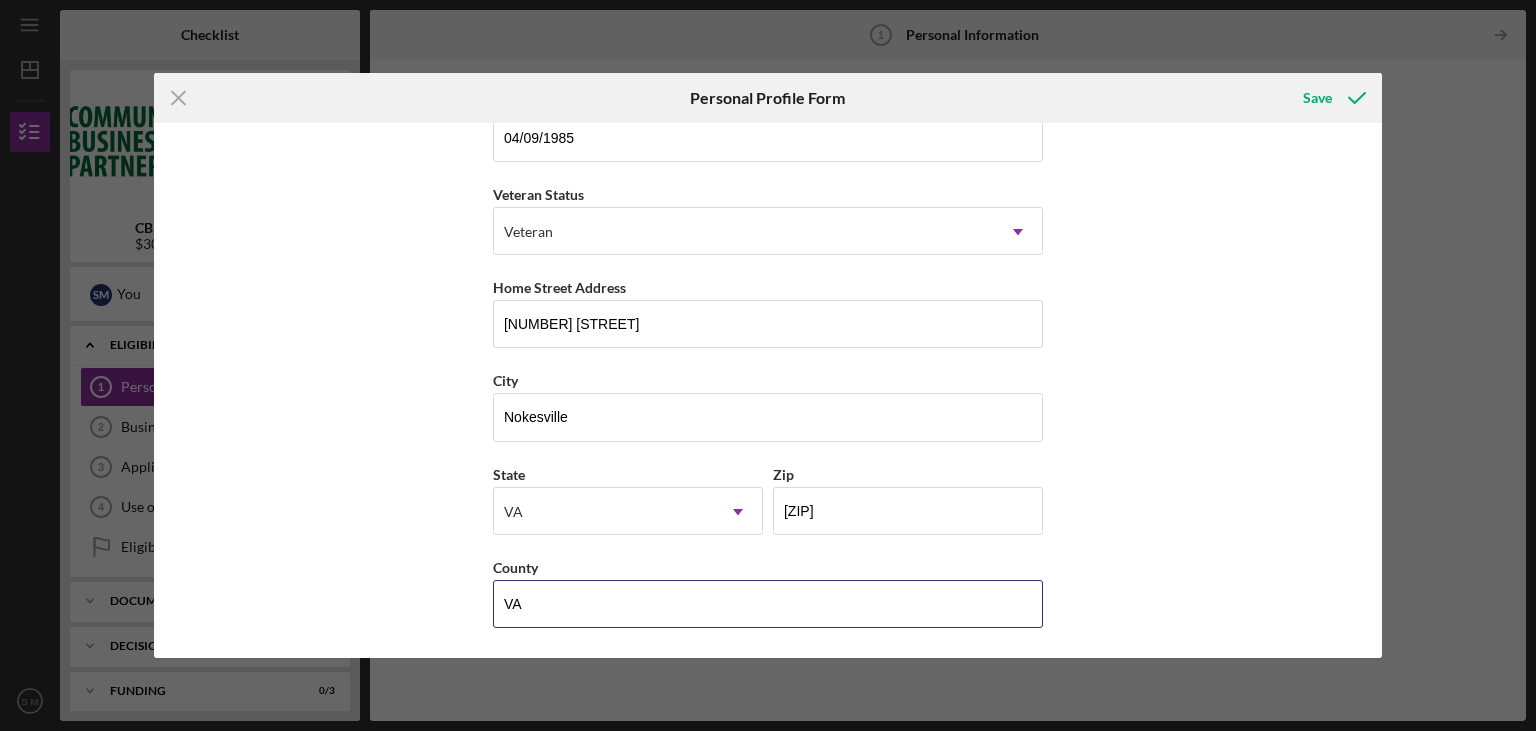 drag, startPoint x: 582, startPoint y: 605, endPoint x: 394, endPoint y: 586, distance: 188.95767 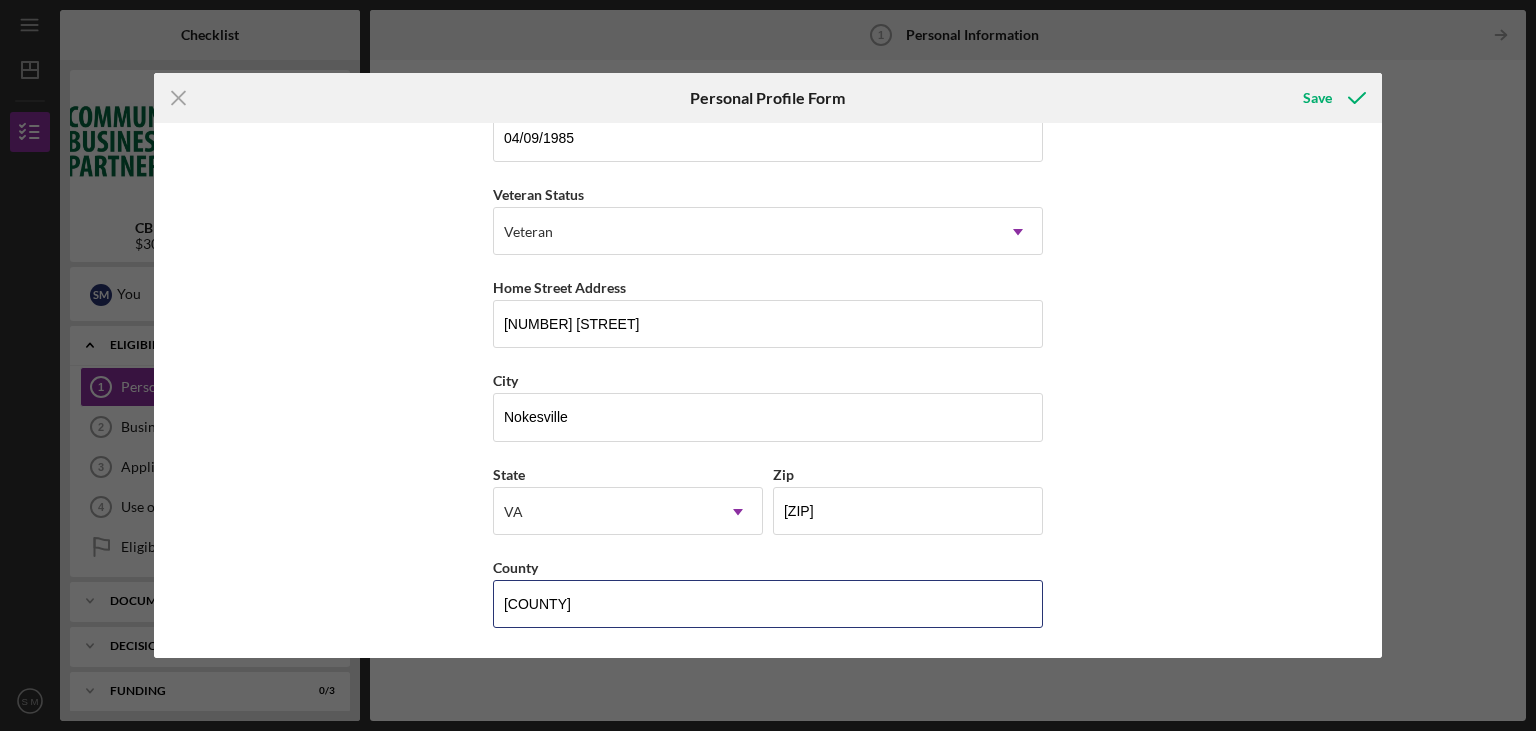 type on "[COUNTY]" 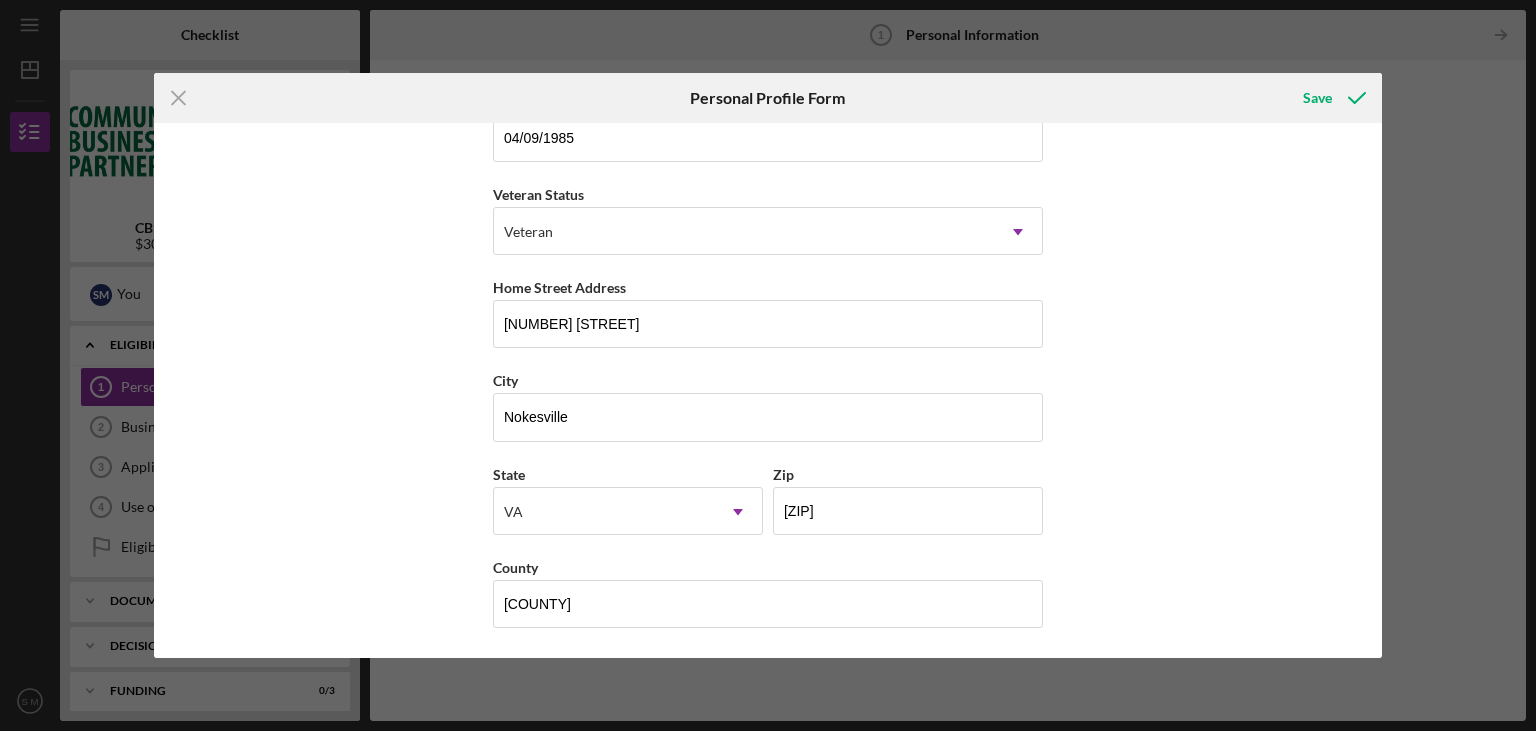 click on "First Name Steven Middle Name Last Name [LAST] Job Title President and CEO Date of Birth [DATE] Veteran Status Veteran Icon/Dropdown Arrow Home Street Address [NUMBER] [STREET] City [CITY] State [STATE] Icon/Dropdown Arrow Zip [ZIP] County [COUNTY]" at bounding box center (768, 390) 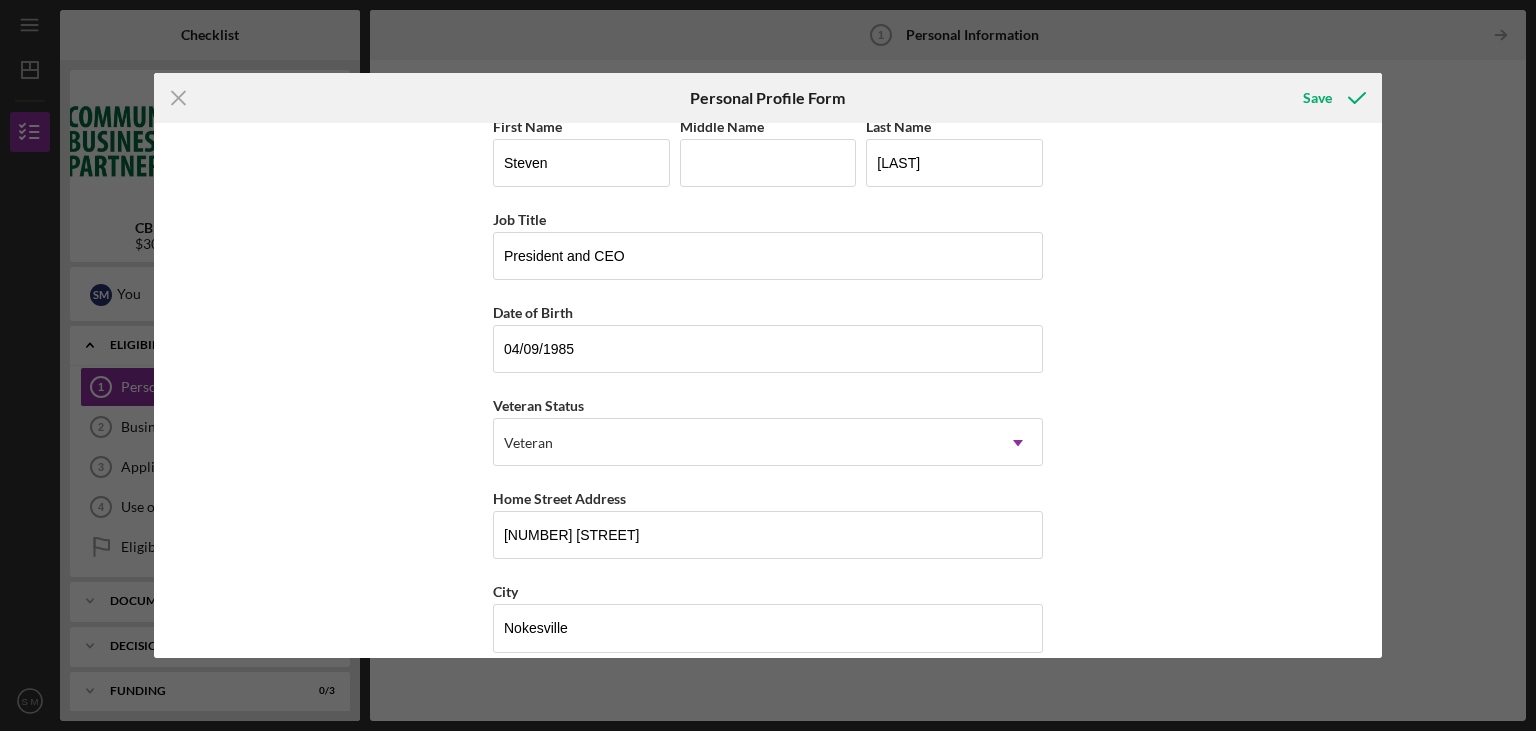 scroll, scrollTop: 0, scrollLeft: 0, axis: both 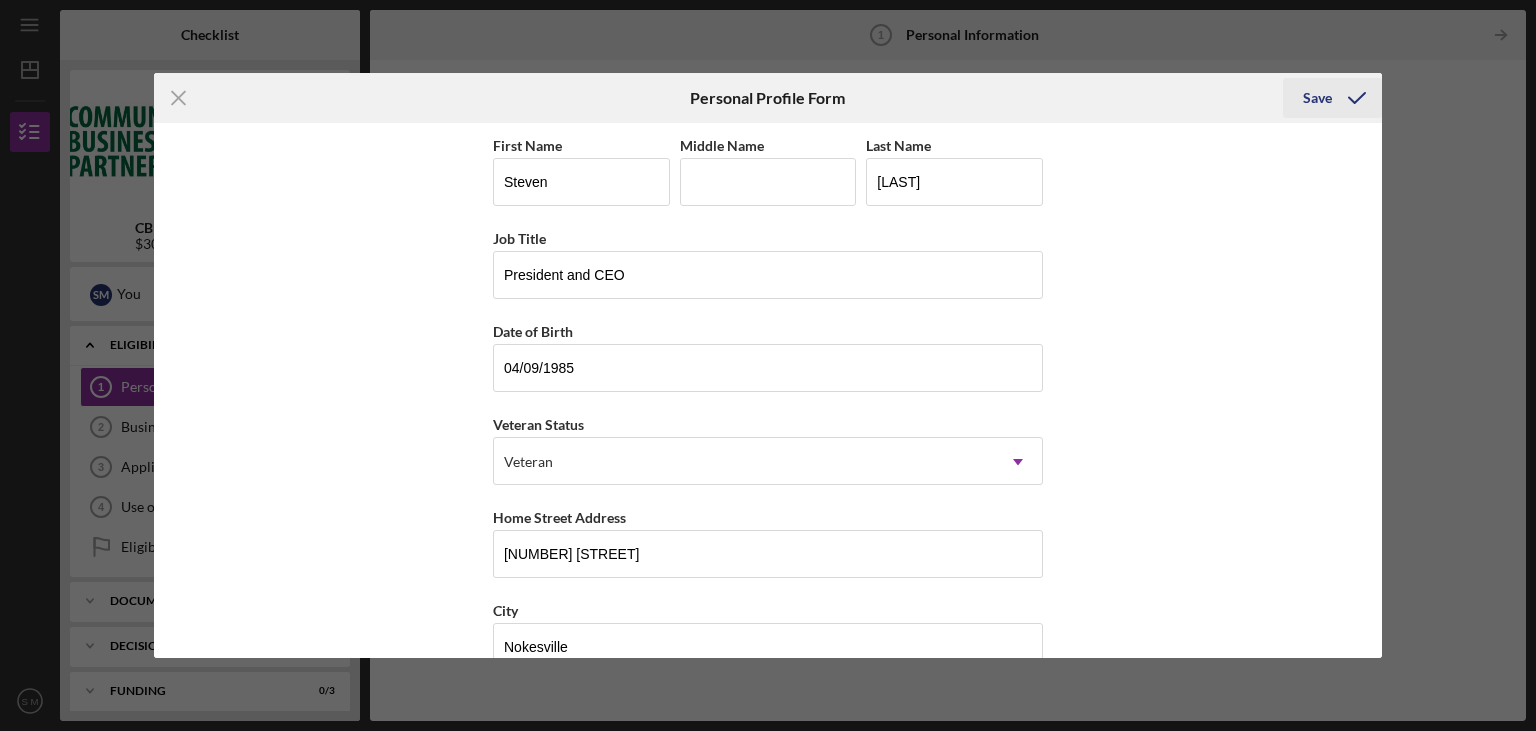 click on "Save" at bounding box center [1317, 98] 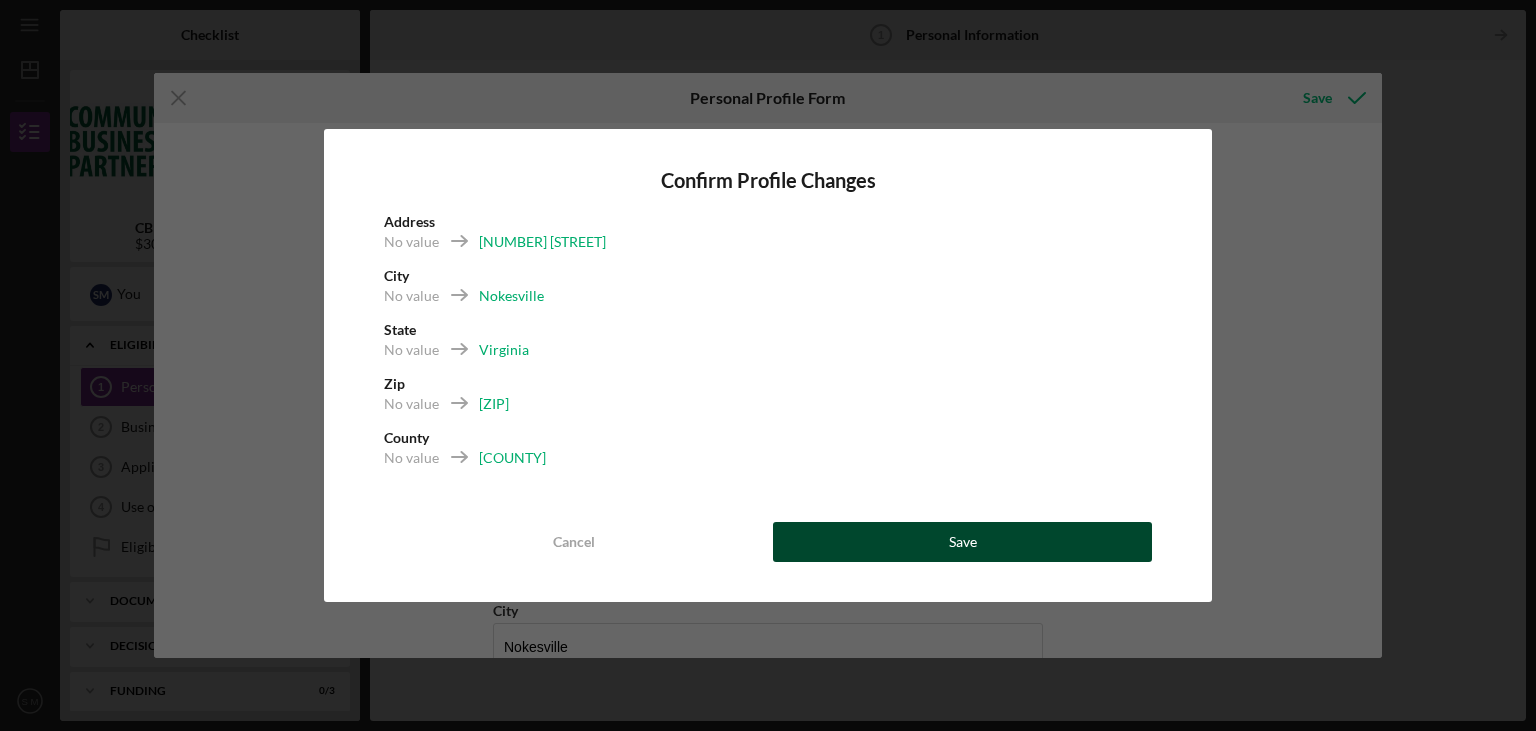 click on "Save" at bounding box center [962, 542] 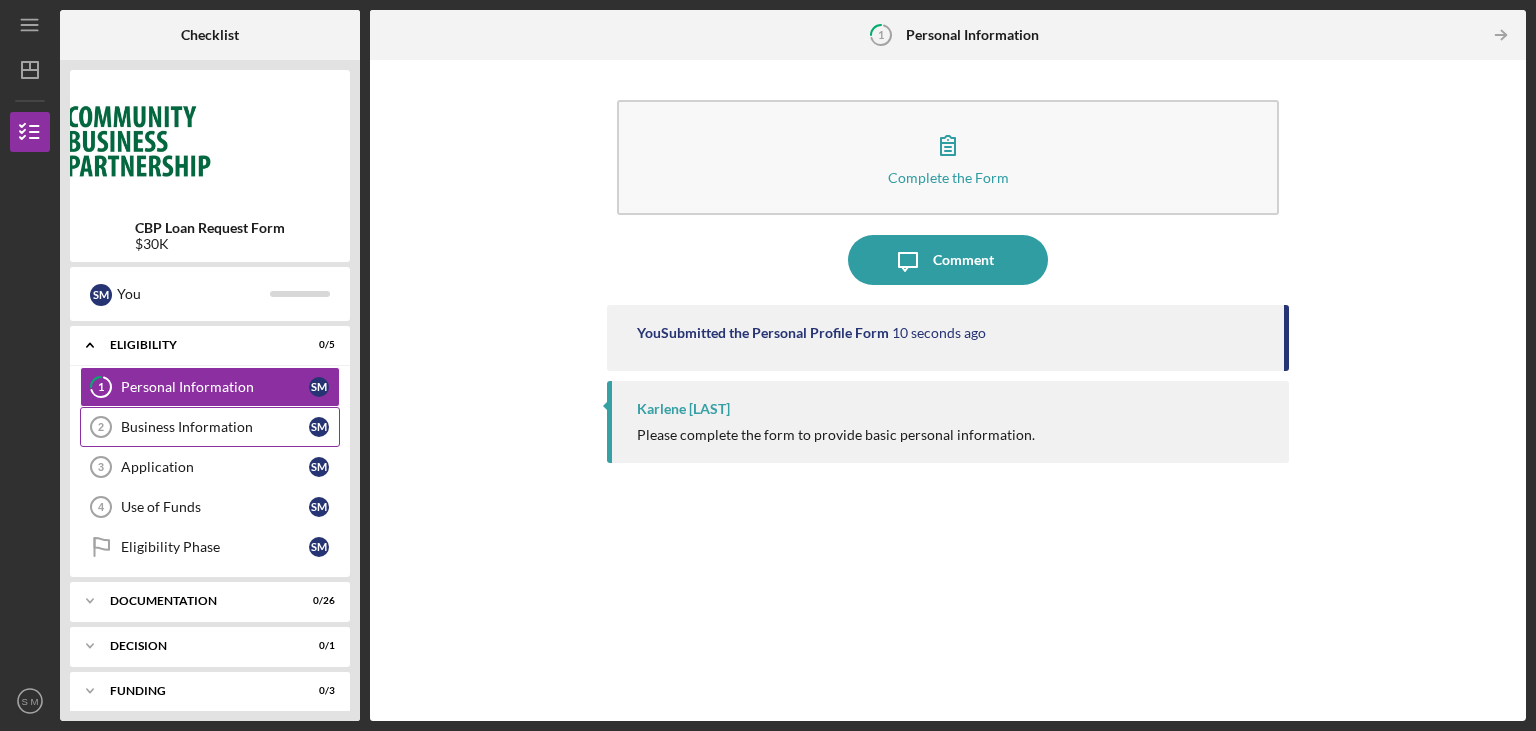 click on "Business Information 2 Business Information S M" at bounding box center (210, 427) 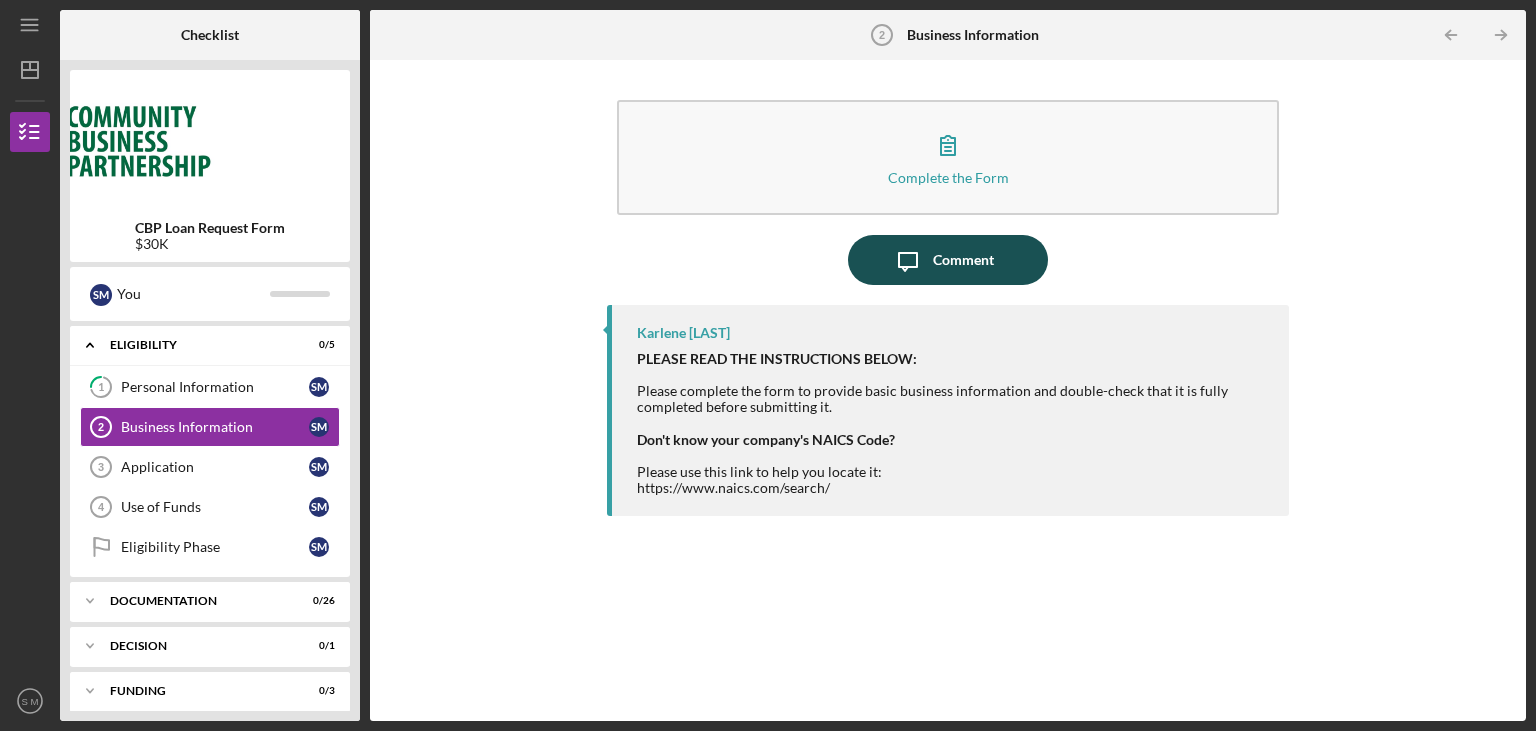 click on "Icon/Message Comment" at bounding box center [948, 260] 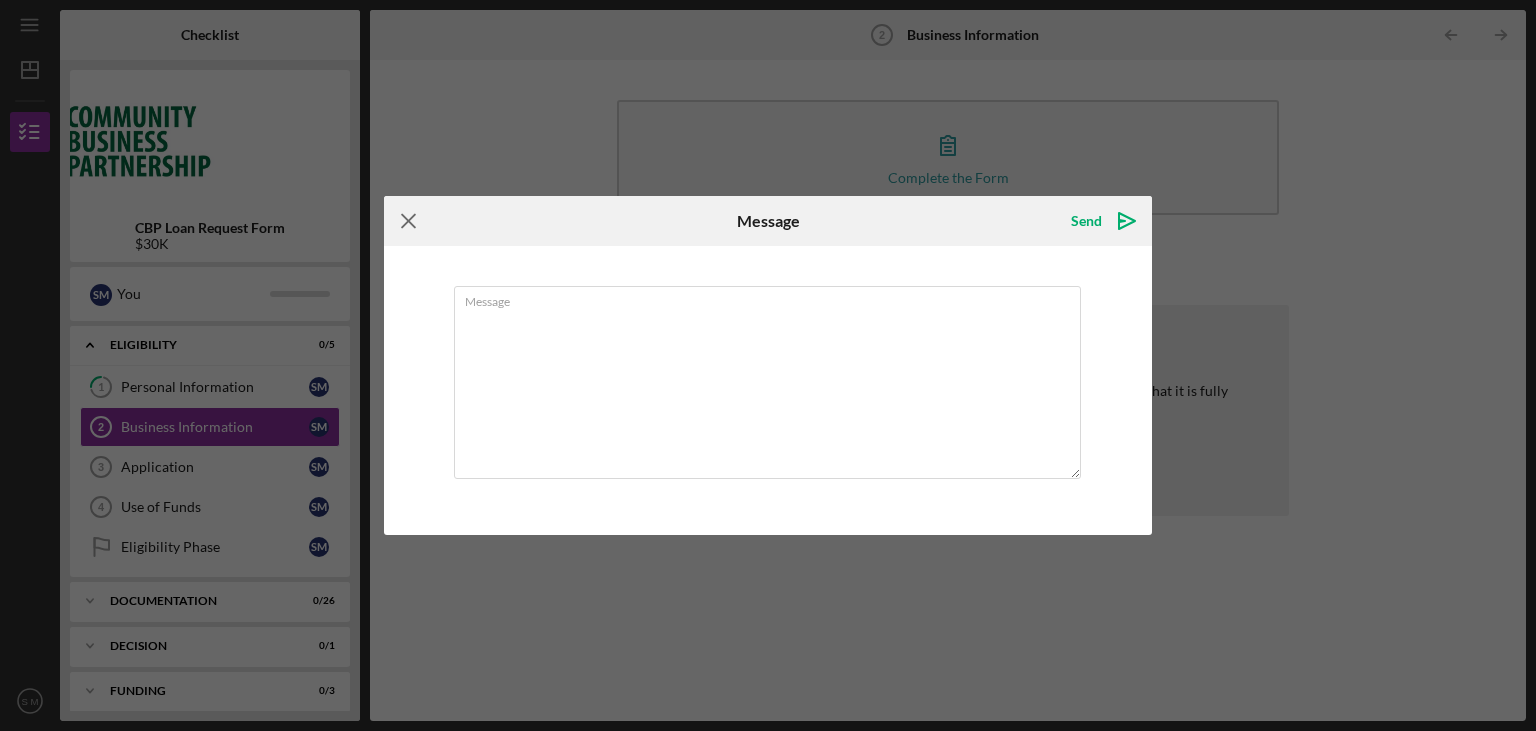 click on "Icon/Menu Close" 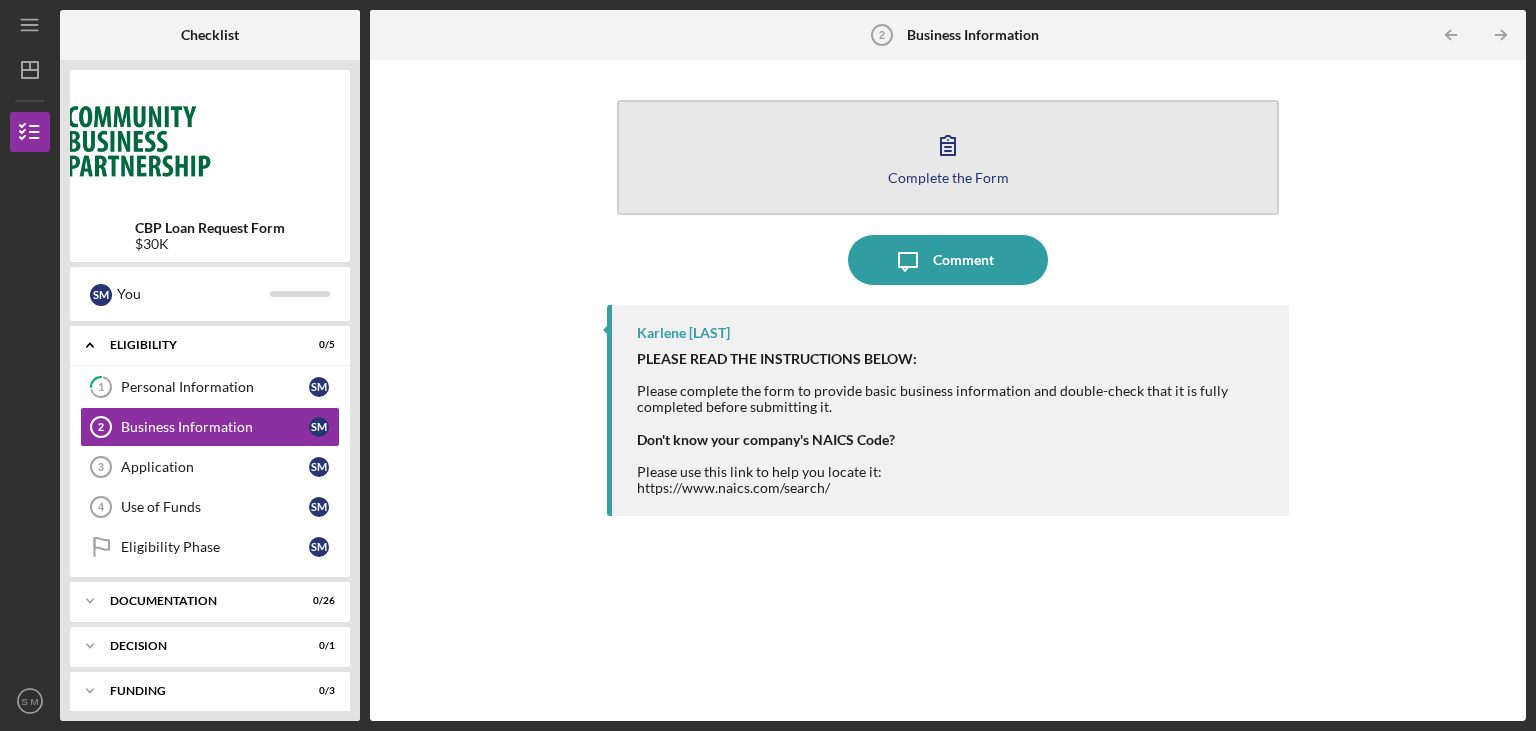 click on "Complete the Form" at bounding box center (948, 177) 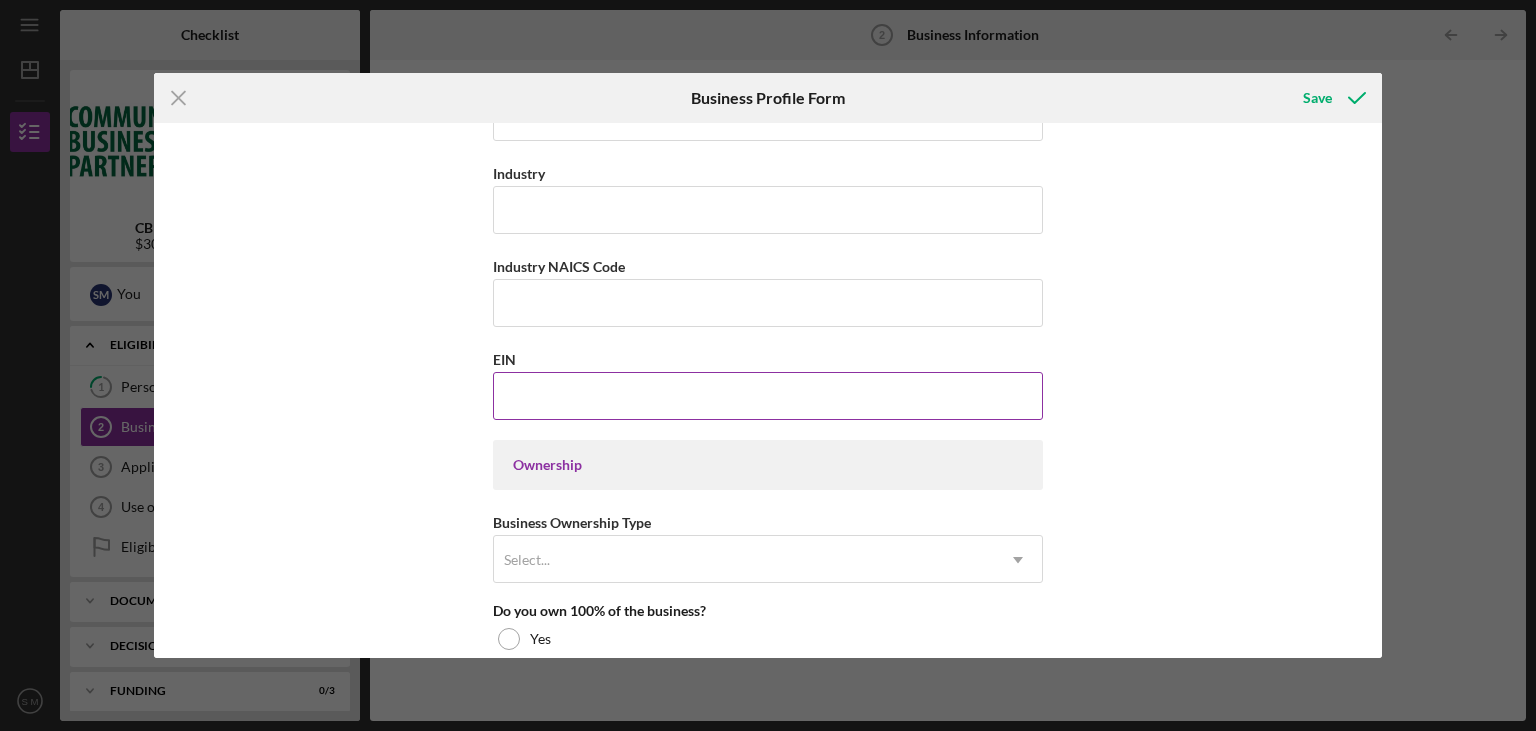scroll, scrollTop: 605, scrollLeft: 0, axis: vertical 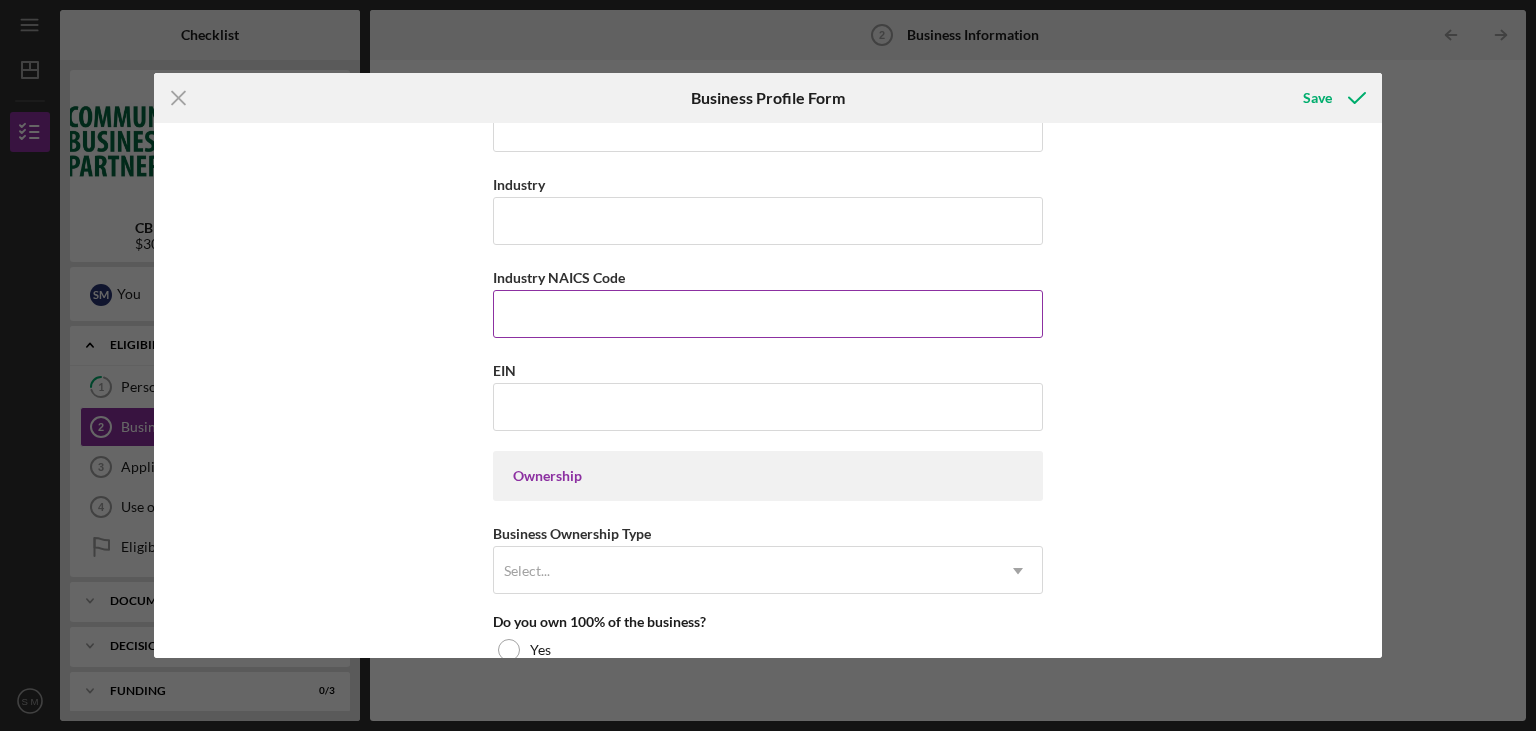 click on "Industry NAICS Code" at bounding box center [768, 314] 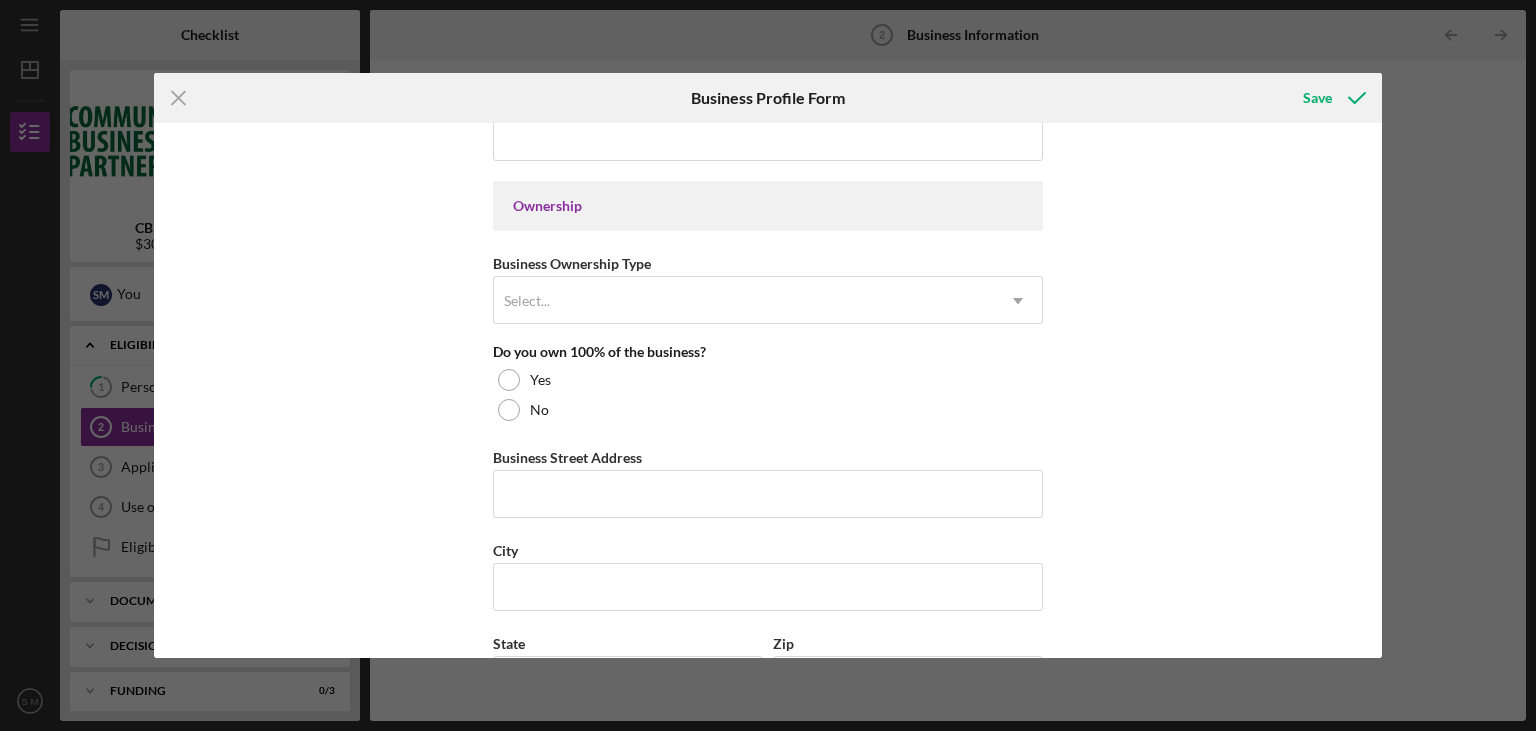 scroll, scrollTop: 907, scrollLeft: 0, axis: vertical 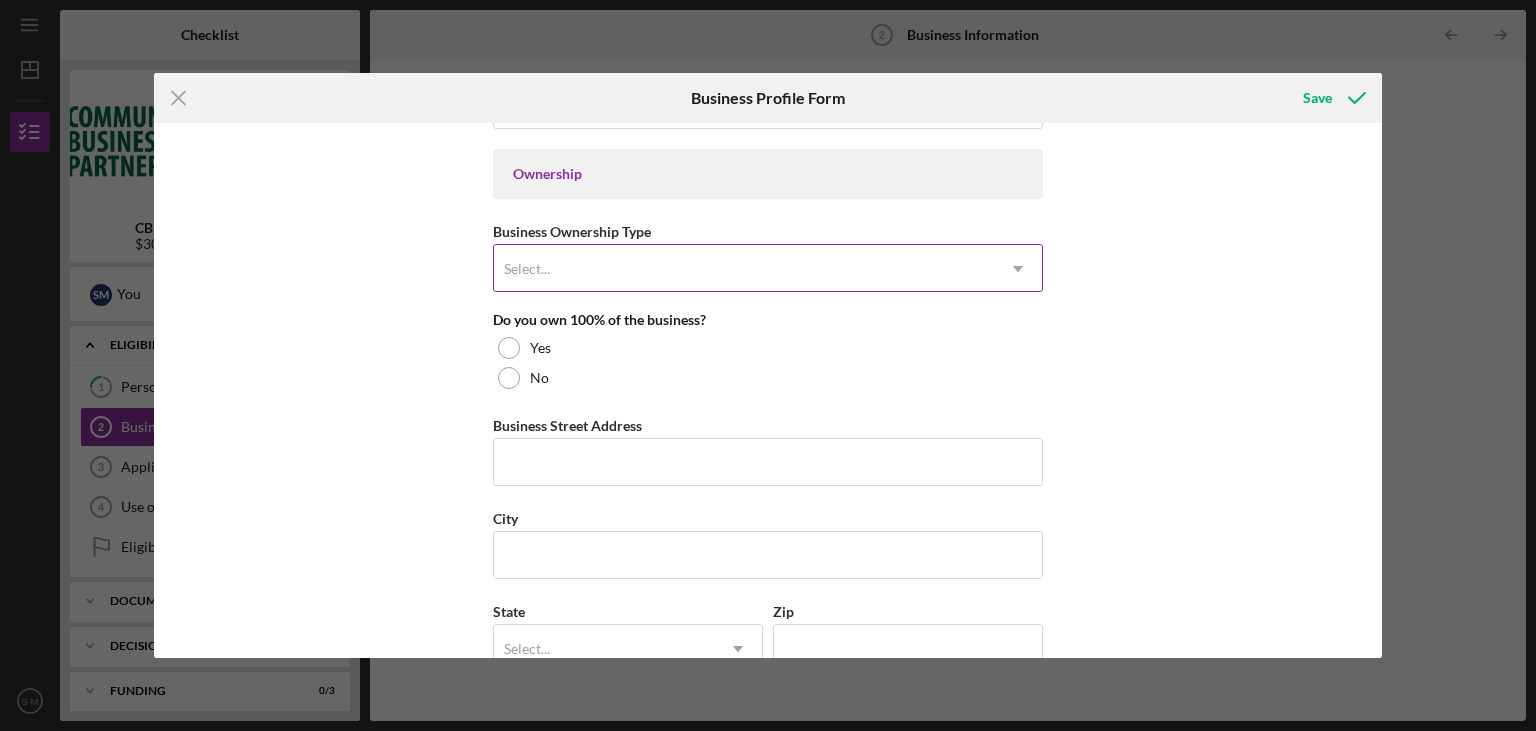 click on "Select..." at bounding box center [744, 269] 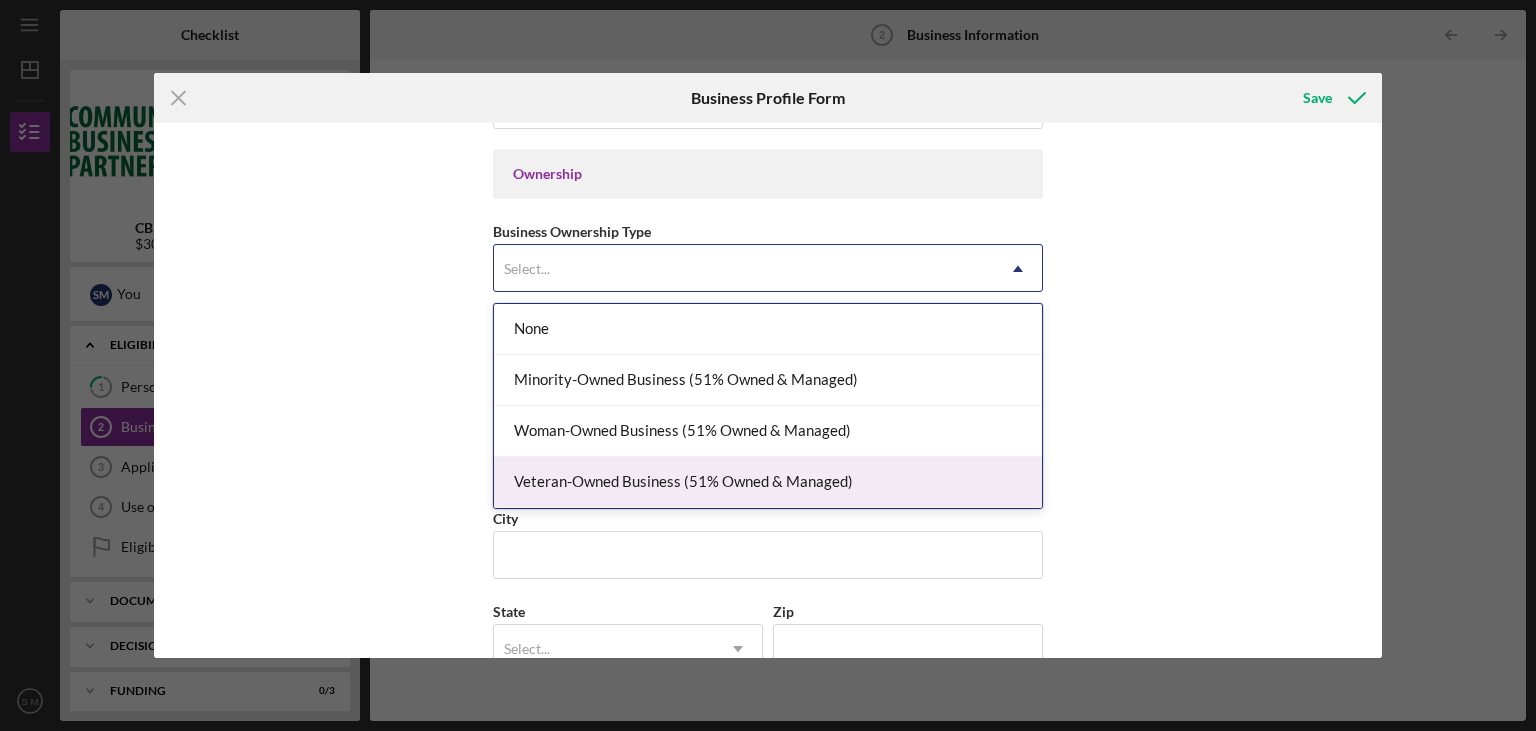 click on "Veteran-Owned Business (51% Owned & Managed)" at bounding box center [768, 482] 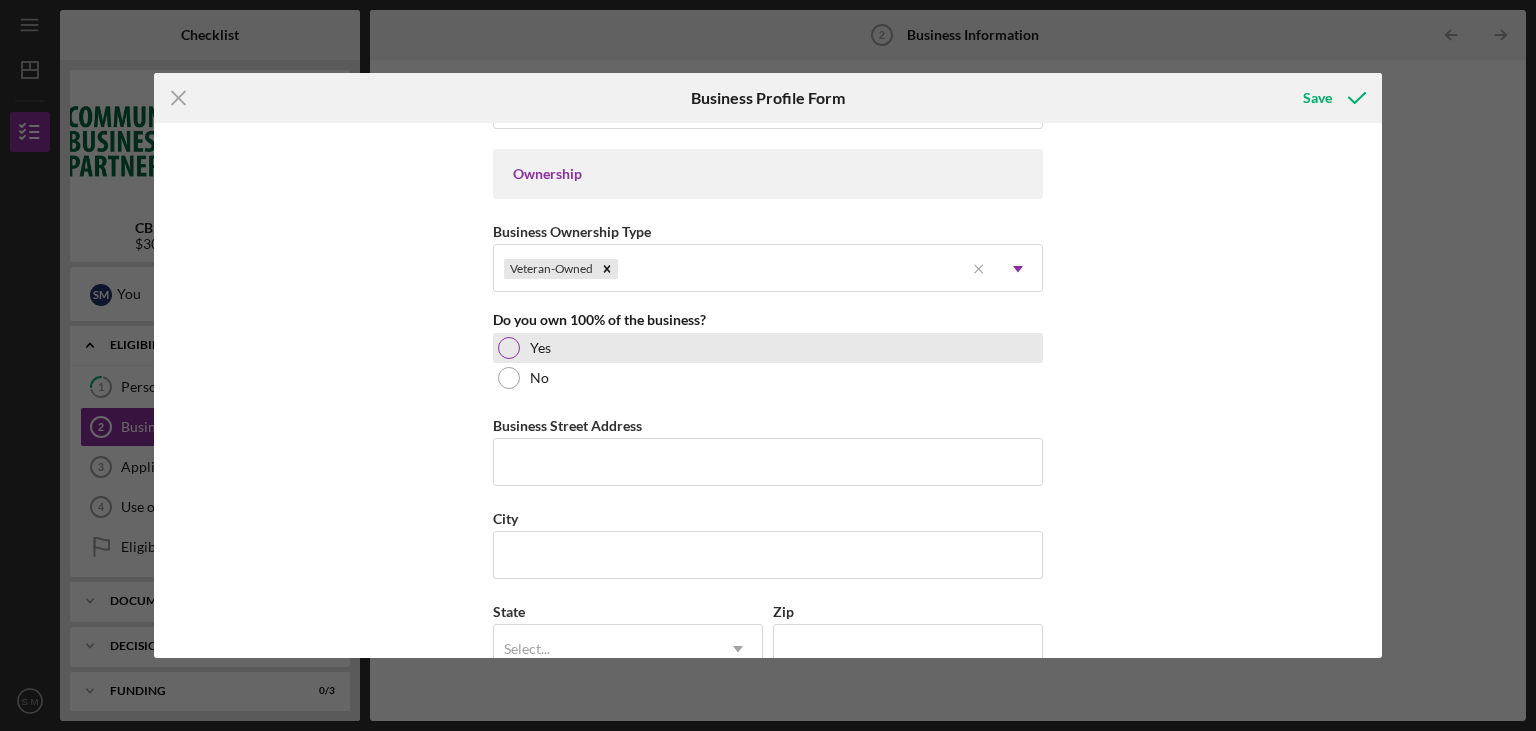 drag, startPoint x: 530, startPoint y: 350, endPoint x: 615, endPoint y: 350, distance: 85 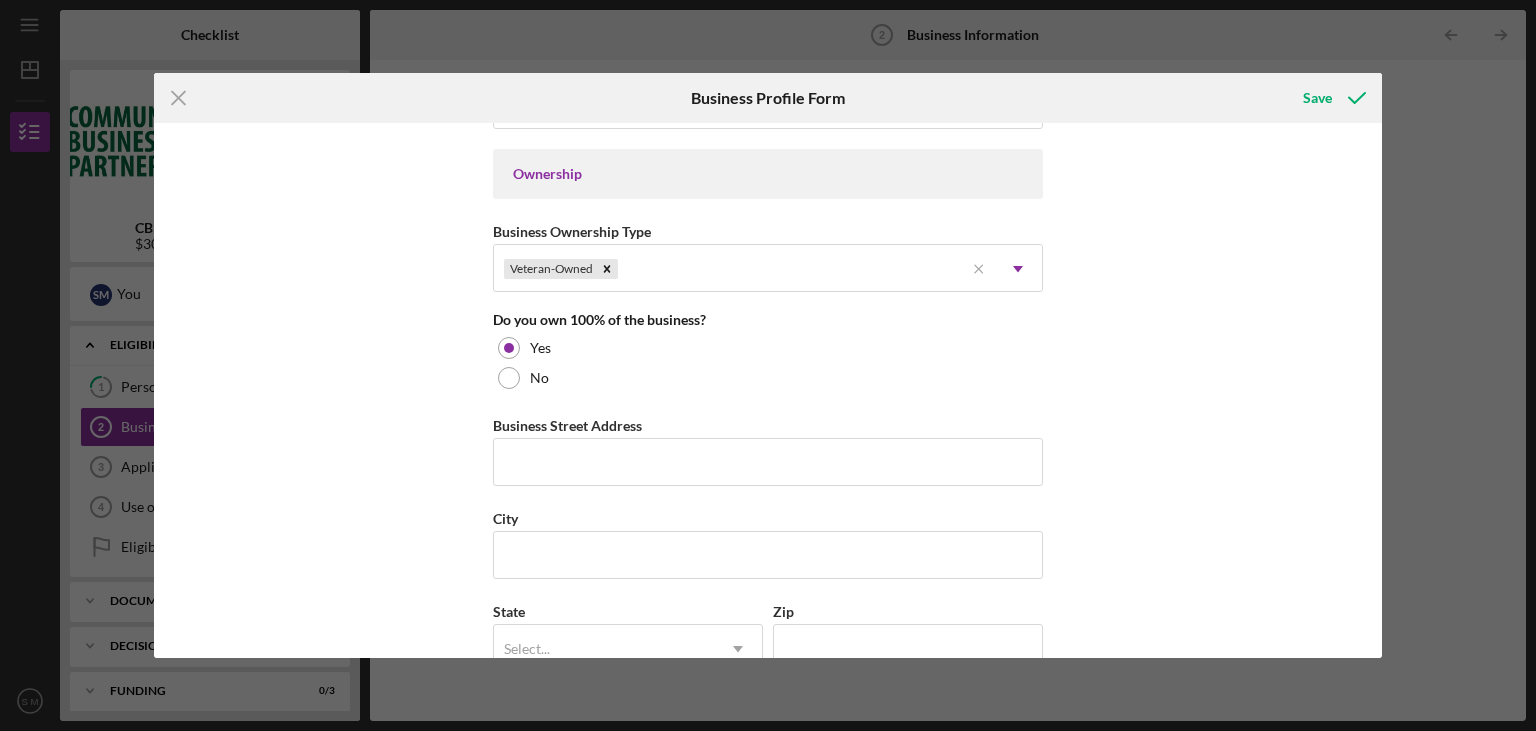 click on "Business Name The Grey Wolf Group, Inc. DBA Business Start Date Legal Structure Select... Icon/Dropdown Arrow Business Phone Business Email [EMAIL] Website Industry Industry NAICS Code EIN Ownership Business Ownership Type Veteran-Owned Icon/Menu Close Icon/Dropdown Arrow Do you own 100% of the business? Yes No Business Street Address City [CITY] State Select... Icon/Dropdown Arrow Zip [ZIP] County [COUNTY] Is your Mailing Address the same as your Business Address? Yes No Do you own or lease your business premisses? Select... Icon/Dropdown Arrow Annual Gross Revenue Number of Full-Time Employees Number of Part-Time Employees" at bounding box center (768, 390) 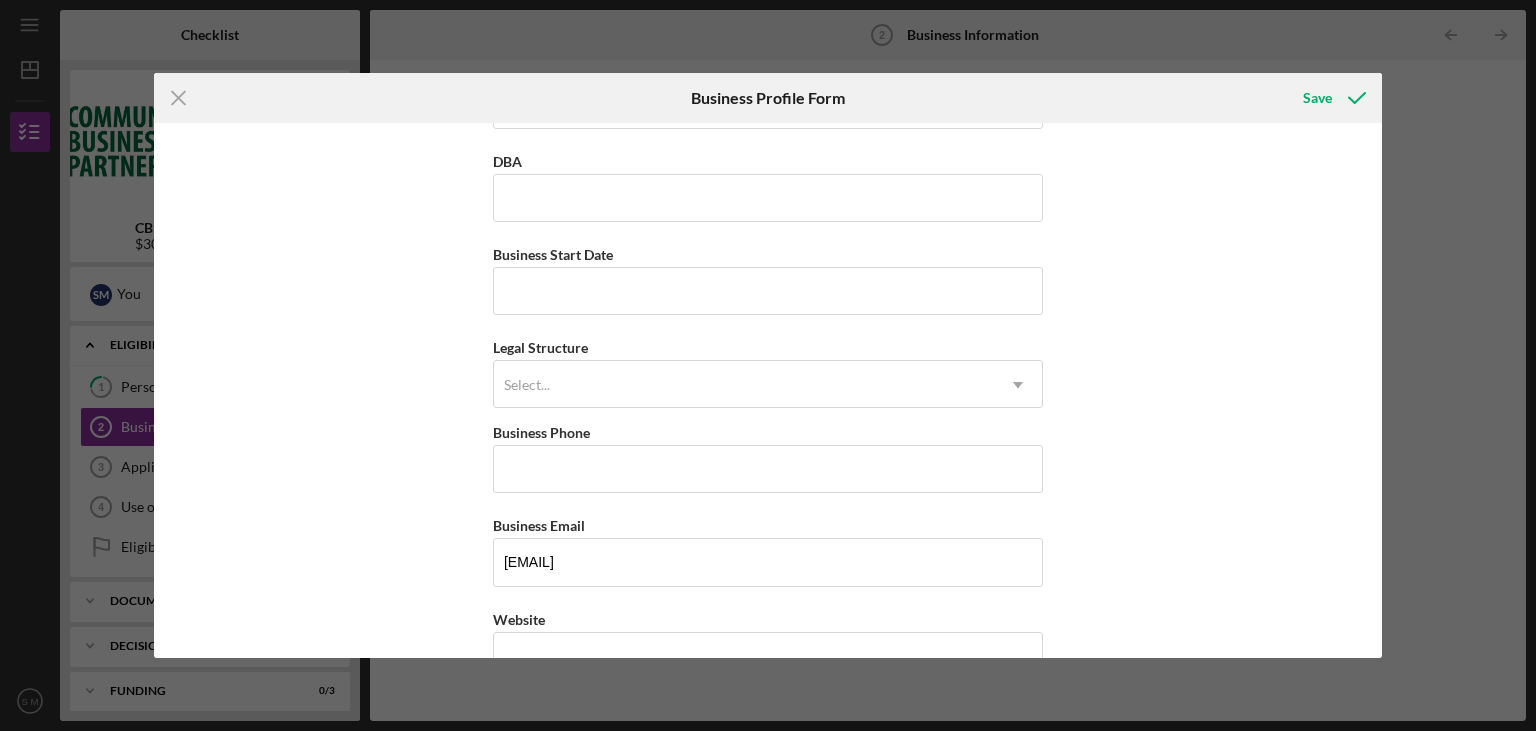 scroll, scrollTop: 0, scrollLeft: 0, axis: both 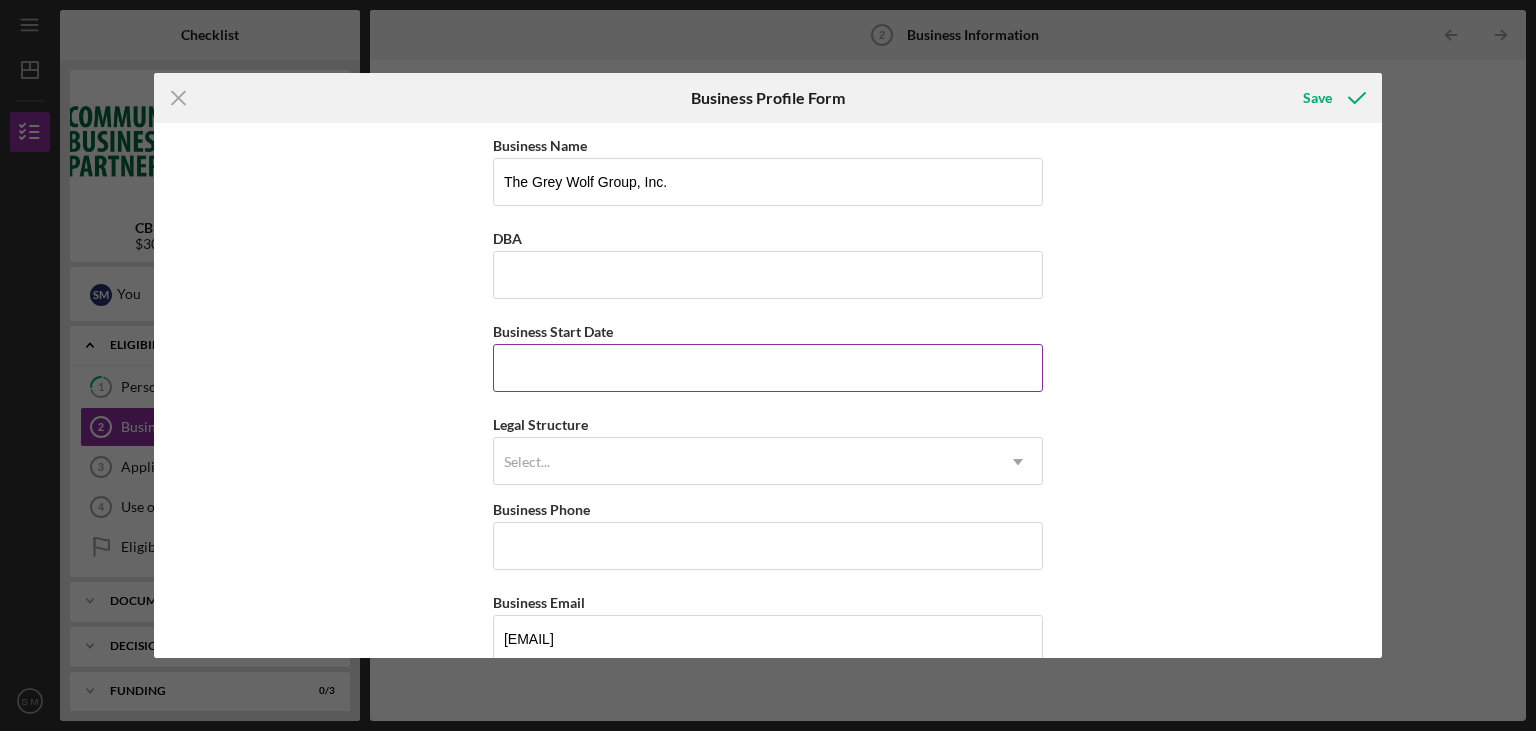 click on "Business Start Date" at bounding box center [768, 368] 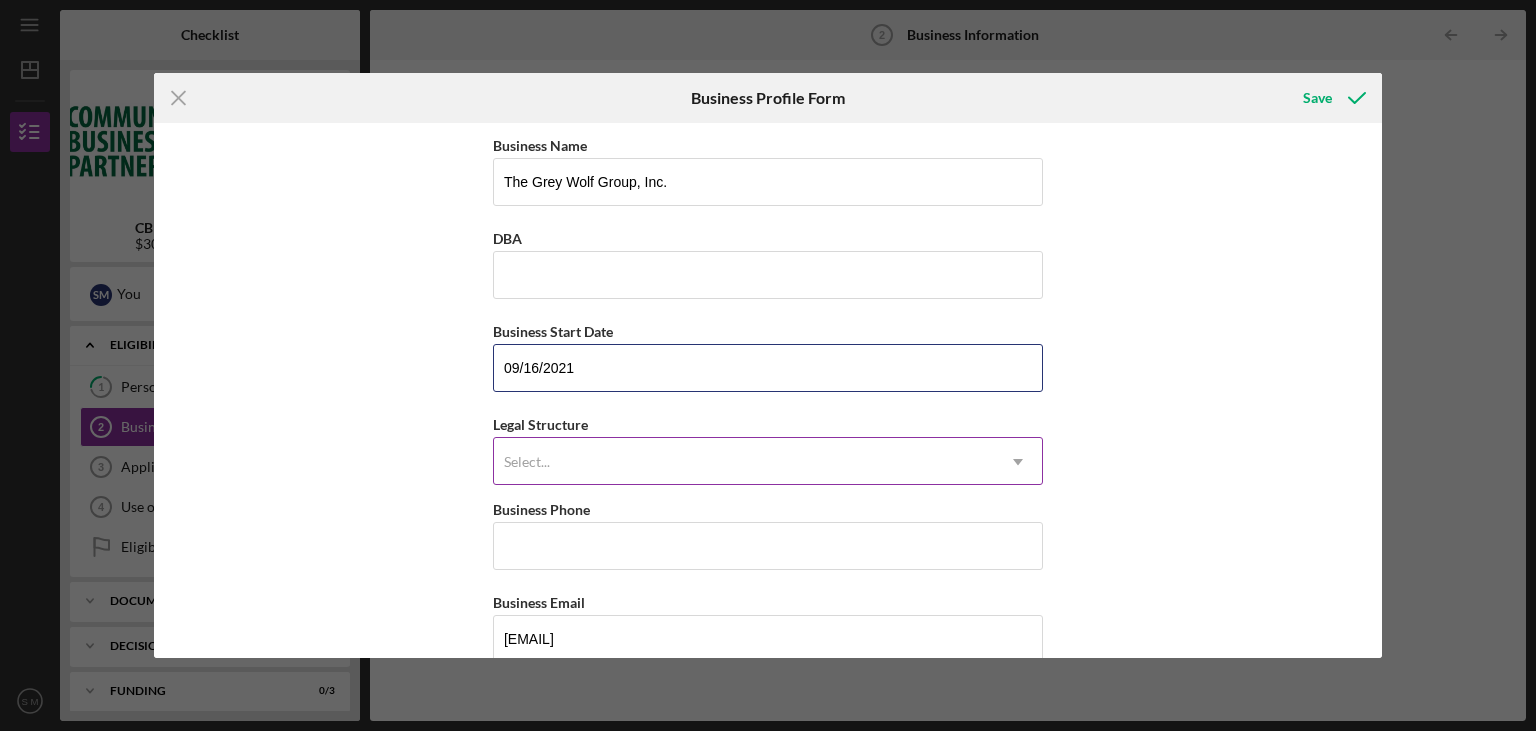 type on "09/16/2021" 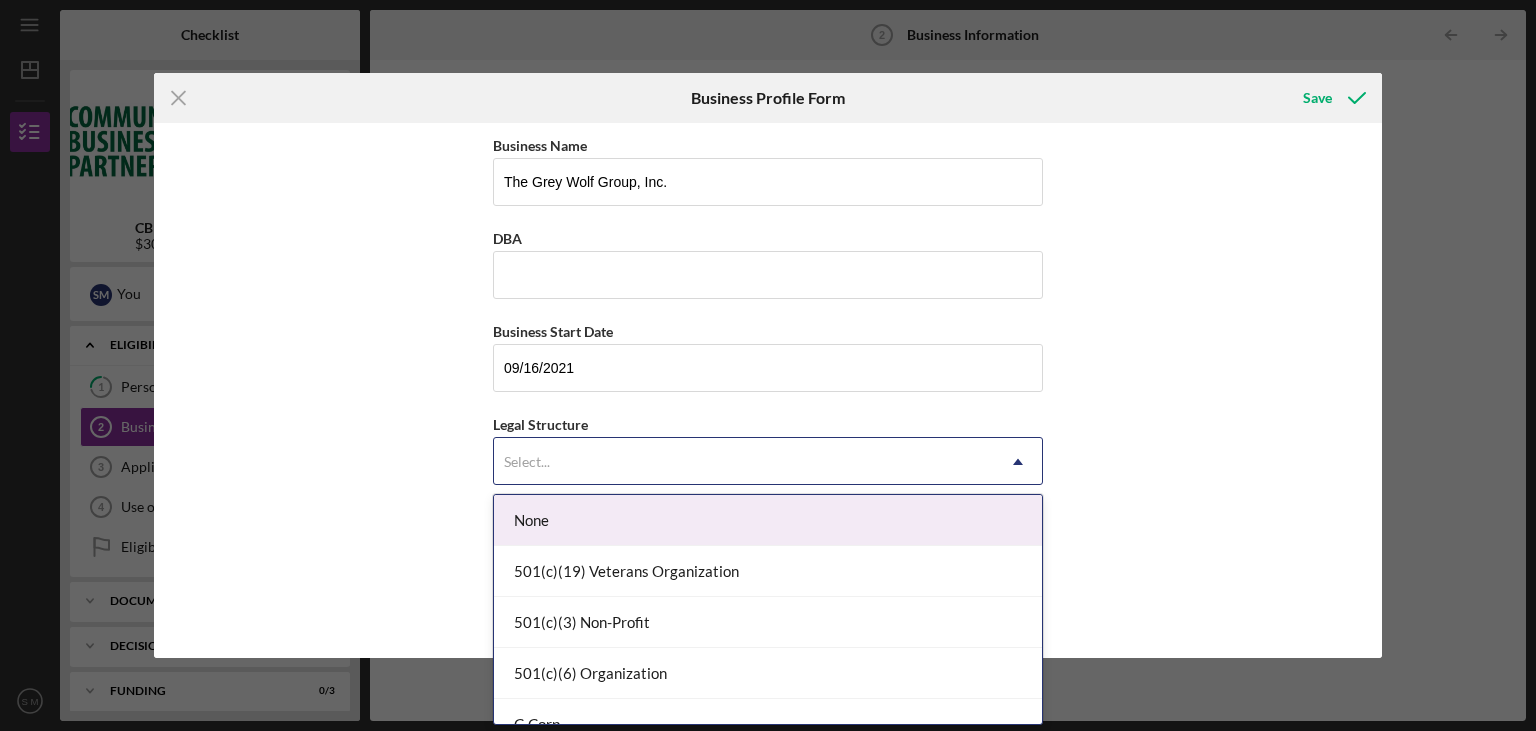 click on "Select..." at bounding box center (744, 462) 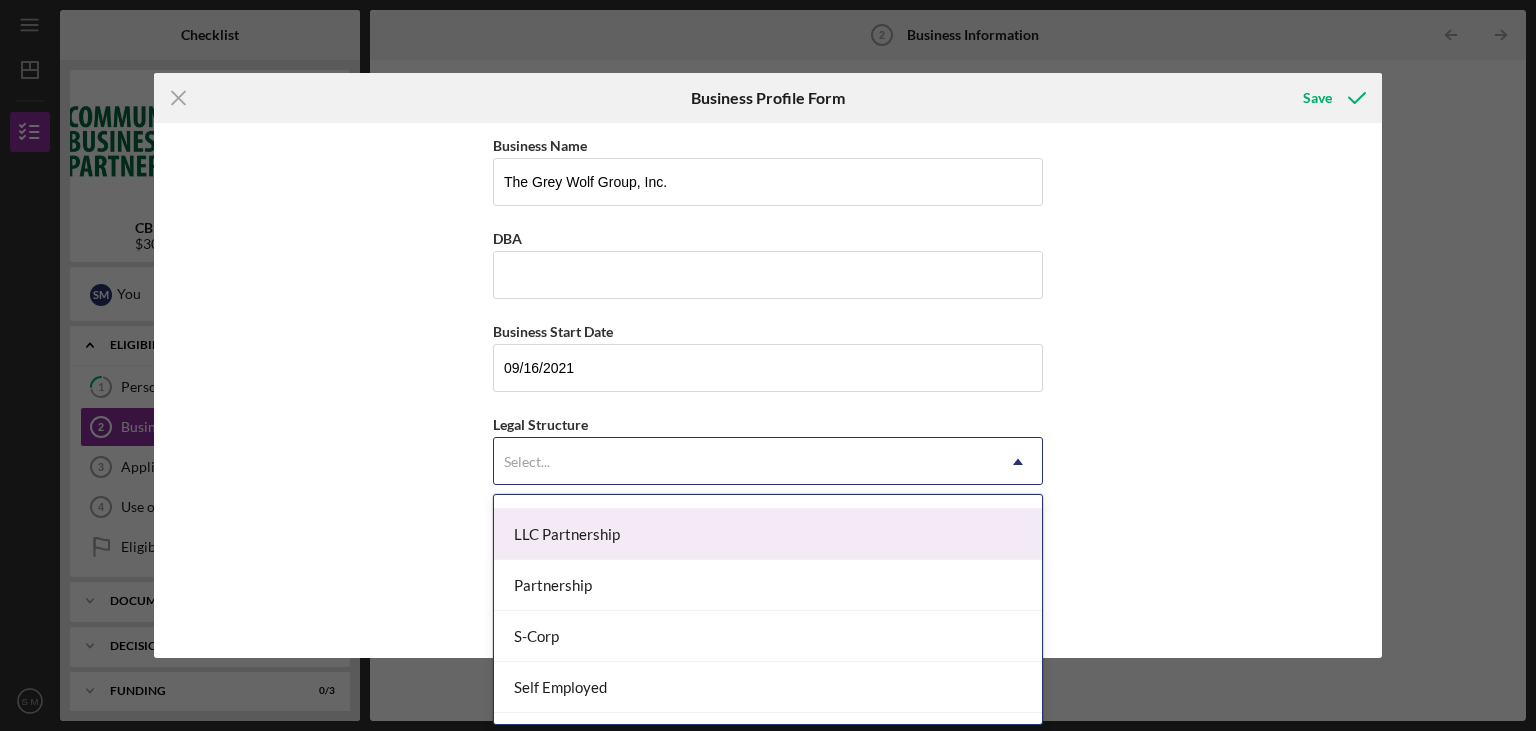 scroll, scrollTop: 403, scrollLeft: 0, axis: vertical 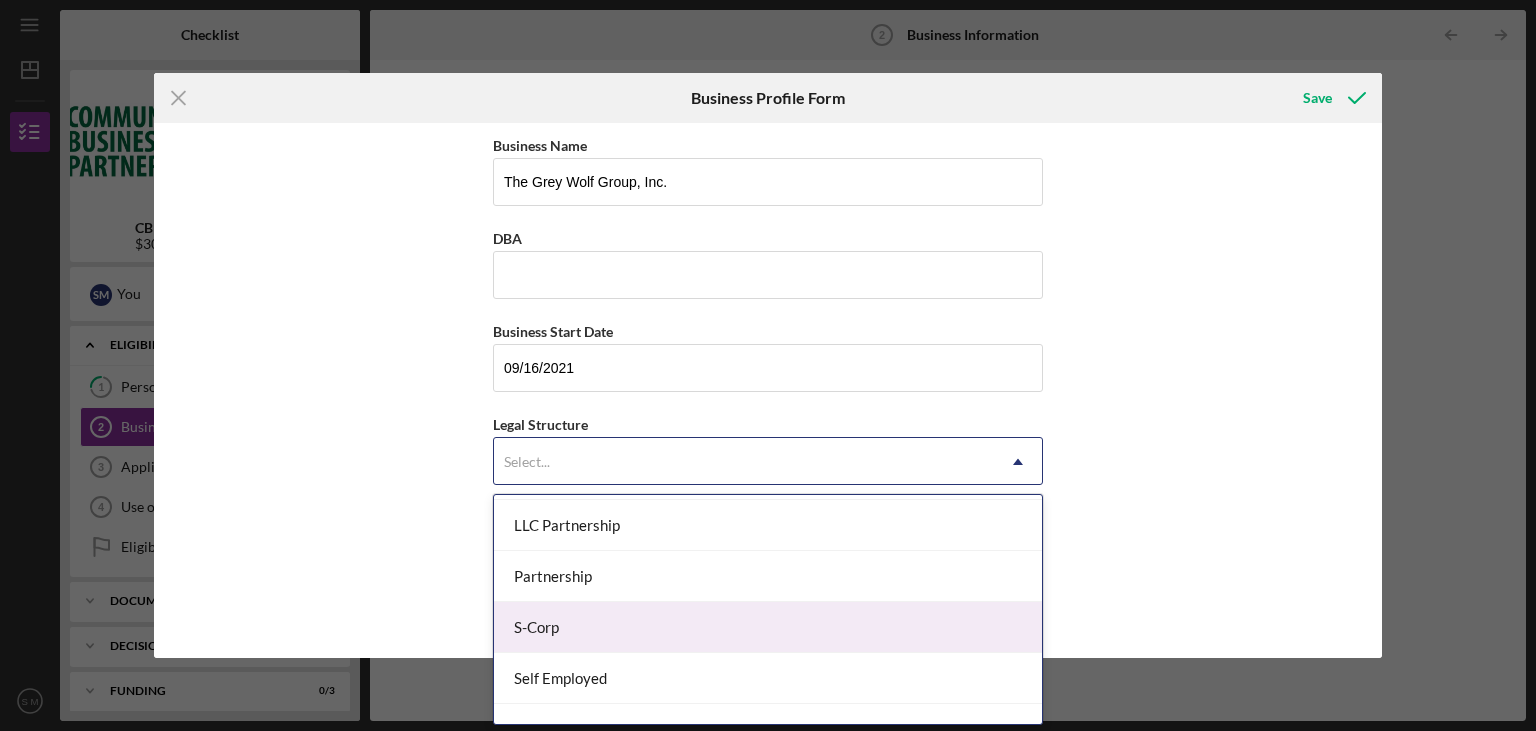 click on "S-Corp" at bounding box center [768, 627] 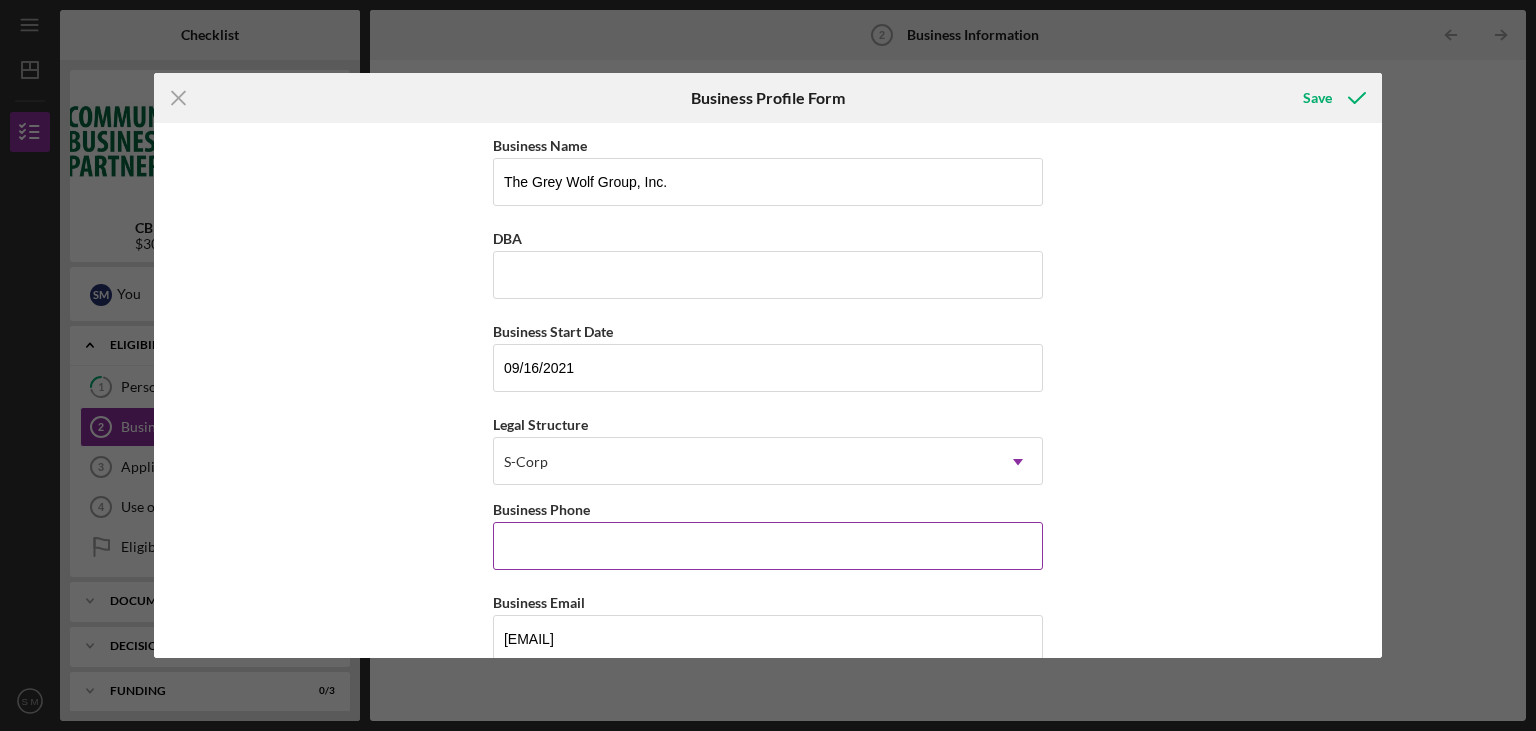 click on "Business Phone" at bounding box center [768, 546] 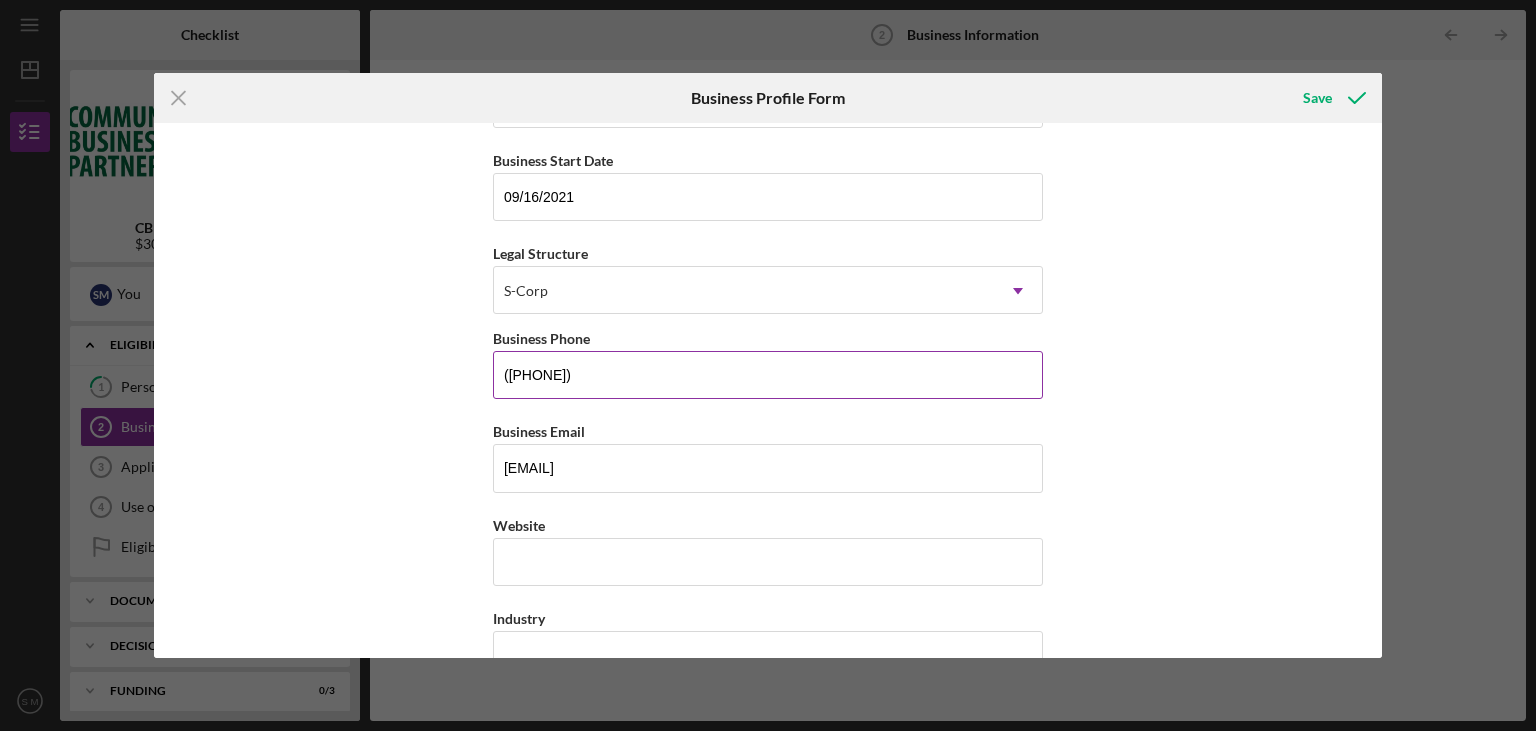 scroll, scrollTop: 403, scrollLeft: 0, axis: vertical 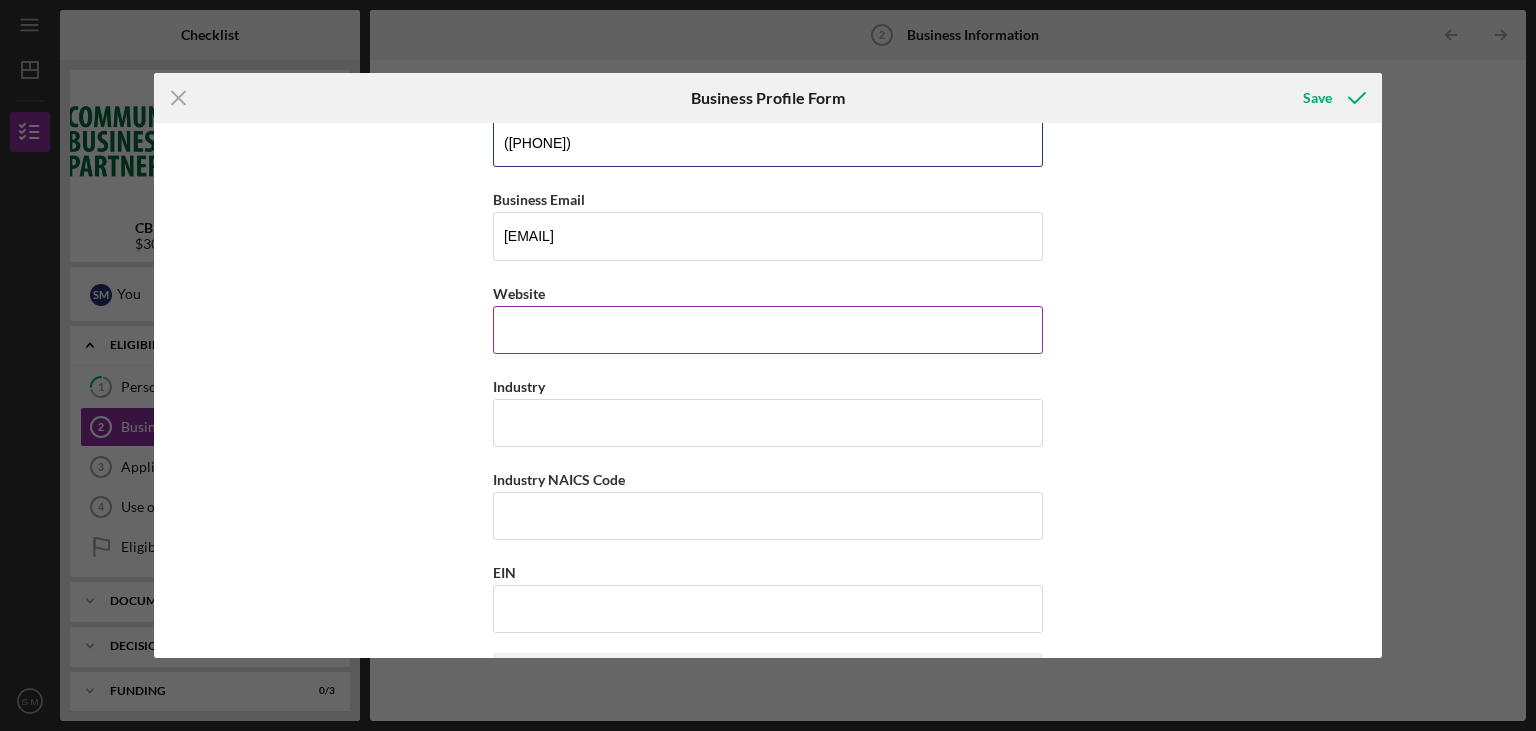 type on "([PHONE])" 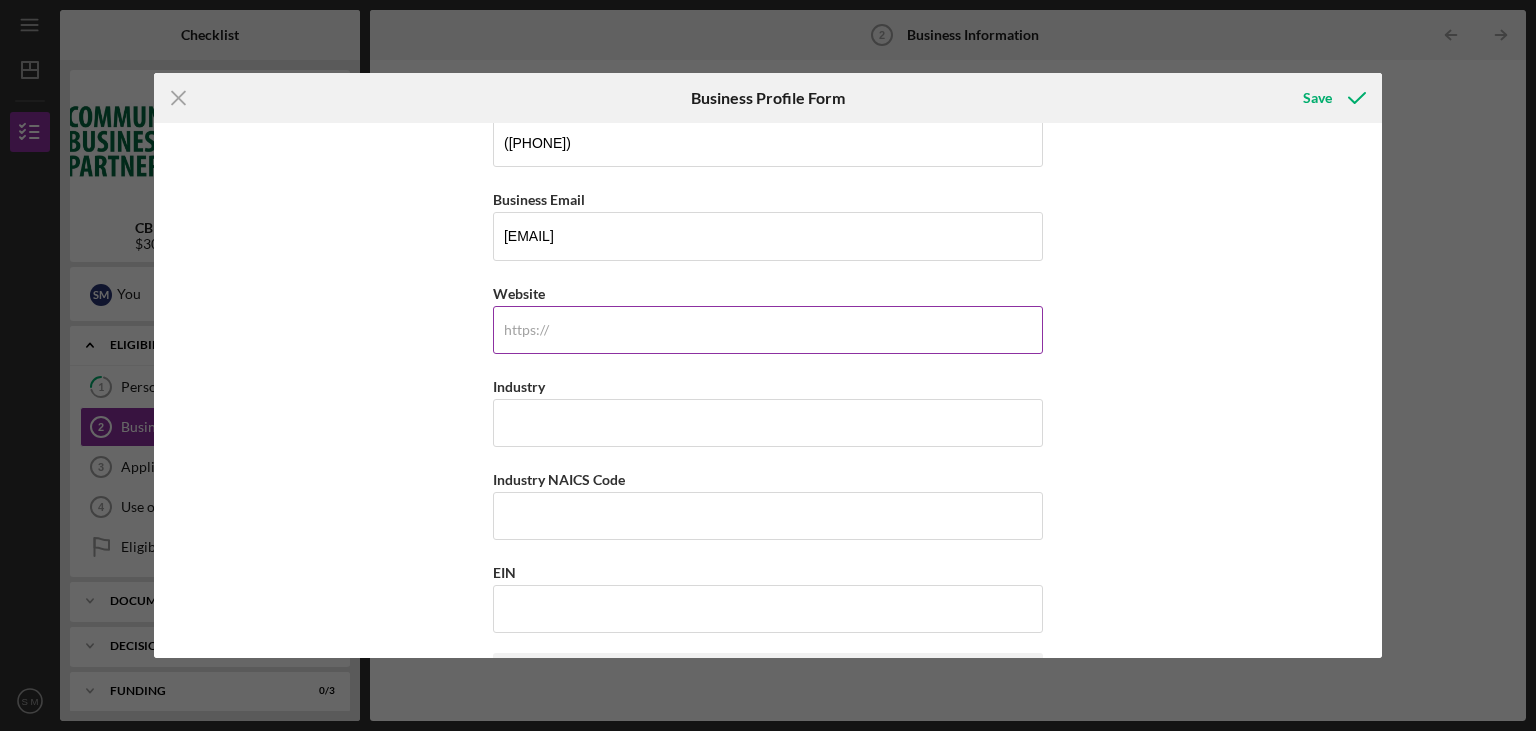 click on "Website" at bounding box center [768, 330] 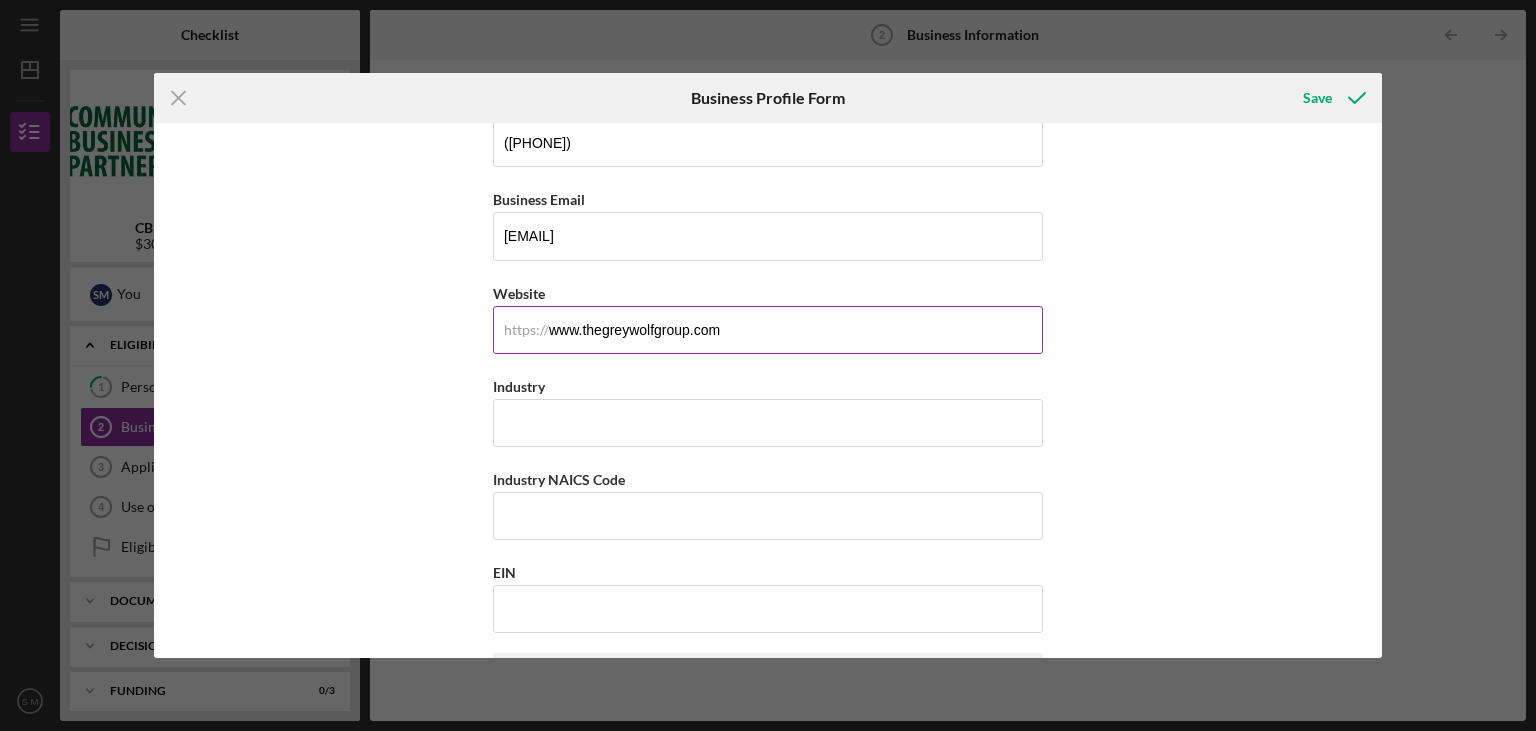 type on "www.thegreywolfgroup.com" 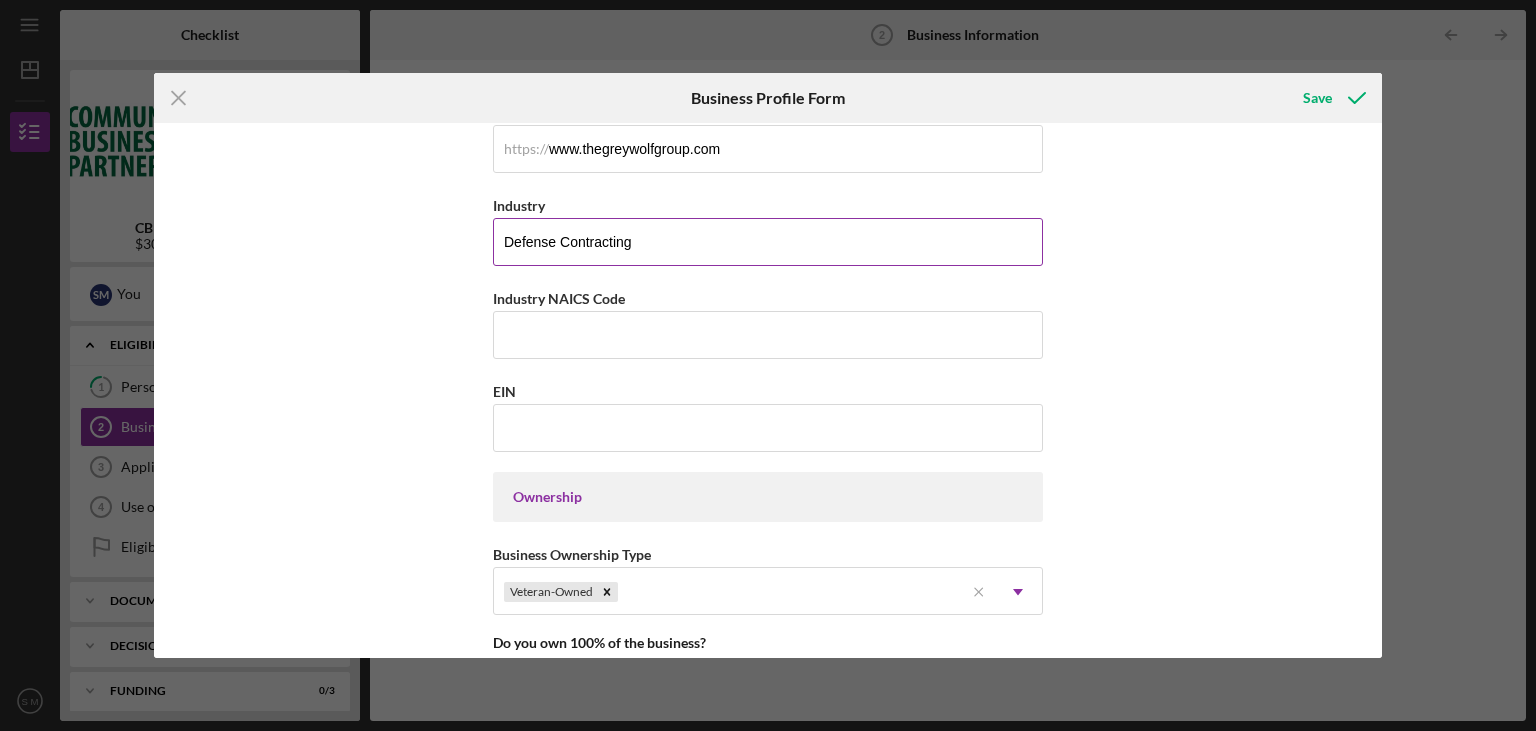 scroll, scrollTop: 605, scrollLeft: 0, axis: vertical 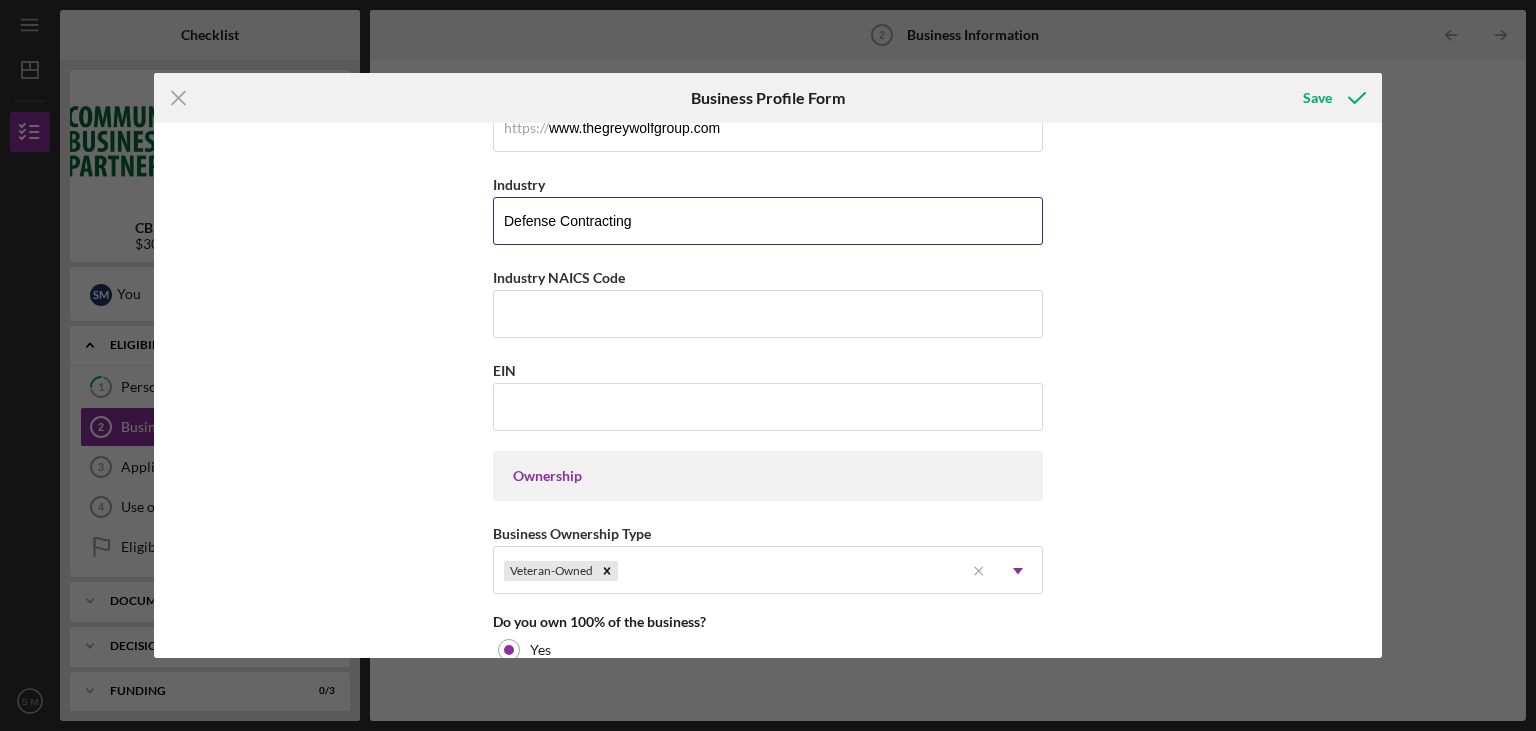 type on "Defense Contracting" 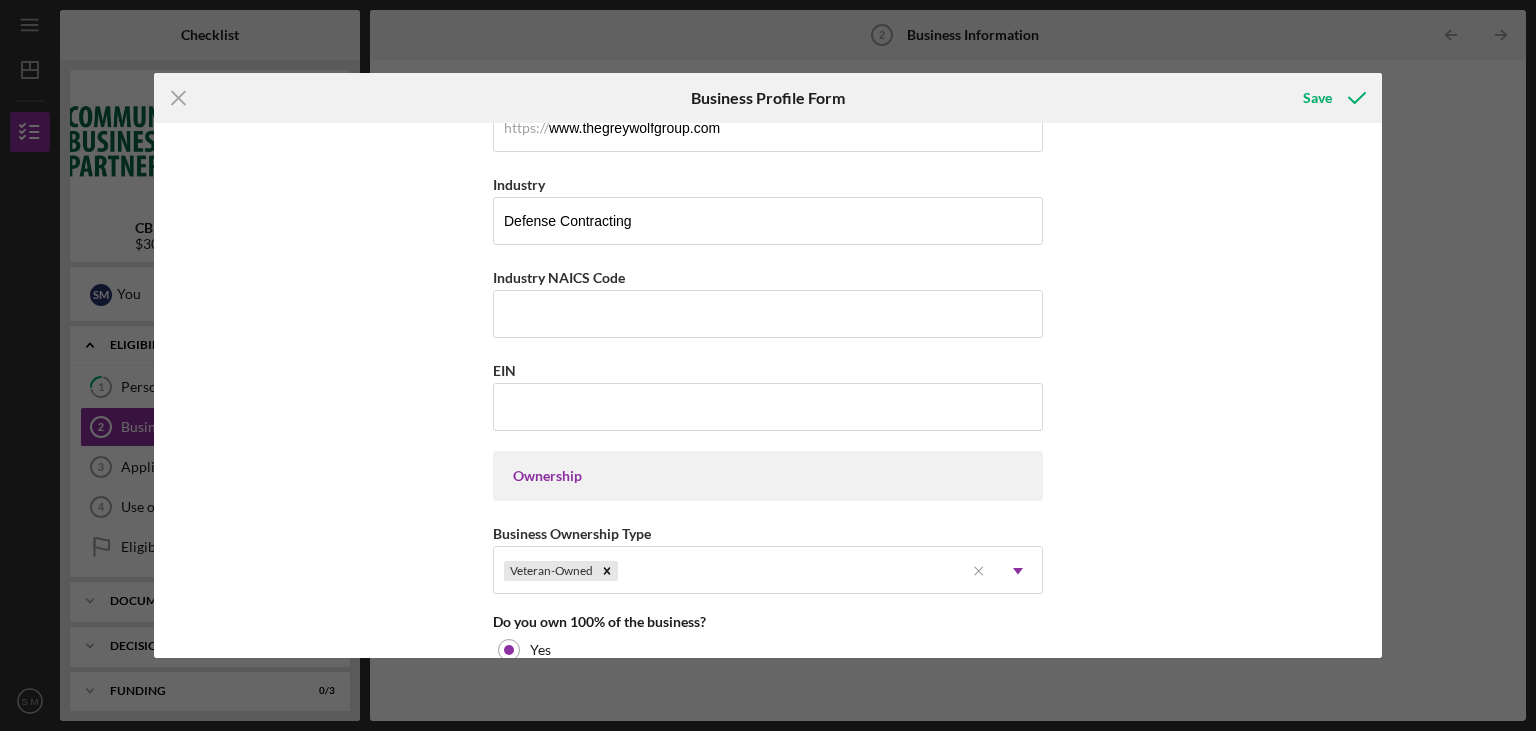 click on "Business Name The Grey Wolf Group, Inc. DBA Business Start Date 09/16/2021 Legal Structure S-Corp Icon/Dropdown Arrow Business Phone ([PHONE]) Business Email [EMAIL] https:// Website www.thegreywolfgroup.com Industry Defense Contracting Industry NAICS Code EIN Ownership Business Ownership Type Veteran-Owned Icon/Menu Close Icon/Dropdown Arrow Do you own 100% of the business? Yes No Business Street Address City [CITY] State Select... Icon/Dropdown Arrow Zip [ZIP] County [COUNTY] Is your Mailing Address the same as your Business Address? Yes No Do you own or lease your business premisses? Select... Icon/Dropdown Arrow Annual Gross Revenue Number of Full-Time Employees Number of Part-Time Employees" at bounding box center (768, 390) 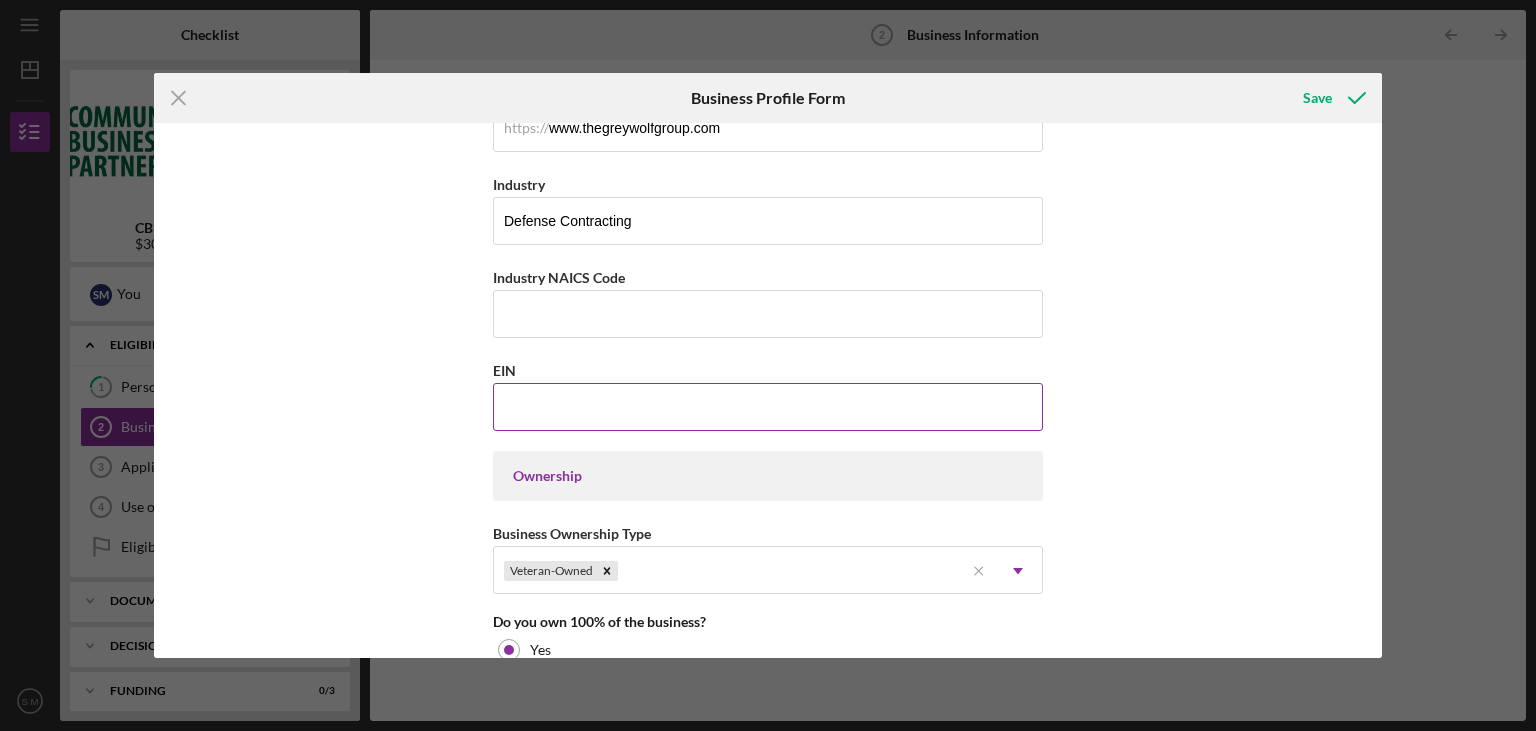 click on "EIN" at bounding box center (768, 370) 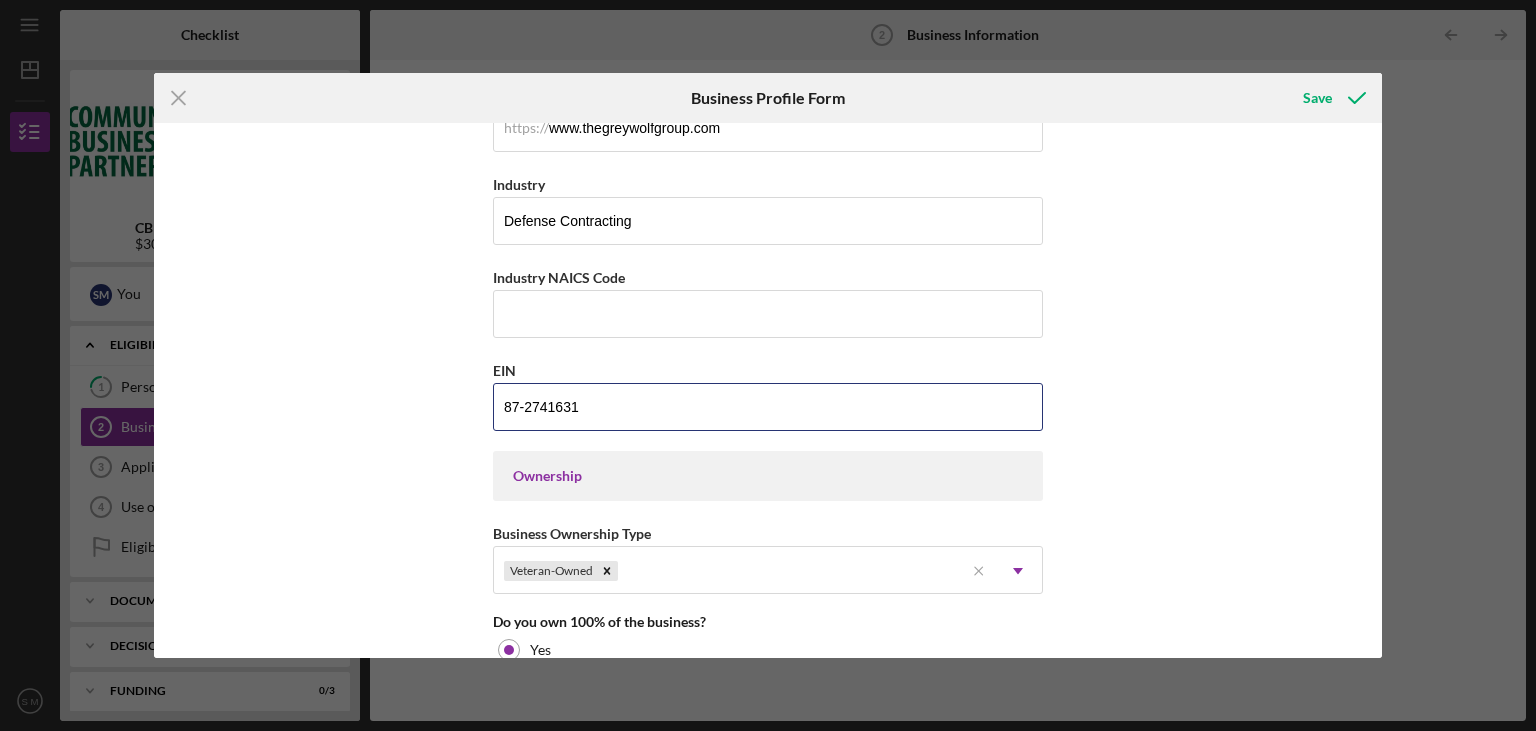 type on "87-2741631" 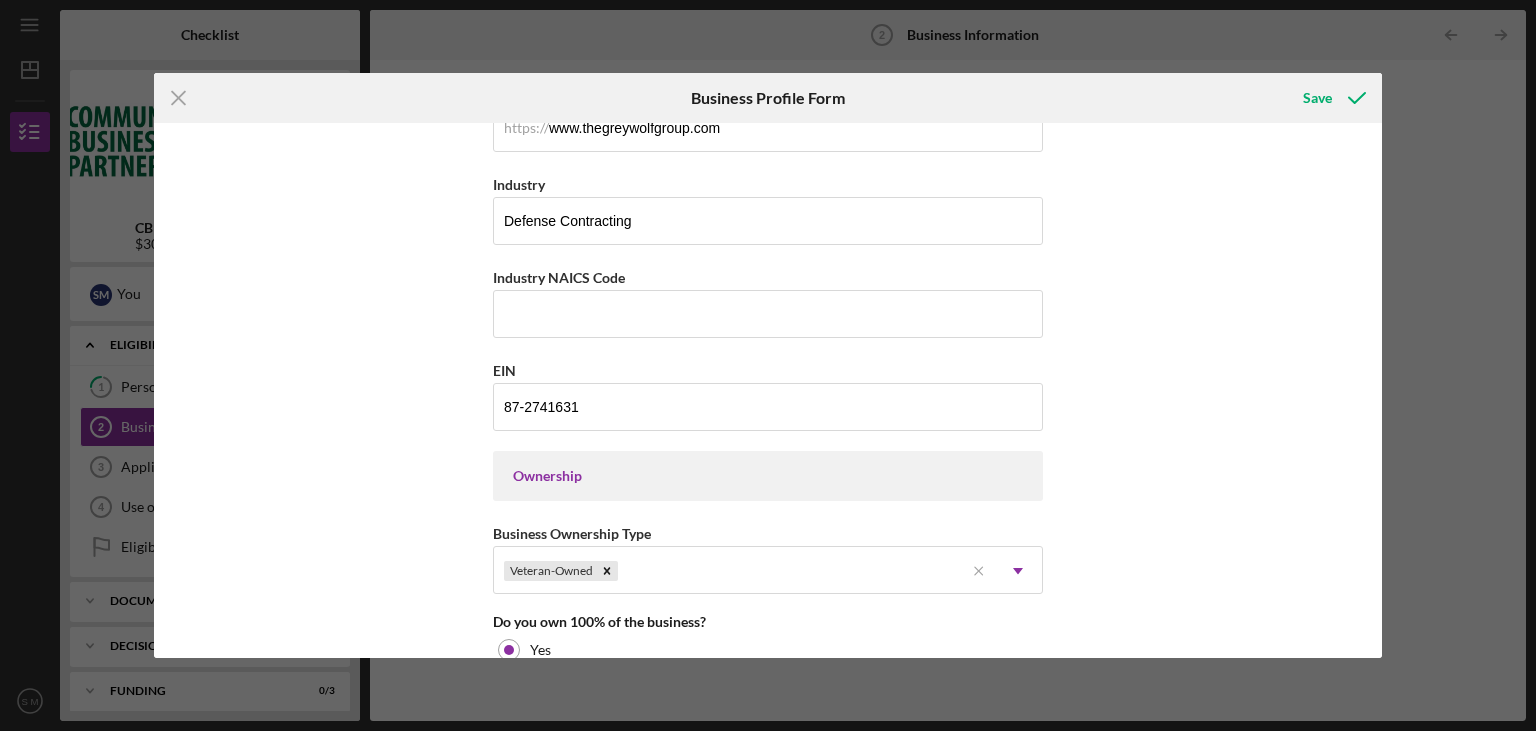 click on "Business Name The Grey Wolf Group, Inc. DBA Business Start Date 09/16/2021 Legal Structure S-Corp Icon/Dropdown Arrow Business Phone [PHONE] Business Email [EMAIL] https:// Website www.thegreywolfgroup.com Industry Defense Contracting Industry NAICS Code EIN 87-2741631 Ownership Business Ownership Type Veteran-Owned Icon/Menu Close Icon/Dropdown Arrow Do you own 100% of the business? Yes No Business Street Address City State Select... Icon/Dropdown Arrow Zip County Is your Mailing Address the same as your Business Address? Yes No Do you own or lease your business premisses? Select... Icon/Dropdown Arrow Annual Gross Revenue Number of Full-Time Employees Number of Part-Time Employees" at bounding box center (768, 390) 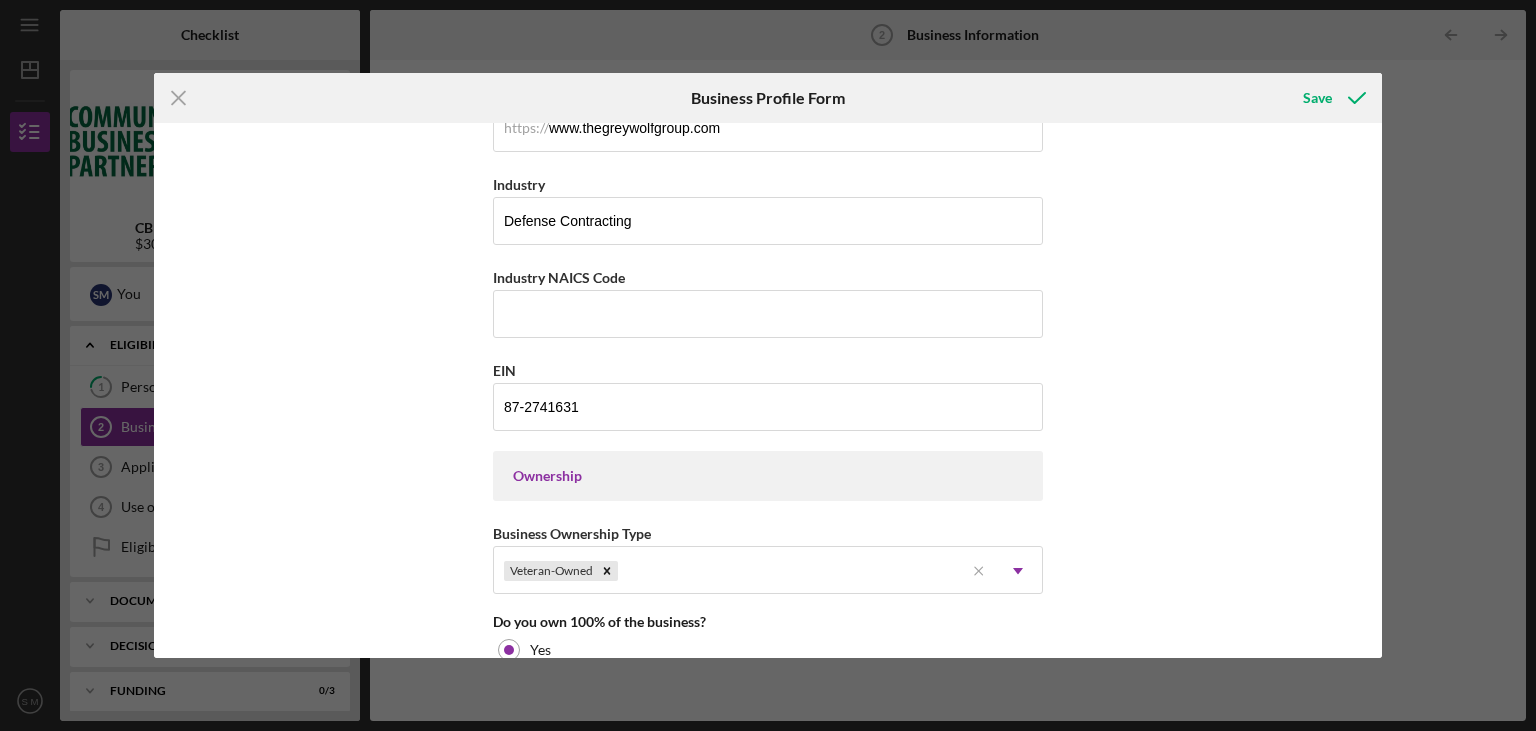 drag, startPoint x: 237, startPoint y: 446, endPoint x: 262, endPoint y: 443, distance: 25.179358 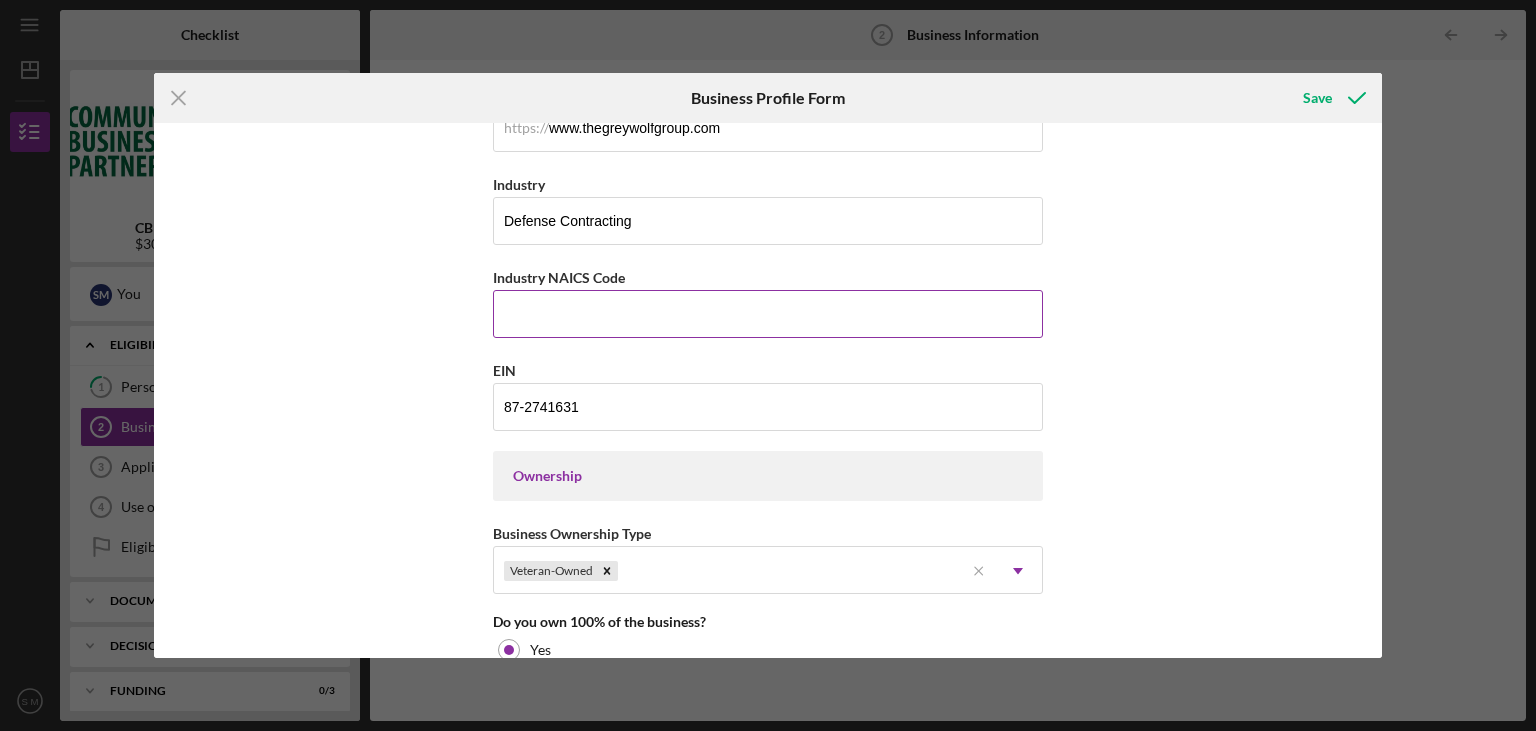 click on "Industry NAICS Code" at bounding box center (768, 314) 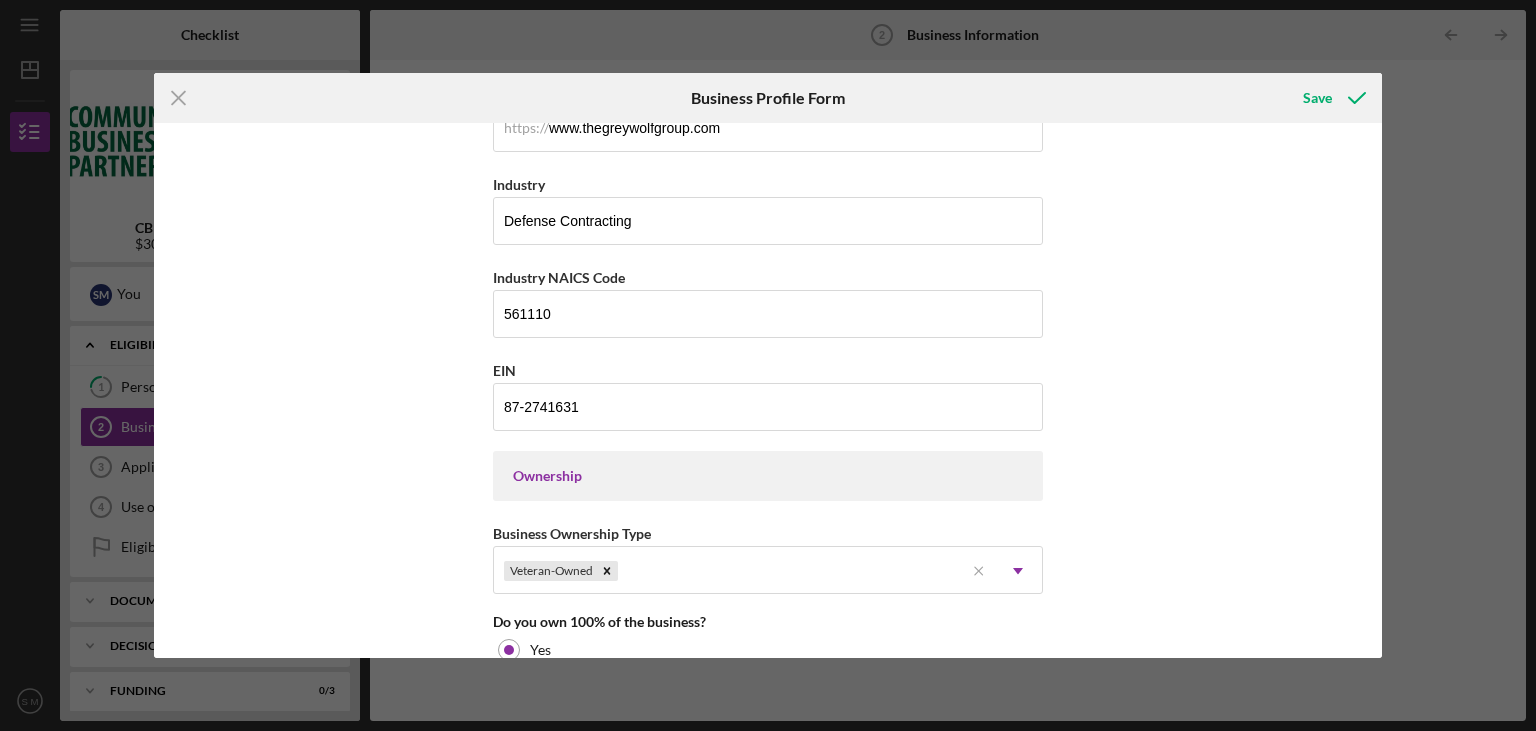 click on "Business Name The Grey Wolf Group, Inc. DBA Business Start Date 09/16/2021 Legal Structure S-Corp Icon/Dropdown Arrow Business Phone ([PHONE]) Business Email [EMAIL] https:// Website www.thegreywolfgroup.com Industry Defense Contracting Industry NAICS Code 561110 EIN 87-2741631 Ownership Business Ownership Type Veteran-Owned Icon/Menu Close Icon/Dropdown Arrow Do you own 100% of the business? Yes No Business Street Address City [CITY] State Select... Icon/Dropdown Arrow Zip [ZIP] County [COUNTY] Is your Mailing Address the same as your Business Address? Yes No Do you own or lease your business premisses? Select... Icon/Dropdown Arrow Annual Gross Revenue Number of Full-Time Employees Number of Part-Time Employees" at bounding box center (768, 390) 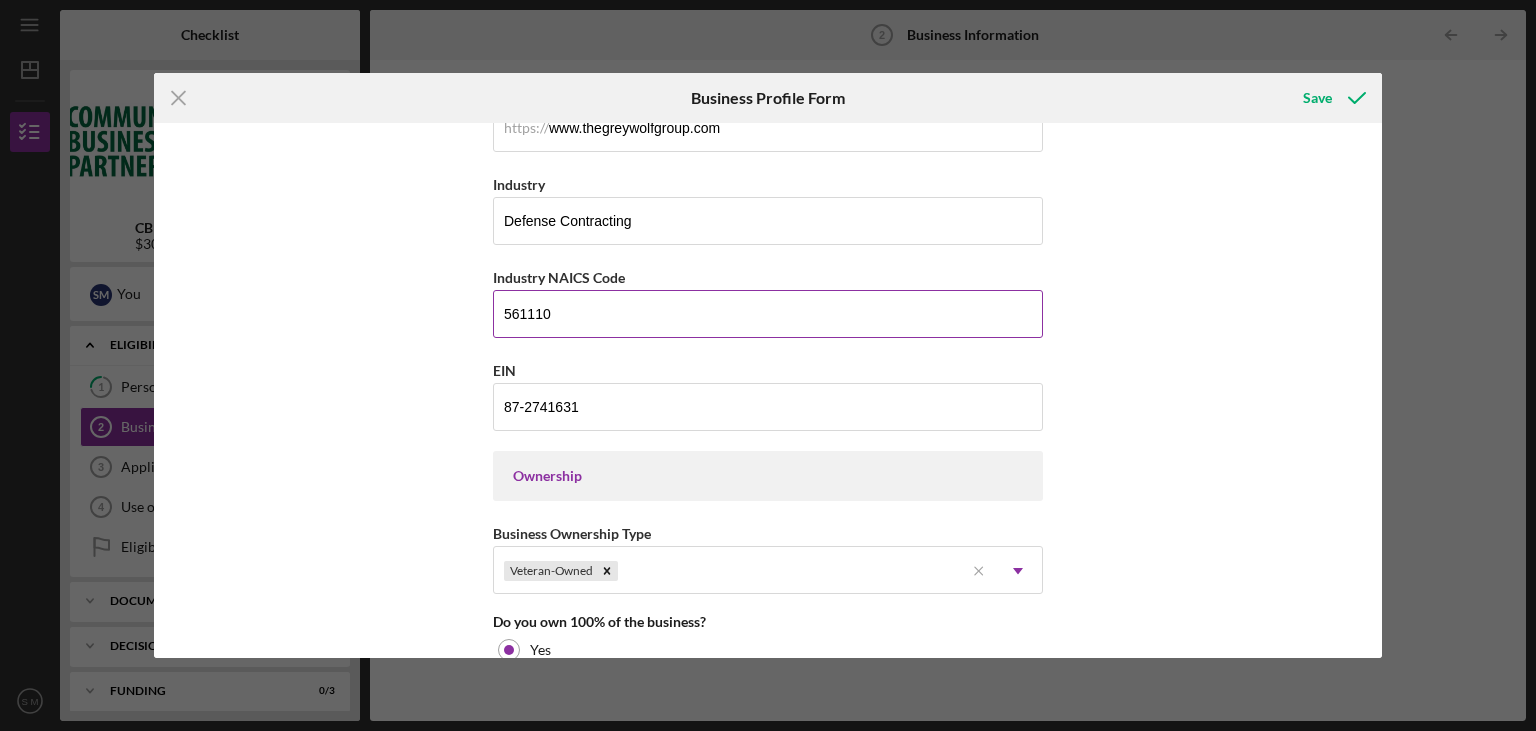click on "561110" at bounding box center (768, 314) 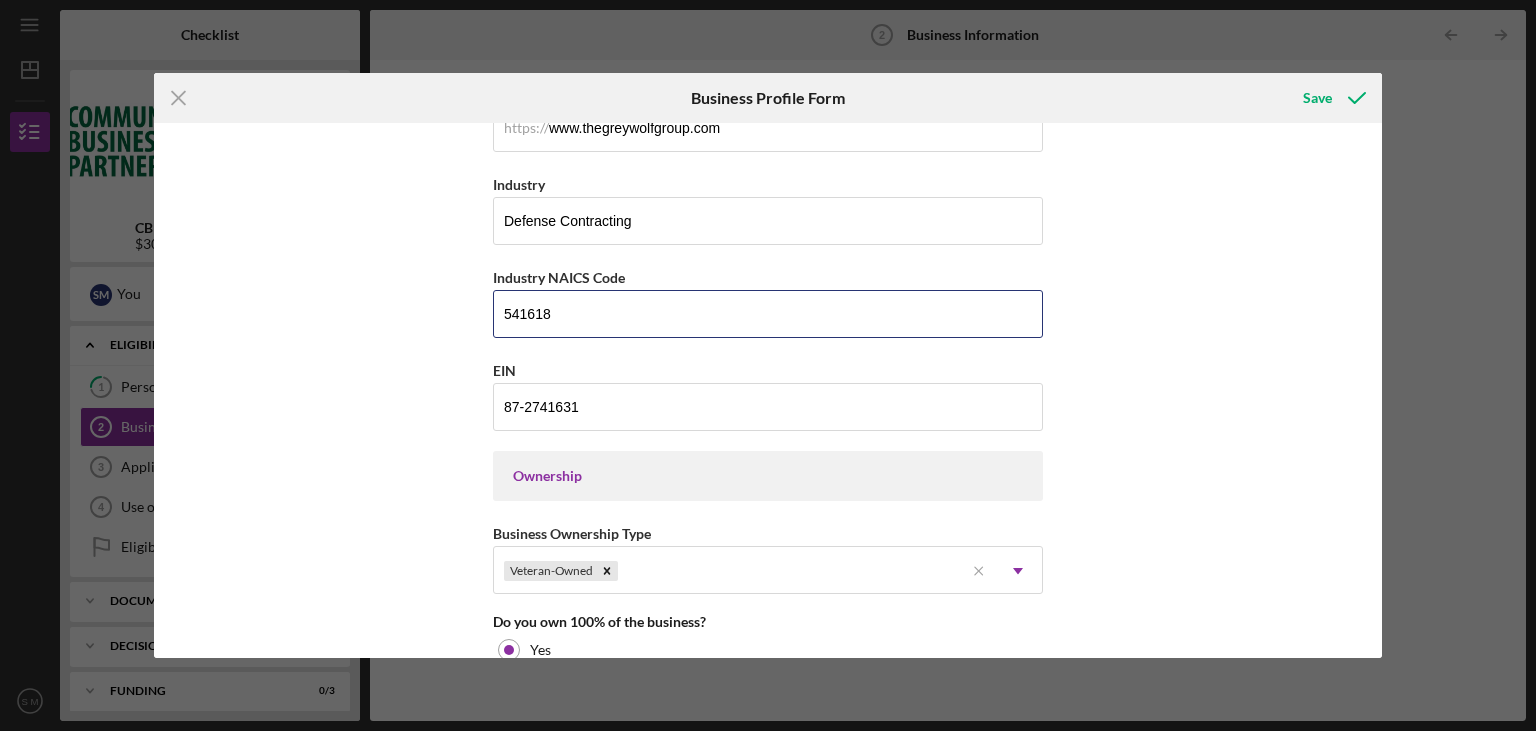 type on "541618" 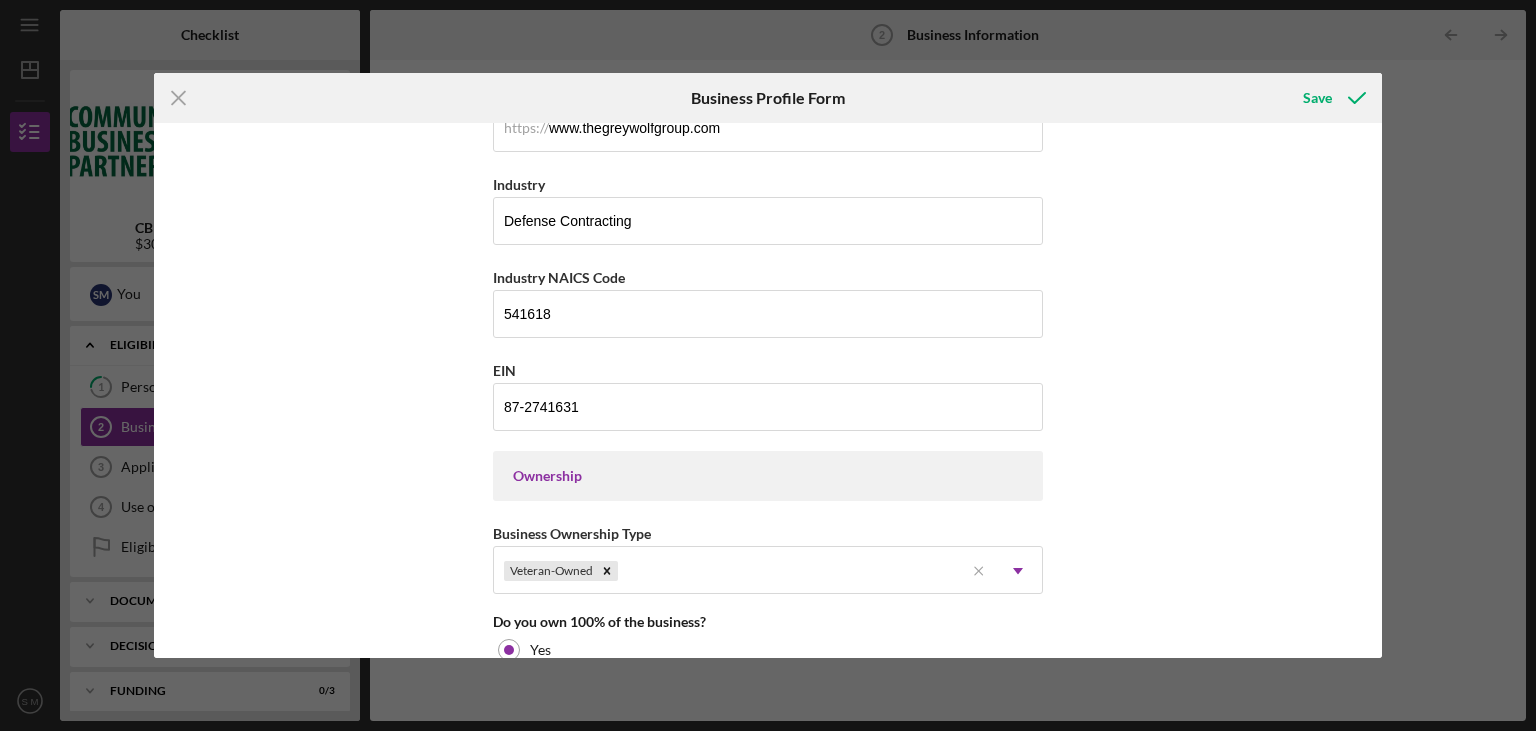 click on "Business Name The Grey Wolf Group, Inc. DBA Business Start Date 09/16/2021 Legal Structure S-Corp Icon/Dropdown Arrow Business Phone ([PHONE]) Business Email [EMAIL] https:// Website www.thegreywolfgroup.com Industry Defense Contracting Industry NAICS Code 541618 EIN 87-2741631 Ownership Business Ownership Type Veteran-Owned Icon/Menu Close Icon/Dropdown Arrow Do you own 100% of the business? Yes No Business Street Address City [CITY] State Select... Icon/Dropdown Arrow Zip [ZIP] County [COUNTY] Is your Mailing Address the same as your Business Address? Yes No Do you own or lease your business premisses? Select... Icon/Dropdown Arrow Annual Gross Revenue Number of Full-Time Employees Number of Part-Time Employees" at bounding box center (768, 390) 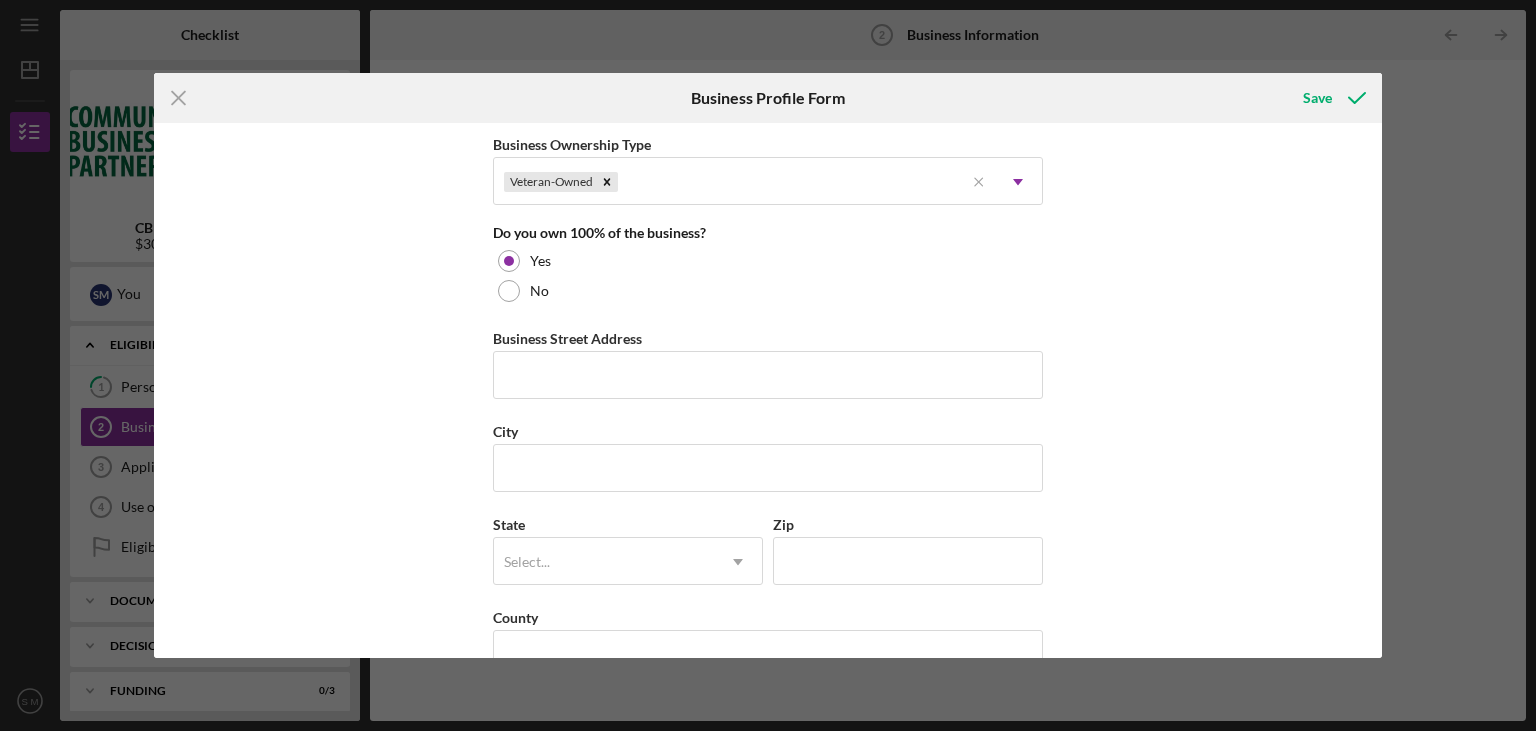 scroll, scrollTop: 1008, scrollLeft: 0, axis: vertical 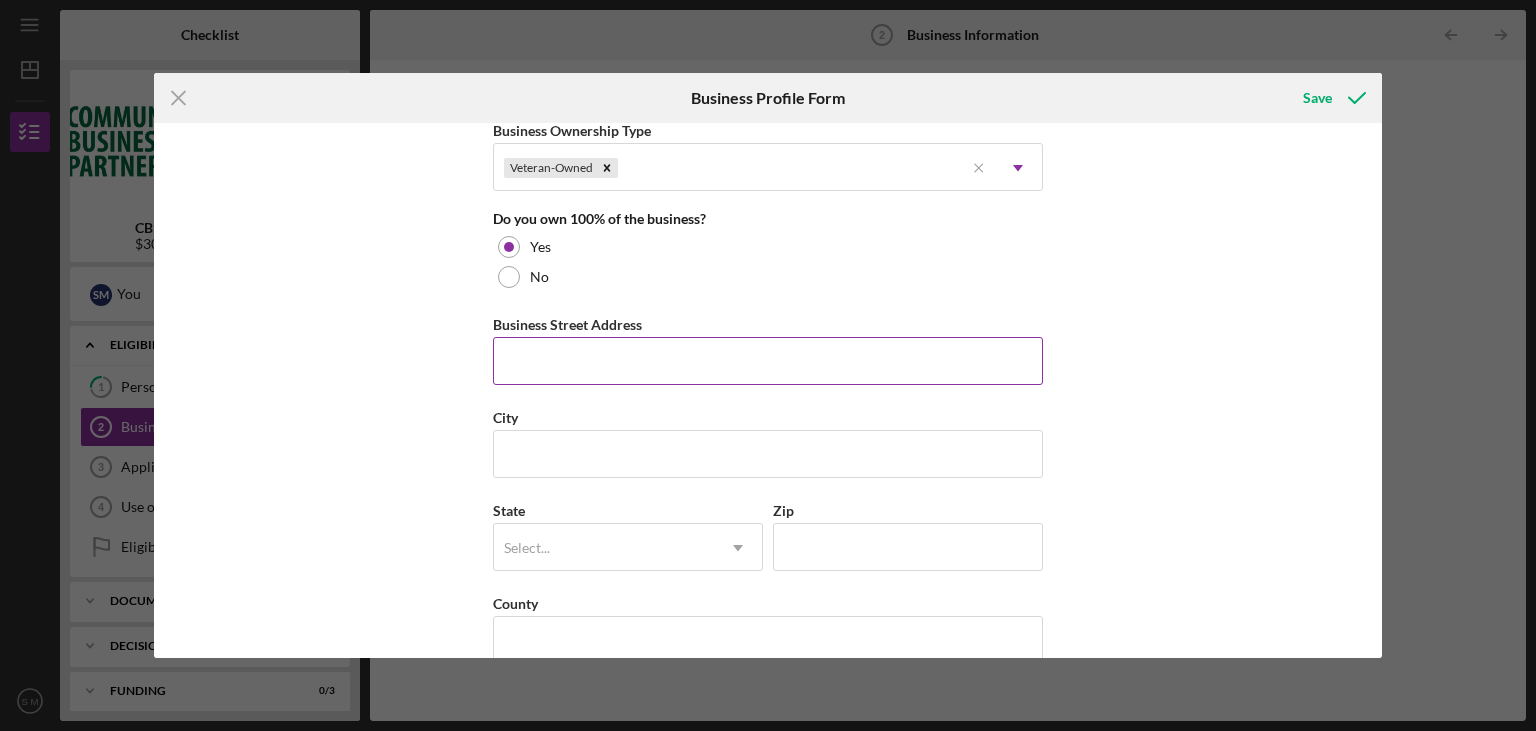 click on "Business Street Address" at bounding box center [768, 361] 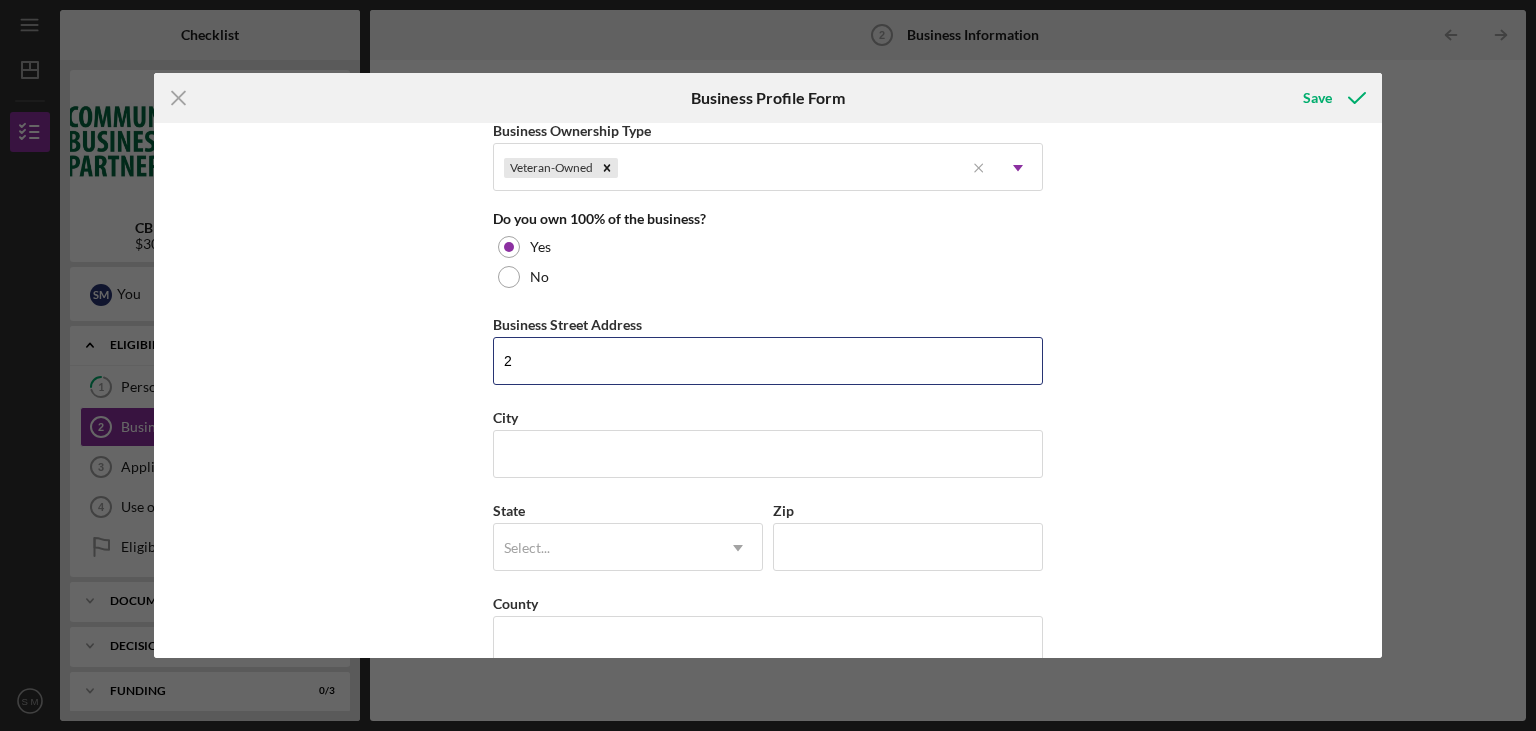 type on "2" 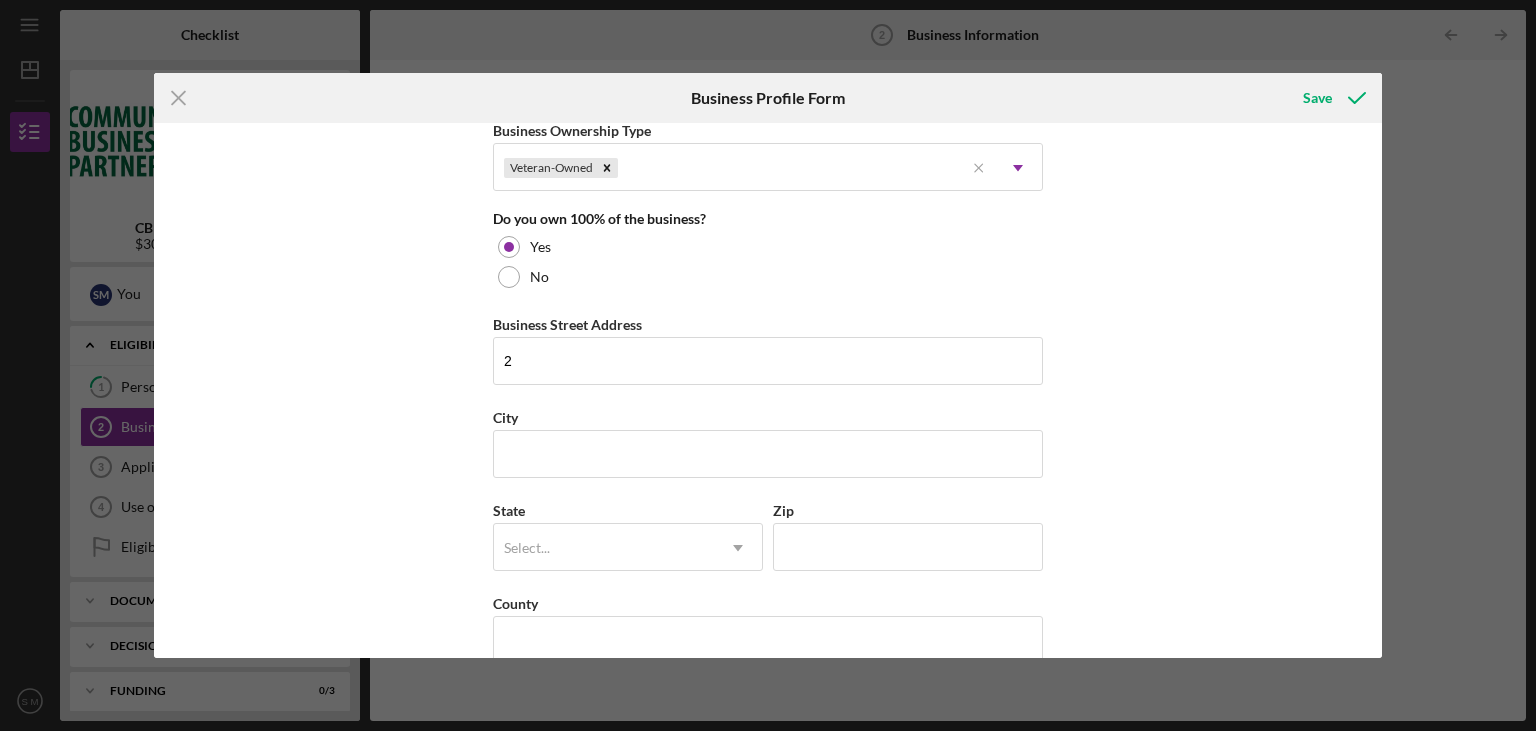 type on "www.thegreywolfgroup.com" 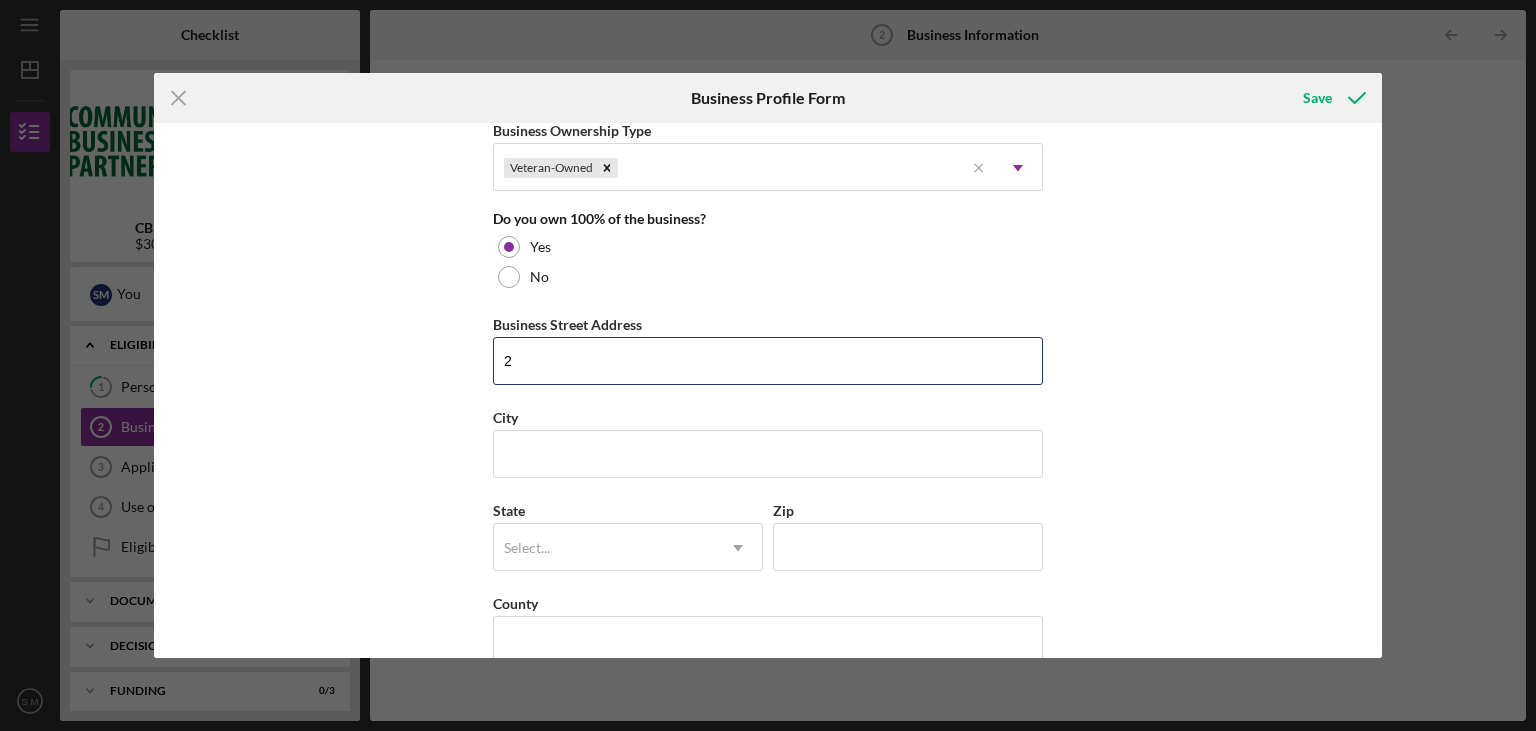 type on "[NUMBER] [STREET] [SUITE]" 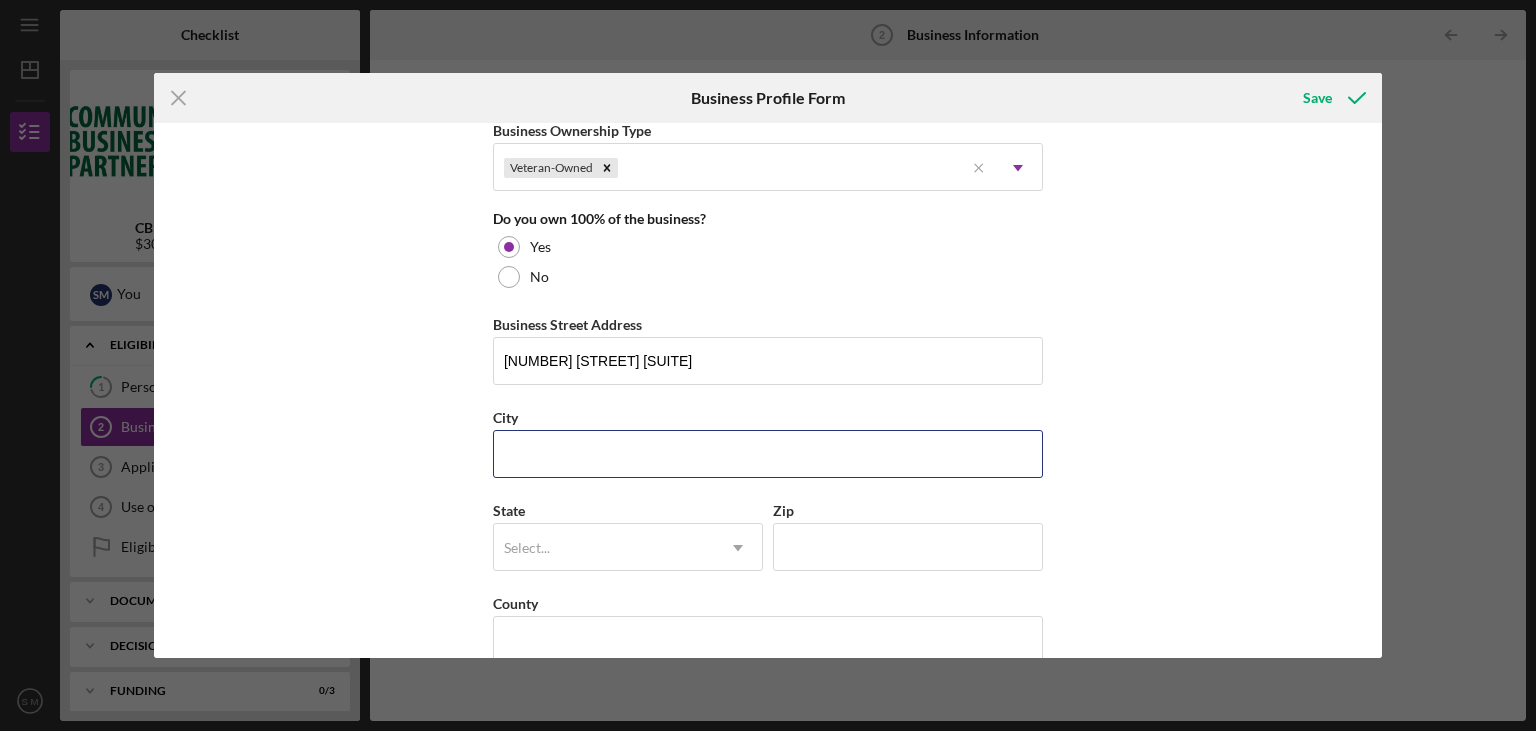 type on "[CITY]" 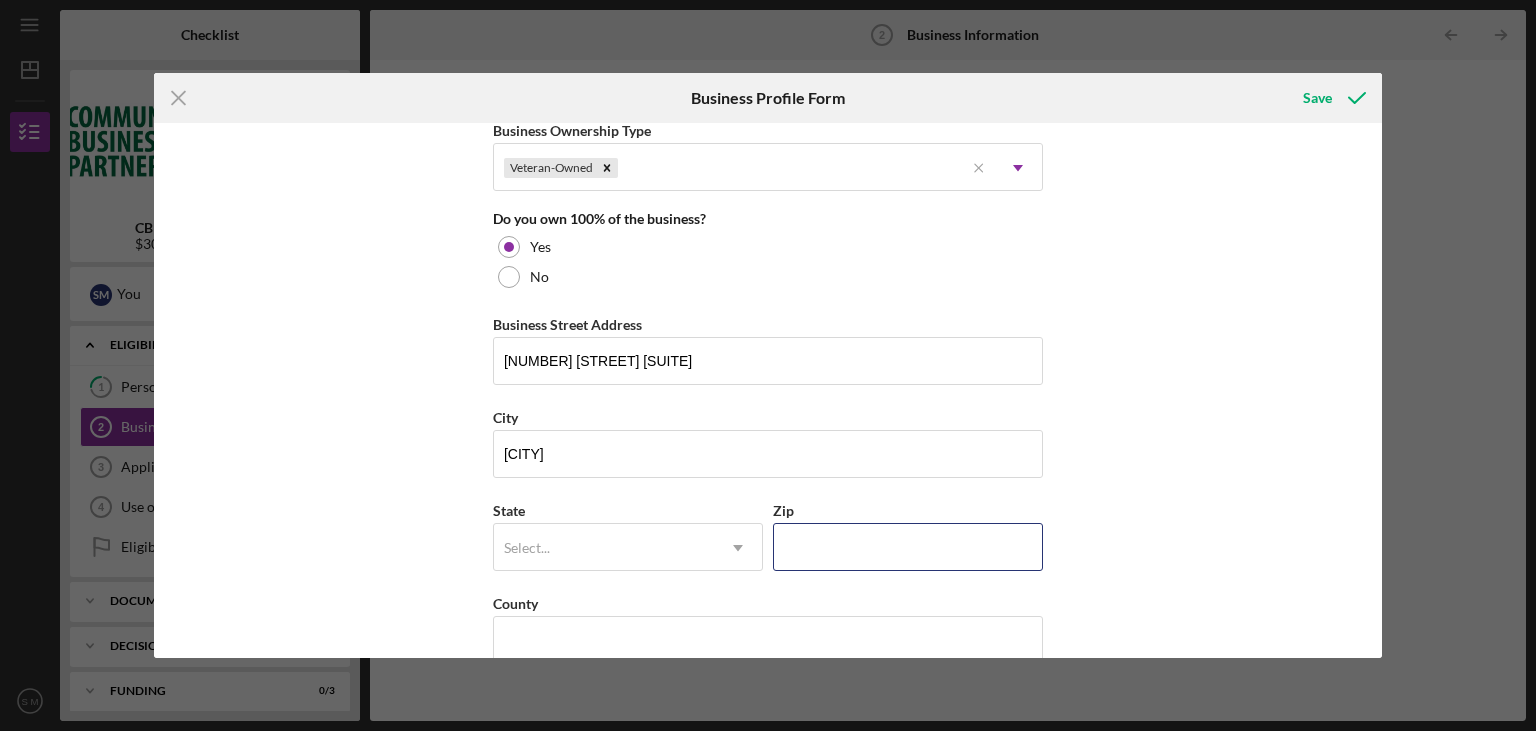 type on "[ZIP]" 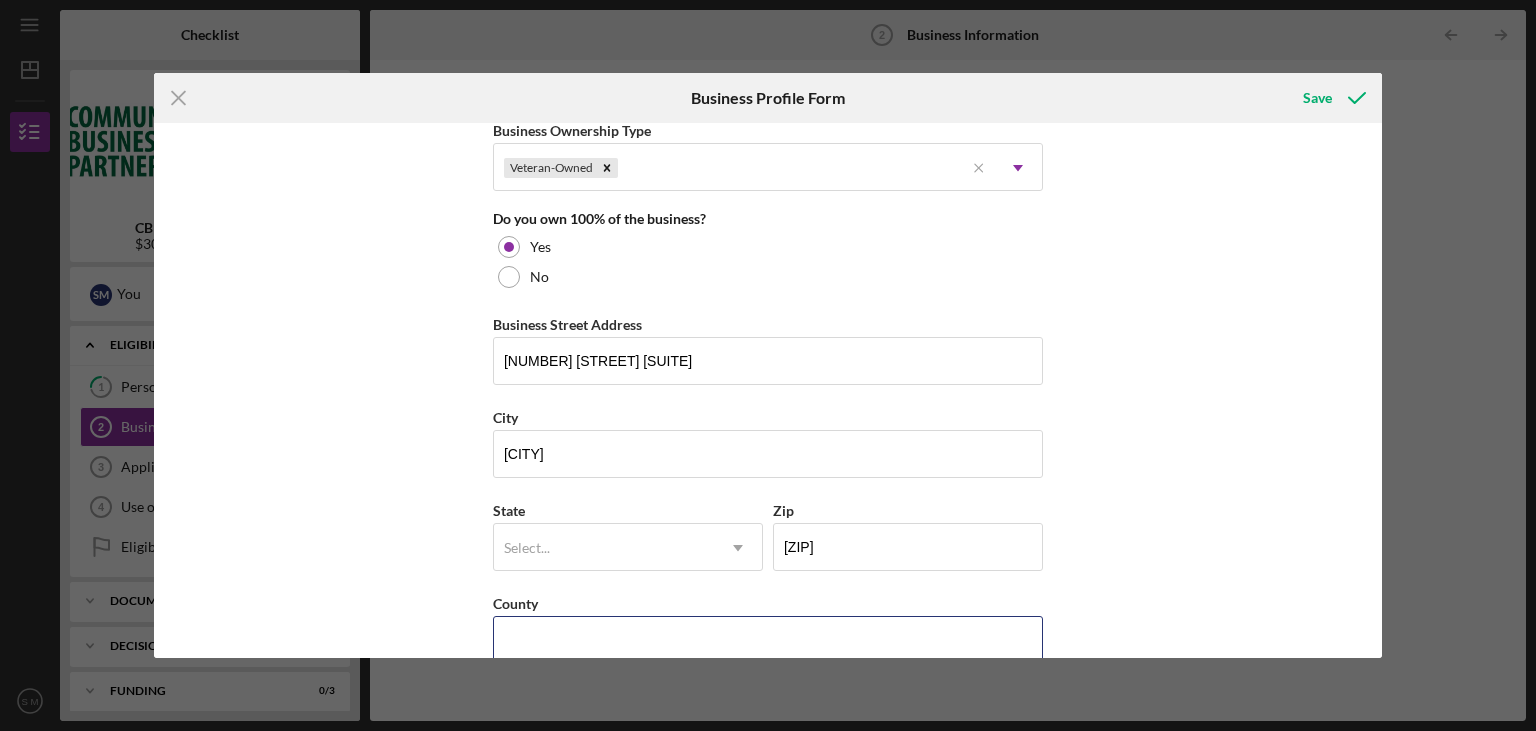 type on "VA" 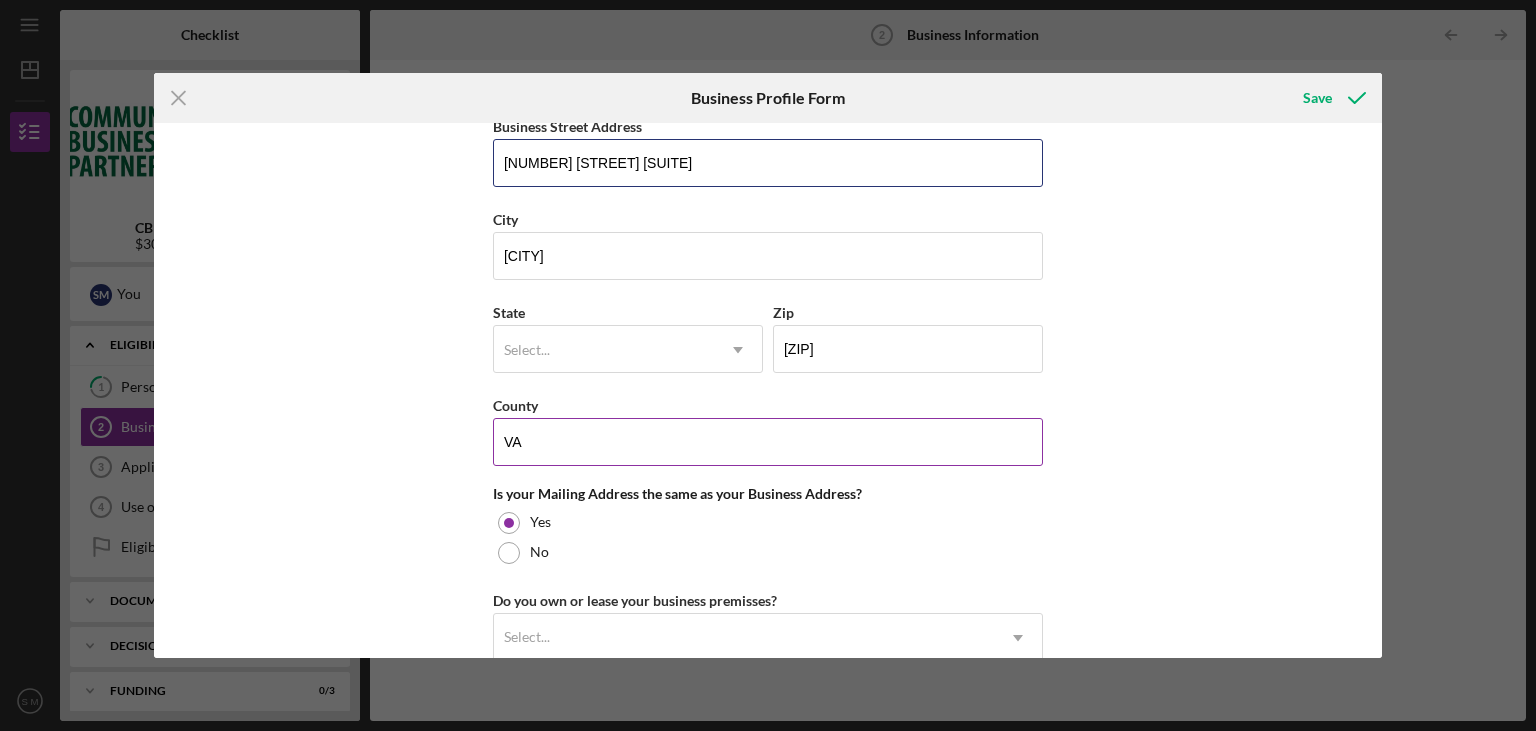 scroll, scrollTop: 1210, scrollLeft: 0, axis: vertical 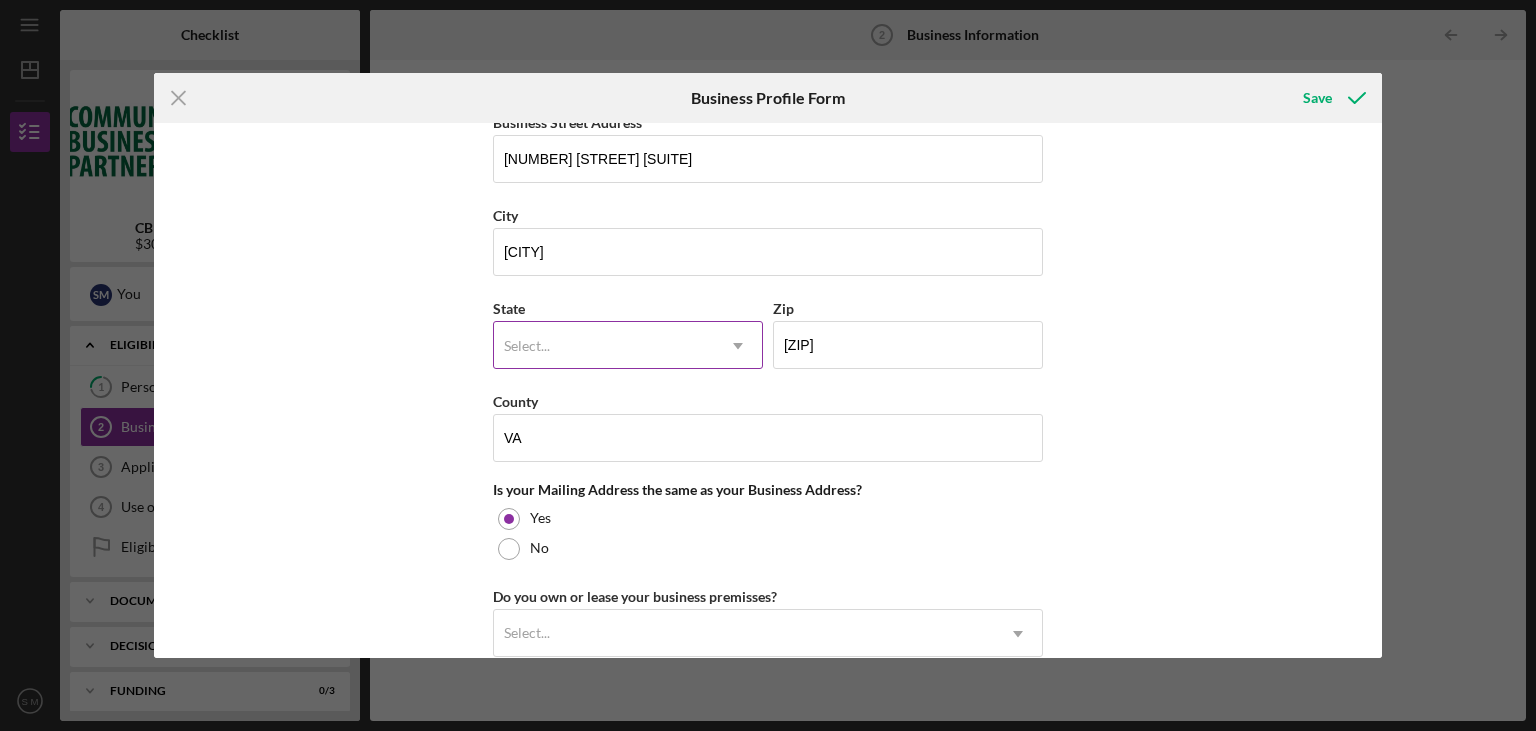 click on "Select..." at bounding box center (604, 346) 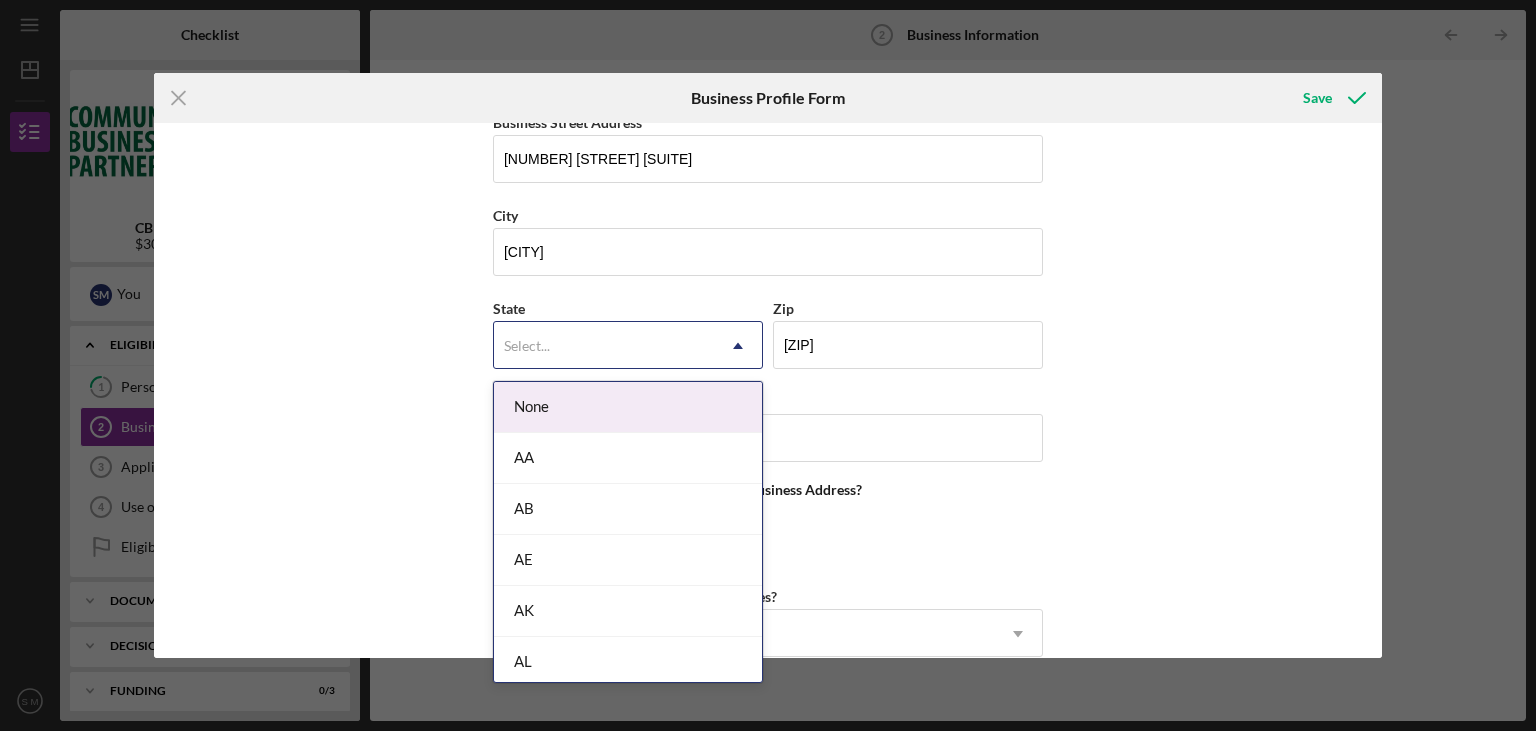 type on "v" 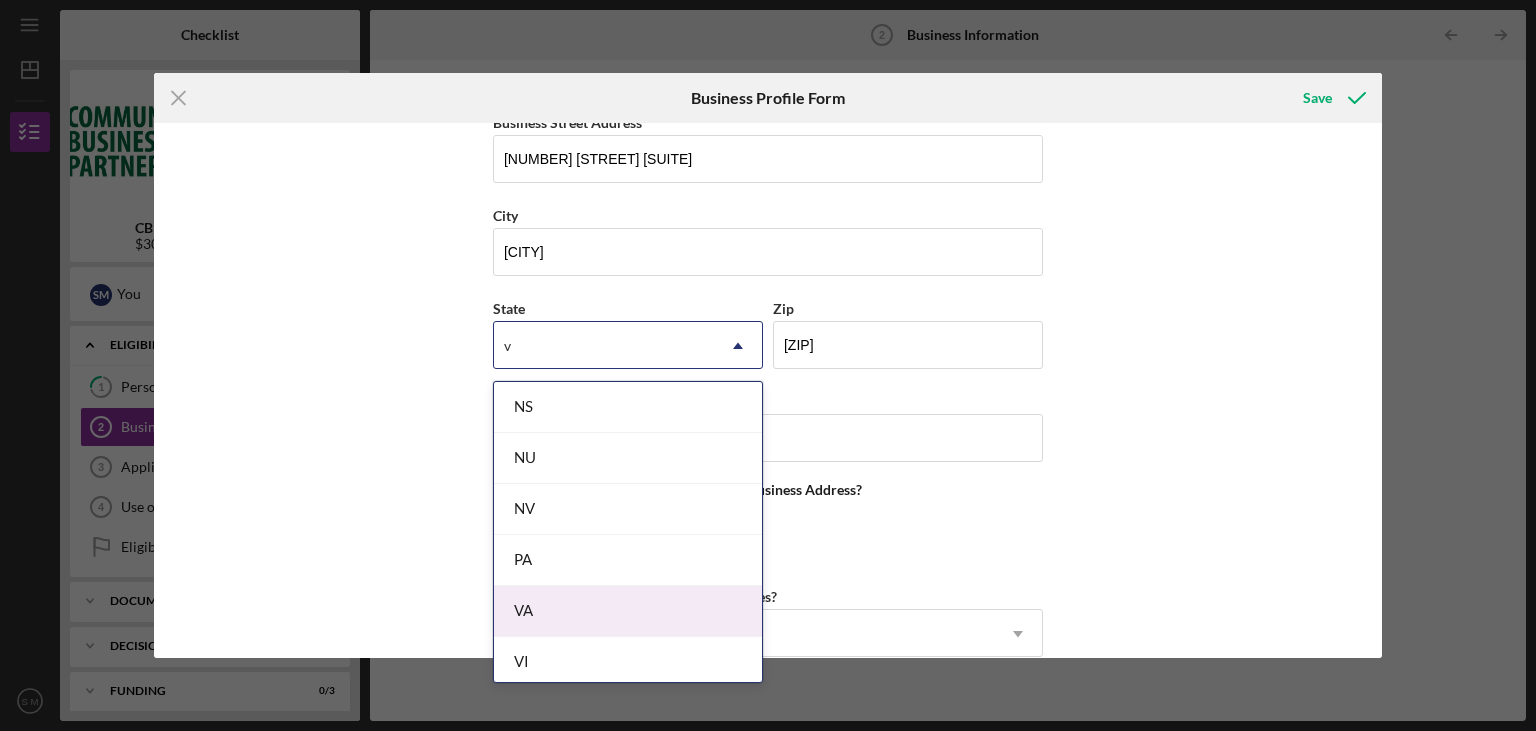 click on "VA" at bounding box center (628, 611) 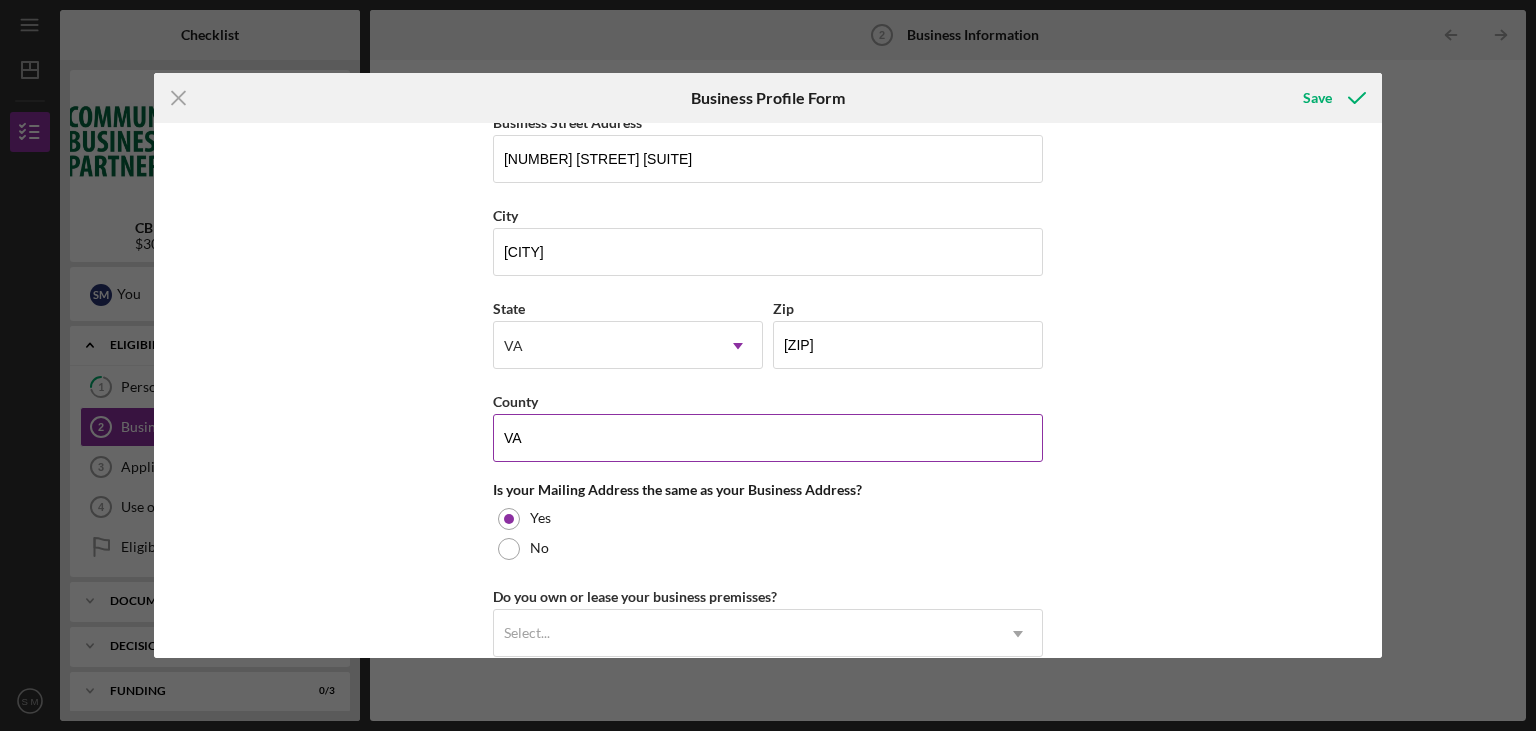 click on "VA" at bounding box center [768, 438] 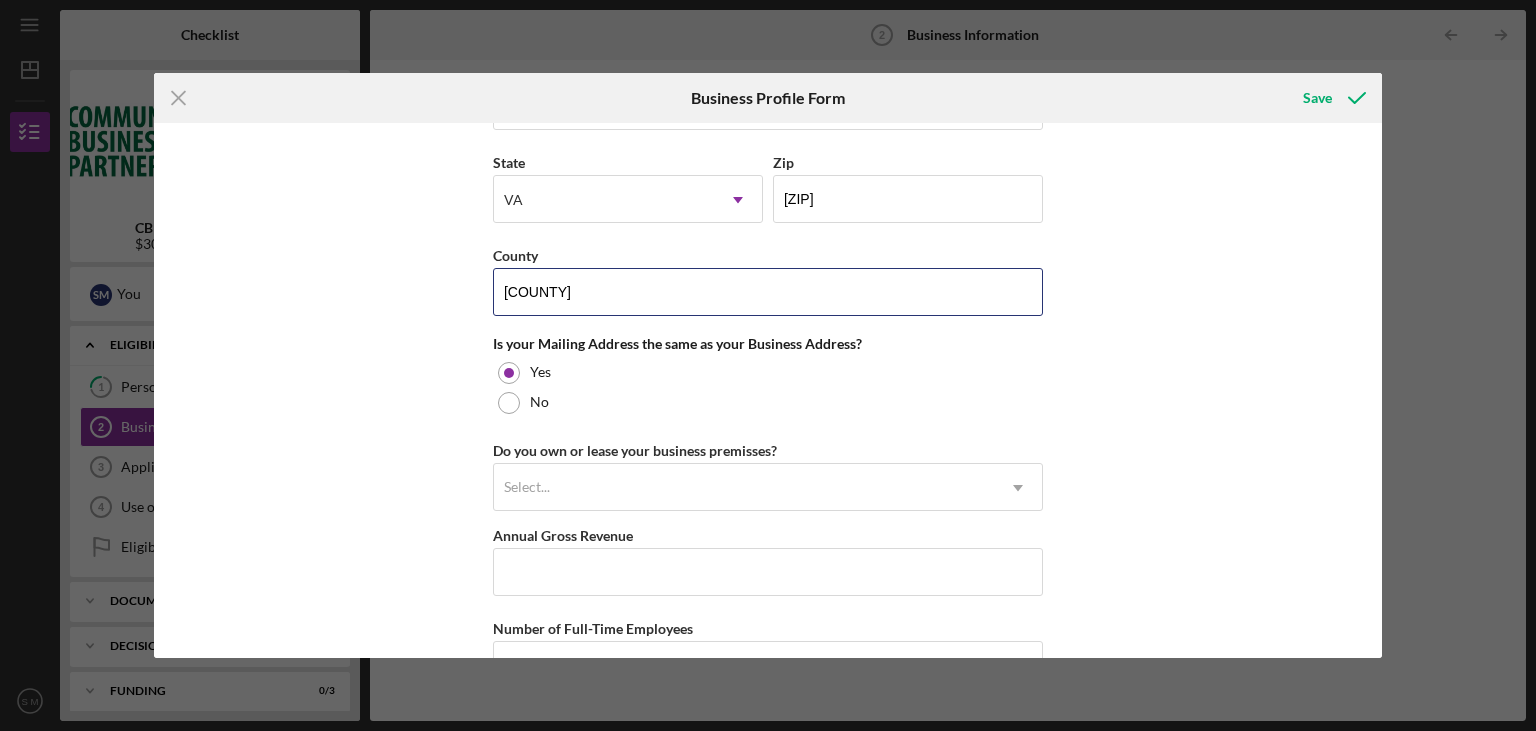 scroll, scrollTop: 1411, scrollLeft: 0, axis: vertical 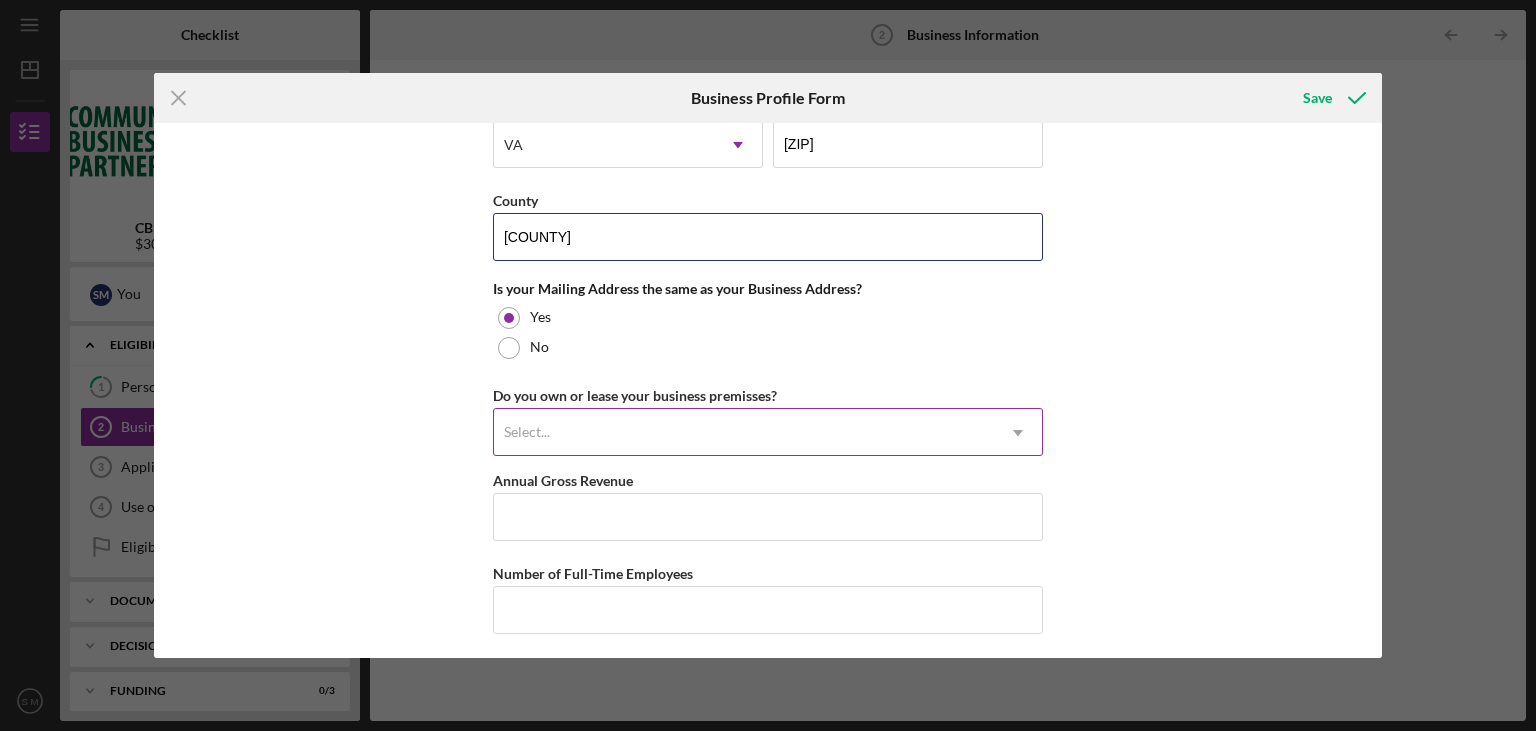 type on "[COUNTY]" 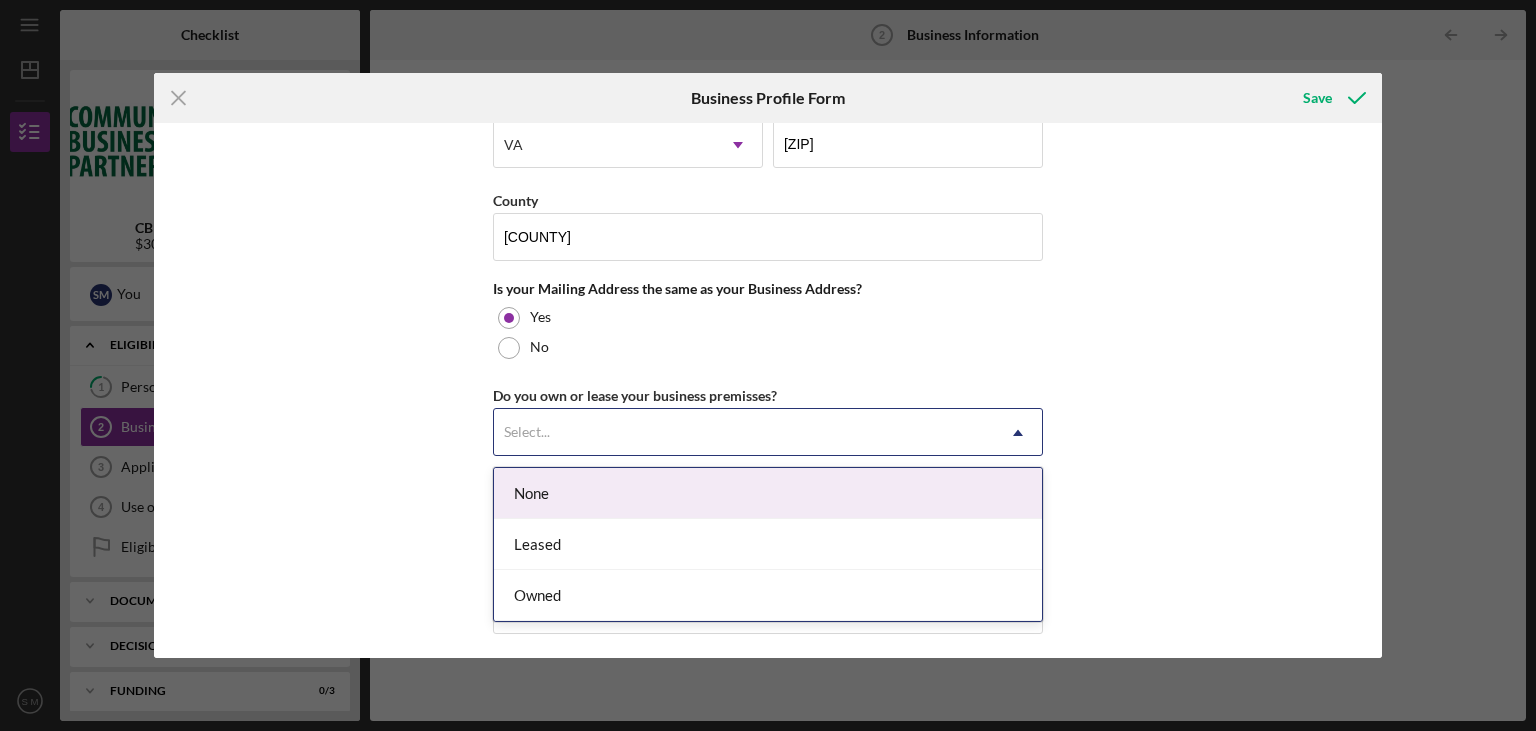 click on "Select..." at bounding box center (744, 433) 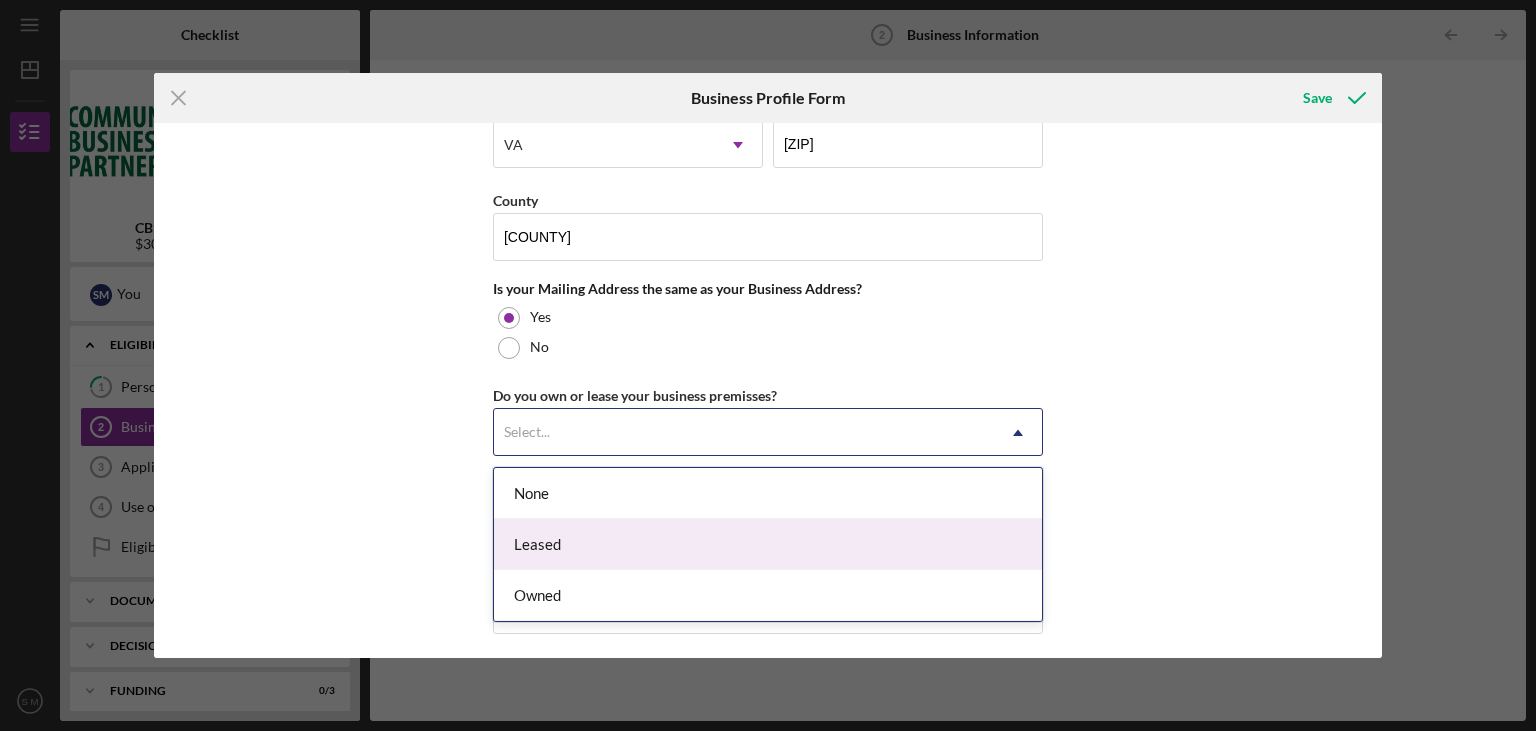 click on "Leased" at bounding box center (768, 544) 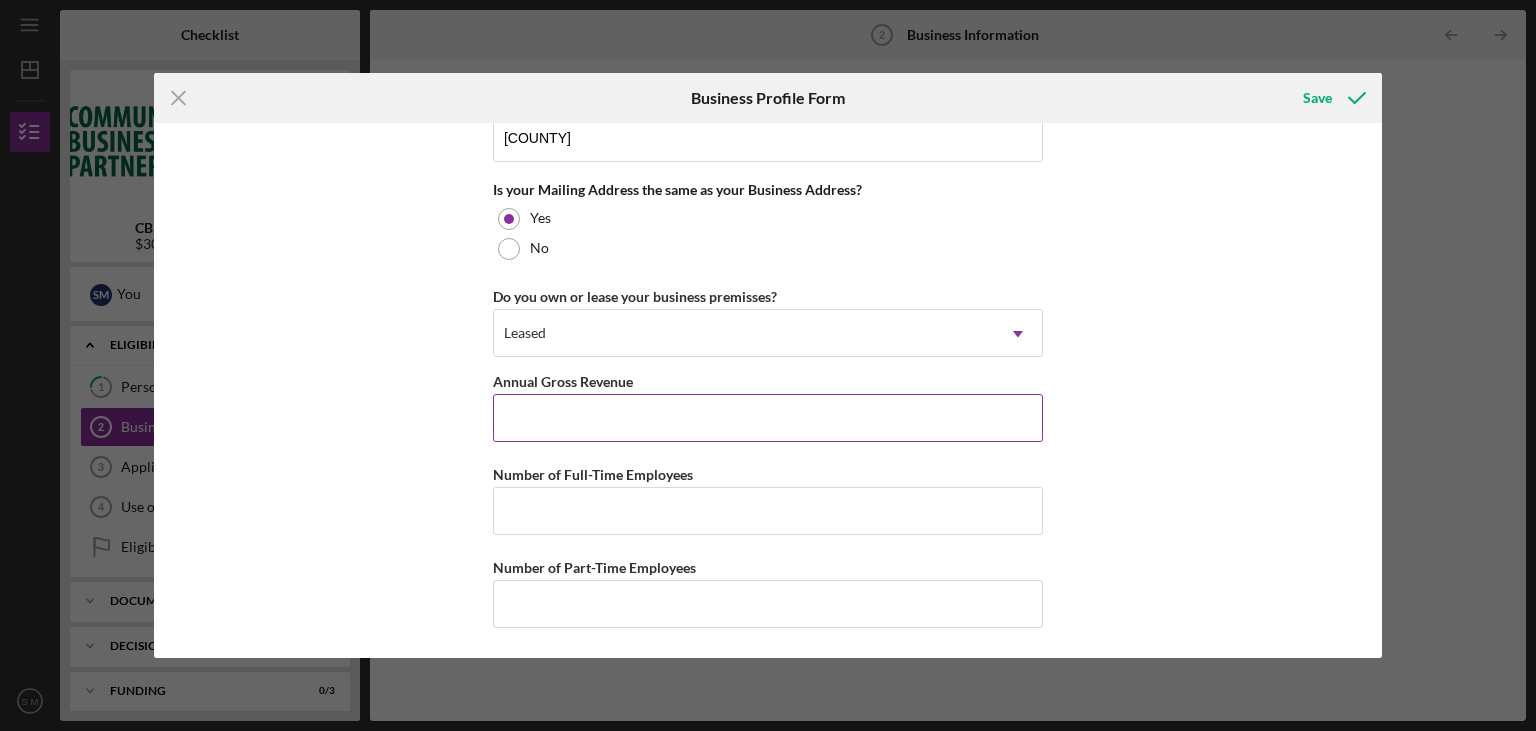 scroll, scrollTop: 1514, scrollLeft: 0, axis: vertical 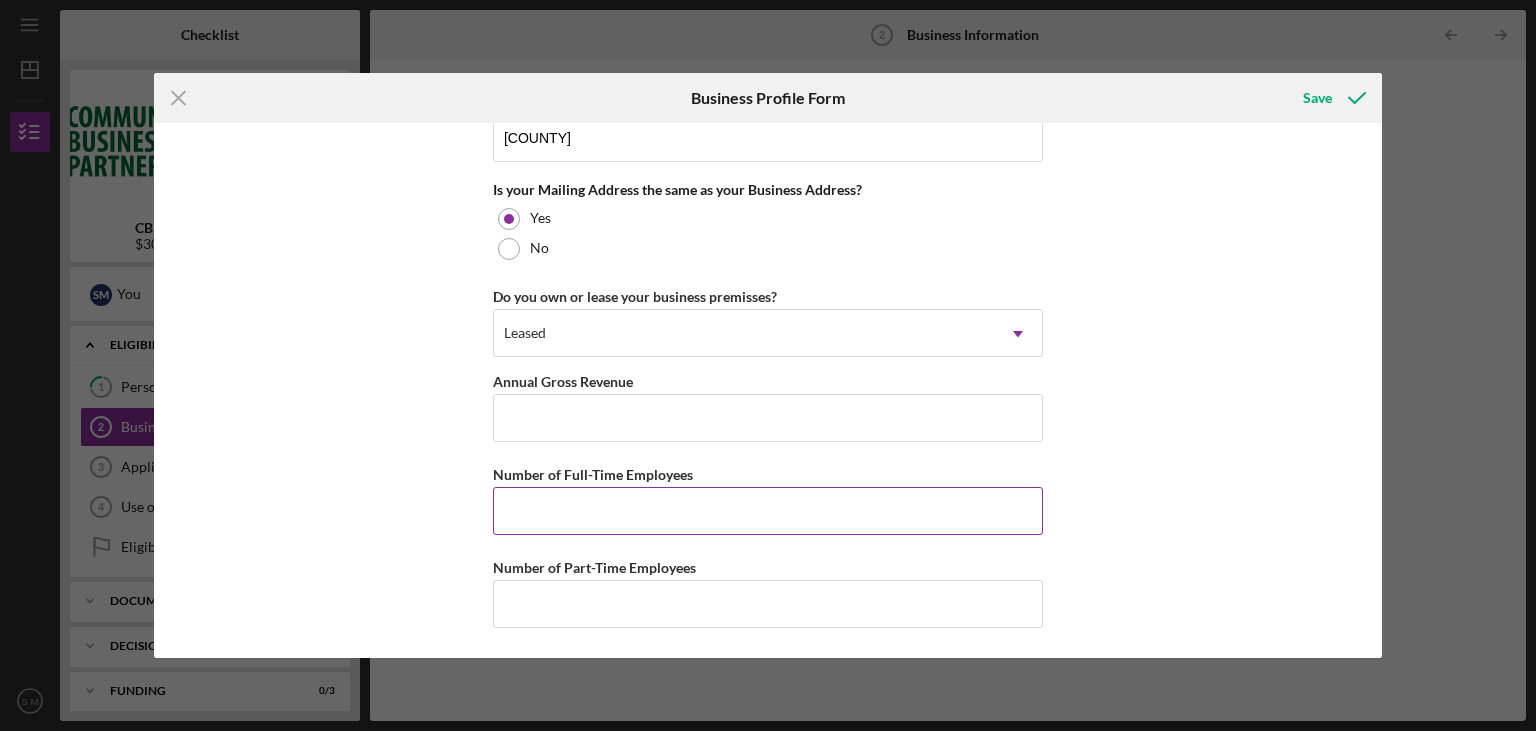 click on "Number of Full-Time Employees" at bounding box center (768, 511) 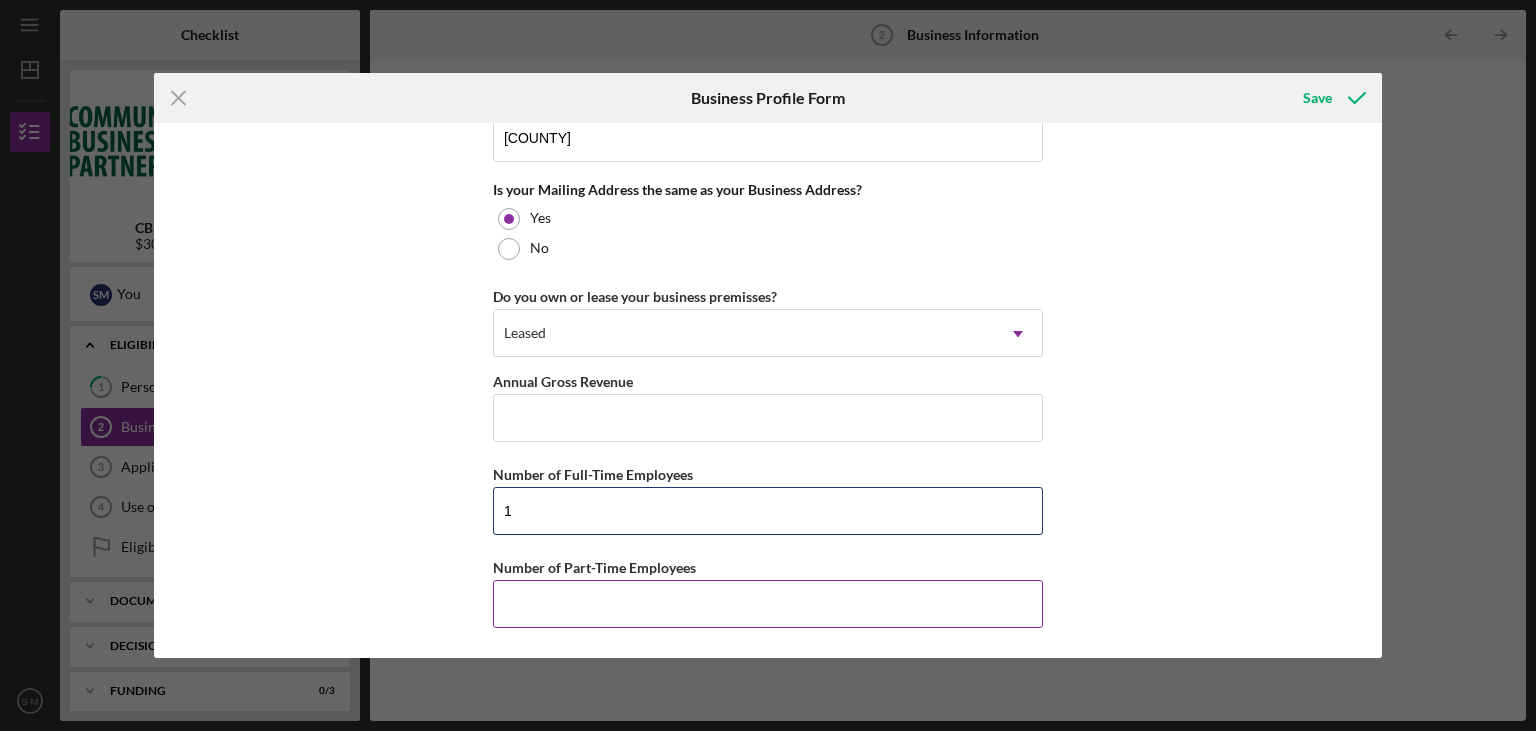 type on "1" 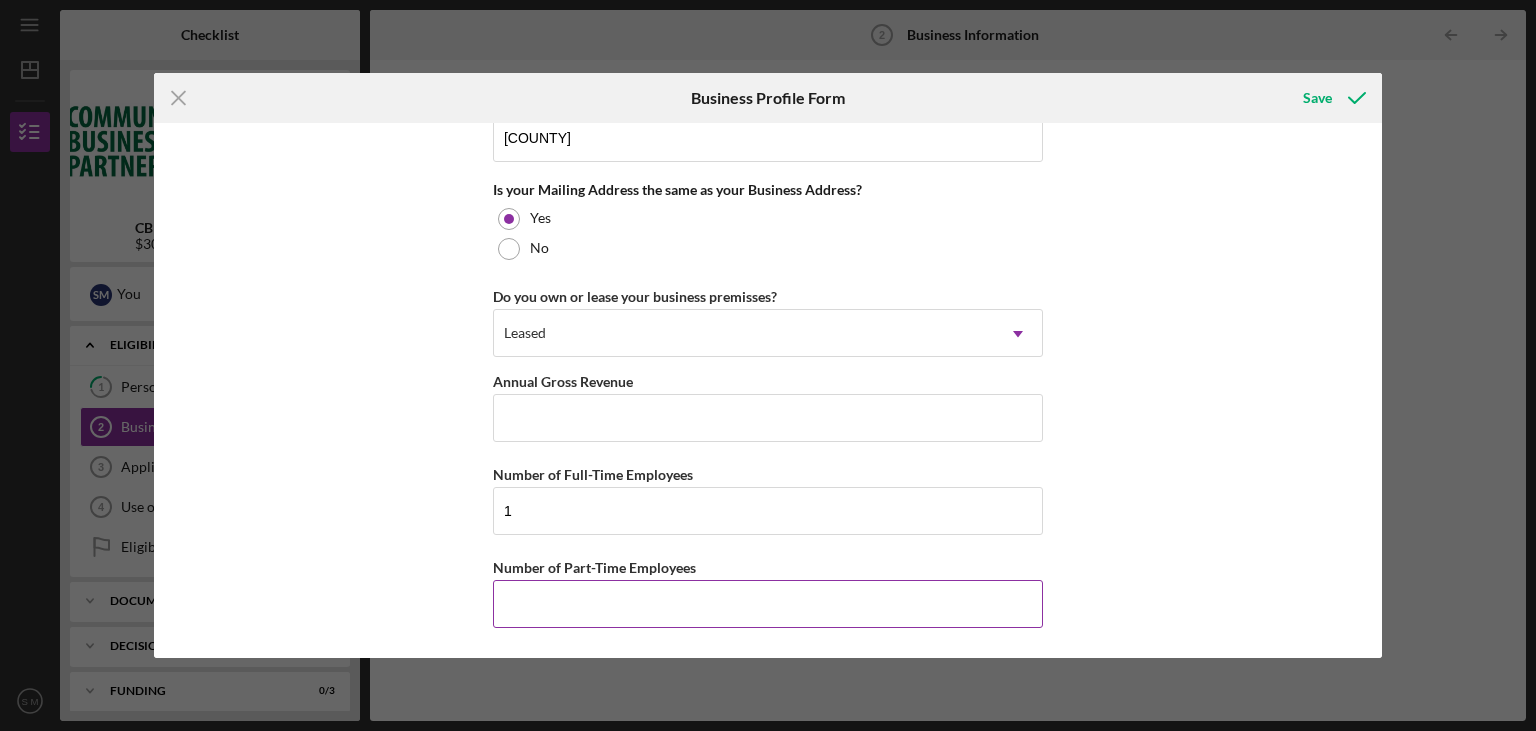 click on "Number of Part-Time Employees" at bounding box center [768, 604] 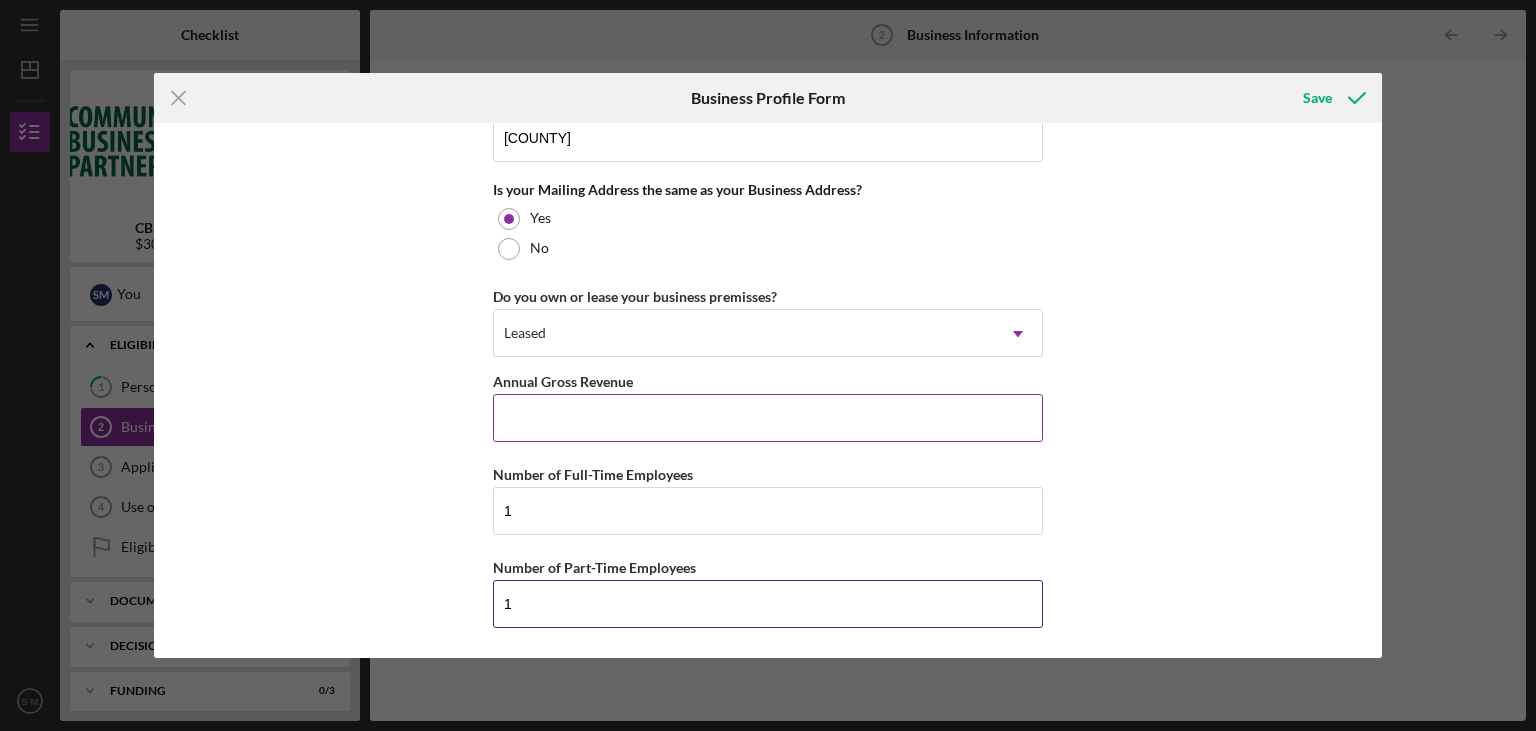 type on "1" 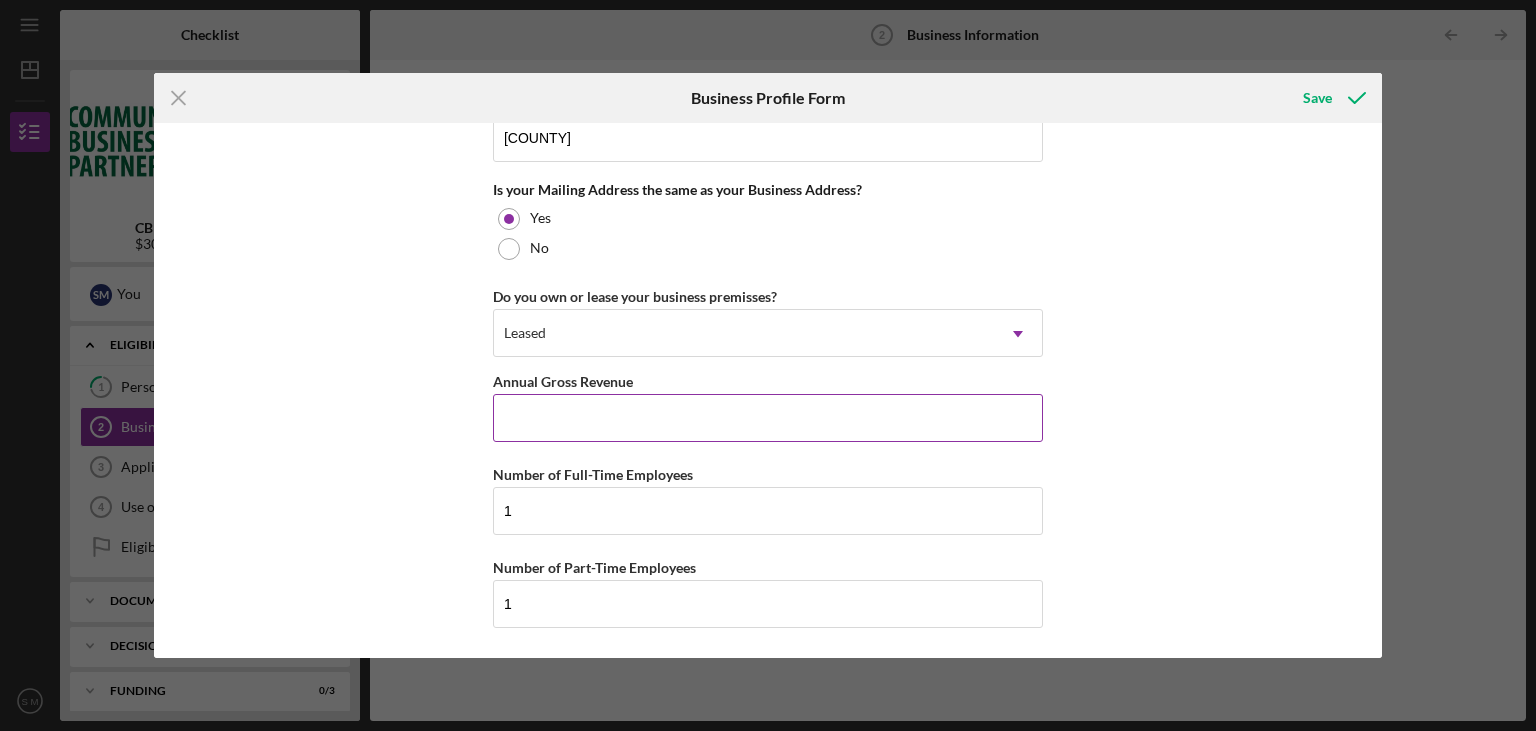 click on "Annual Gross Revenue" at bounding box center (768, 418) 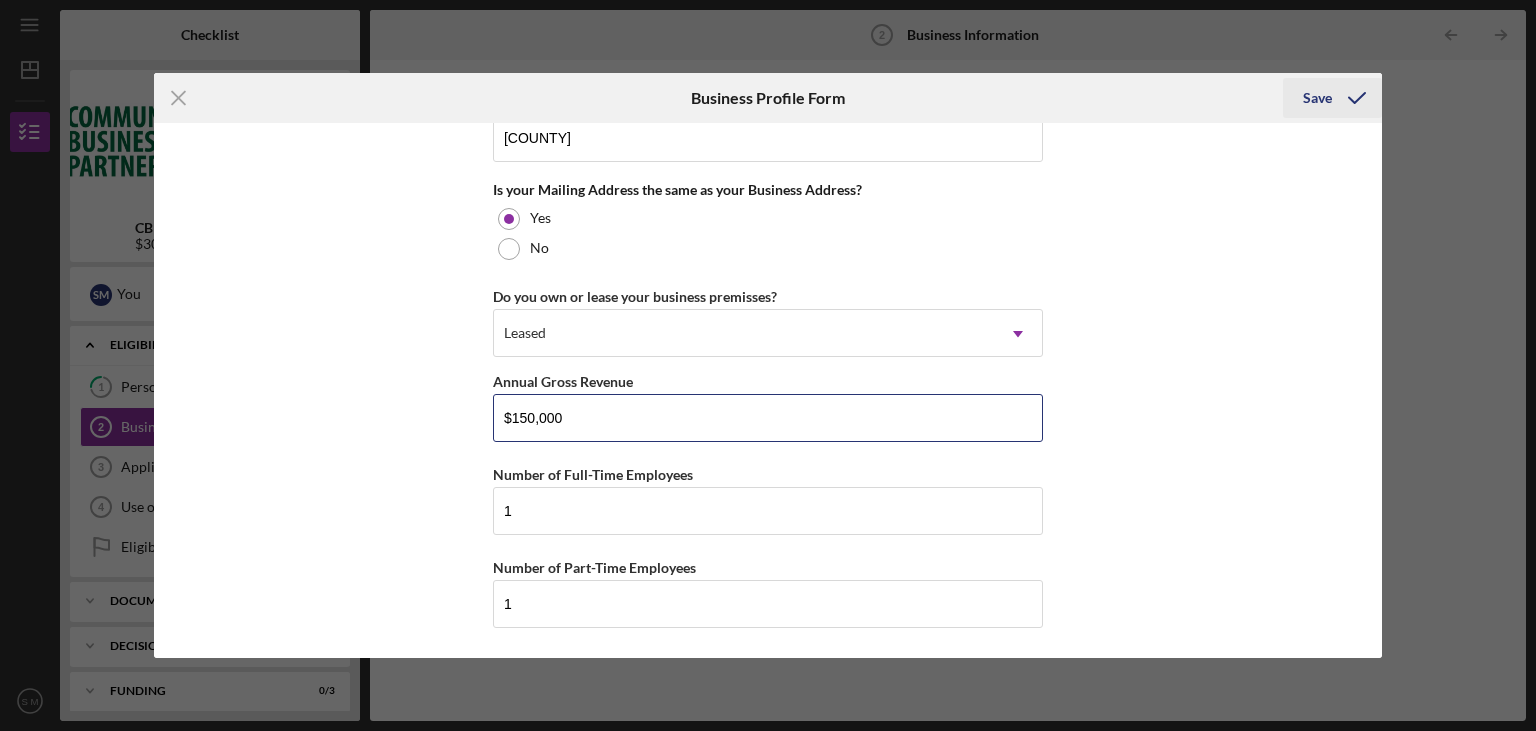 type on "$150,000" 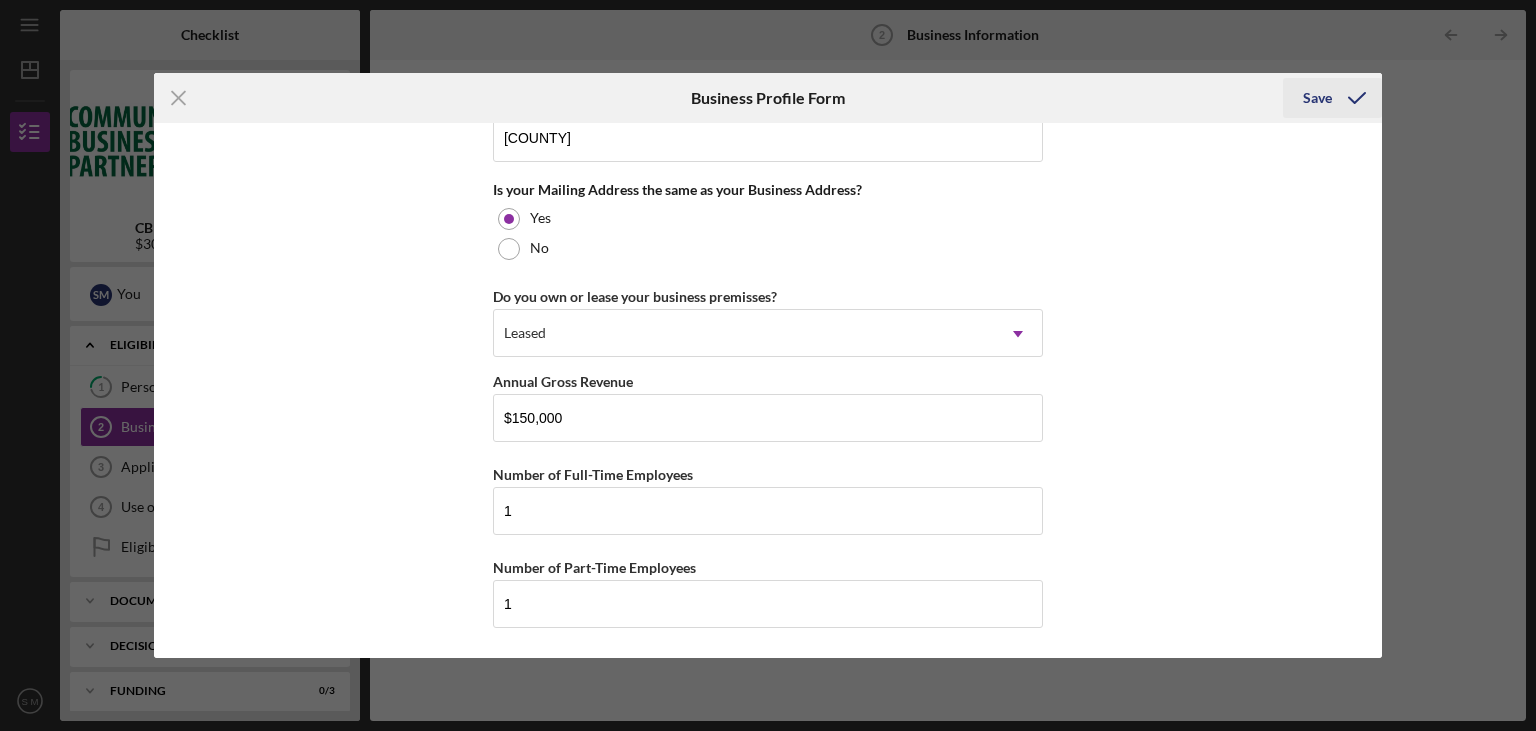 click on "Save" at bounding box center [1317, 98] 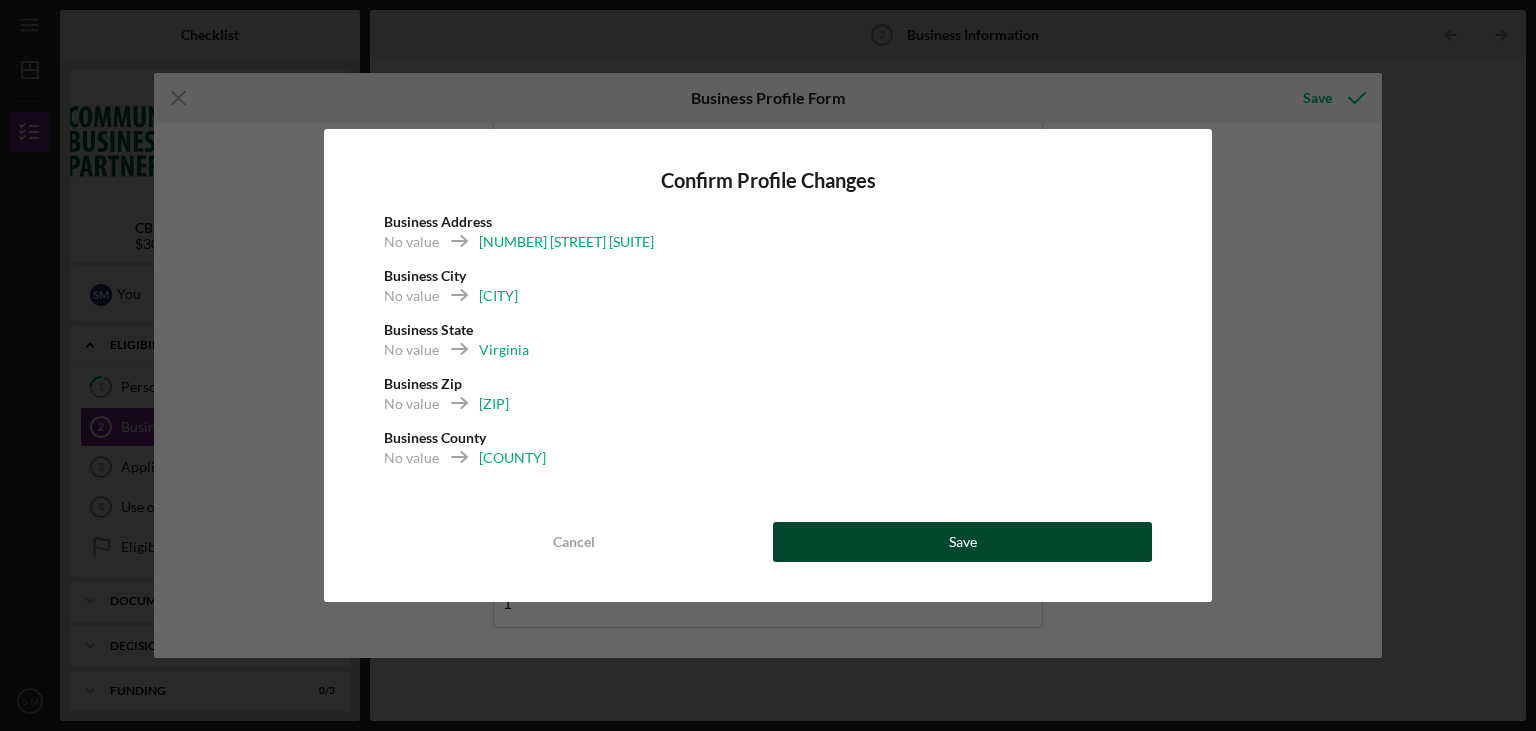 click on "Save" at bounding box center [962, 542] 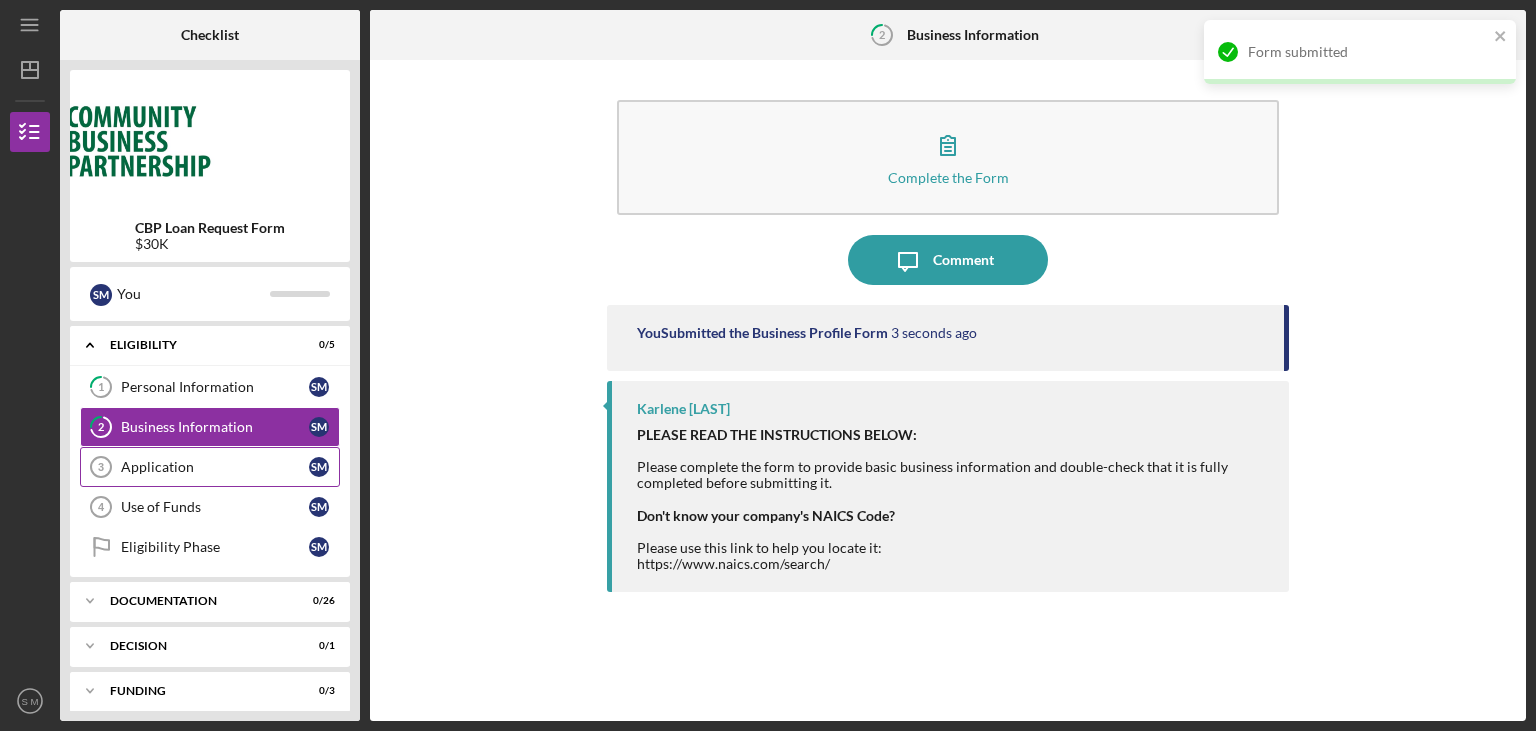click on "Application" at bounding box center [215, 467] 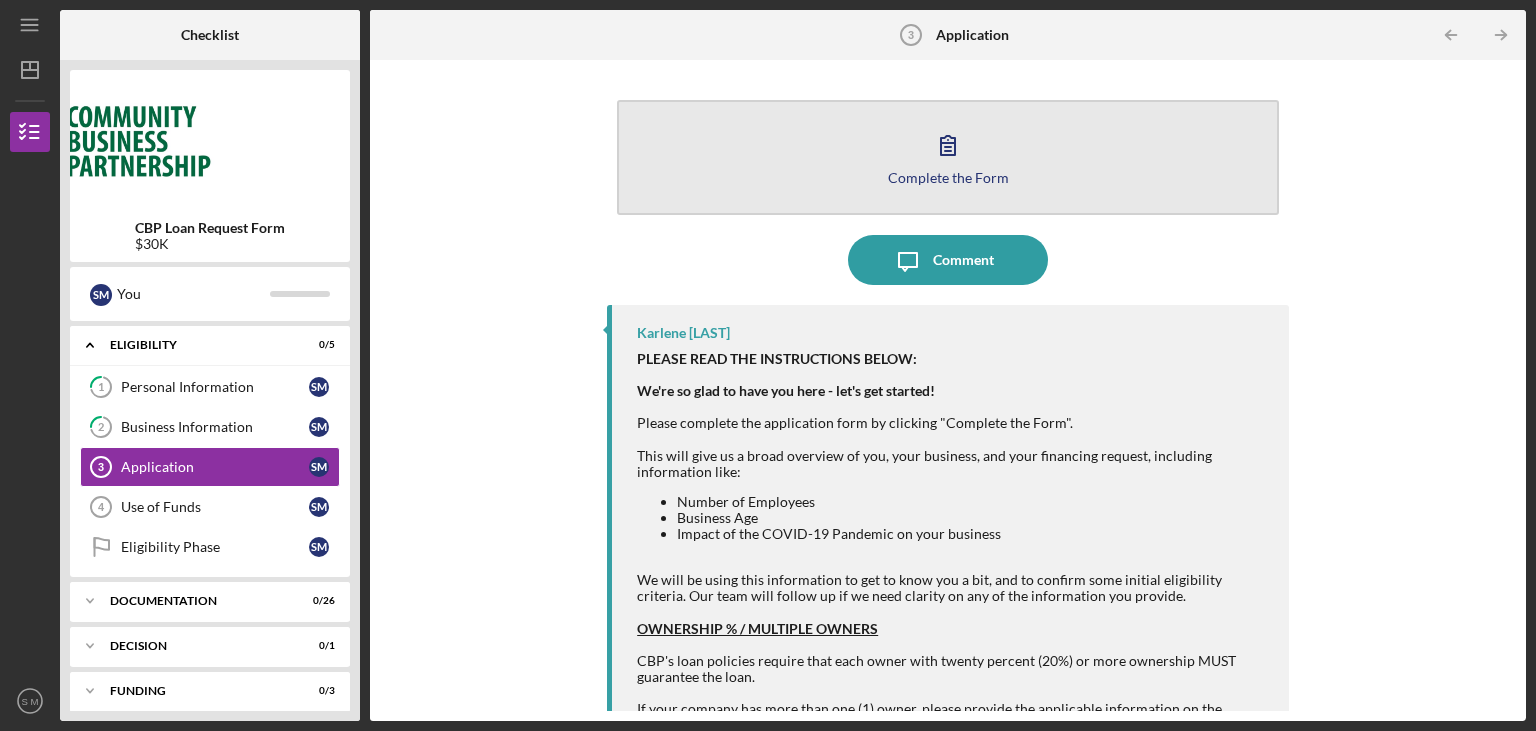click 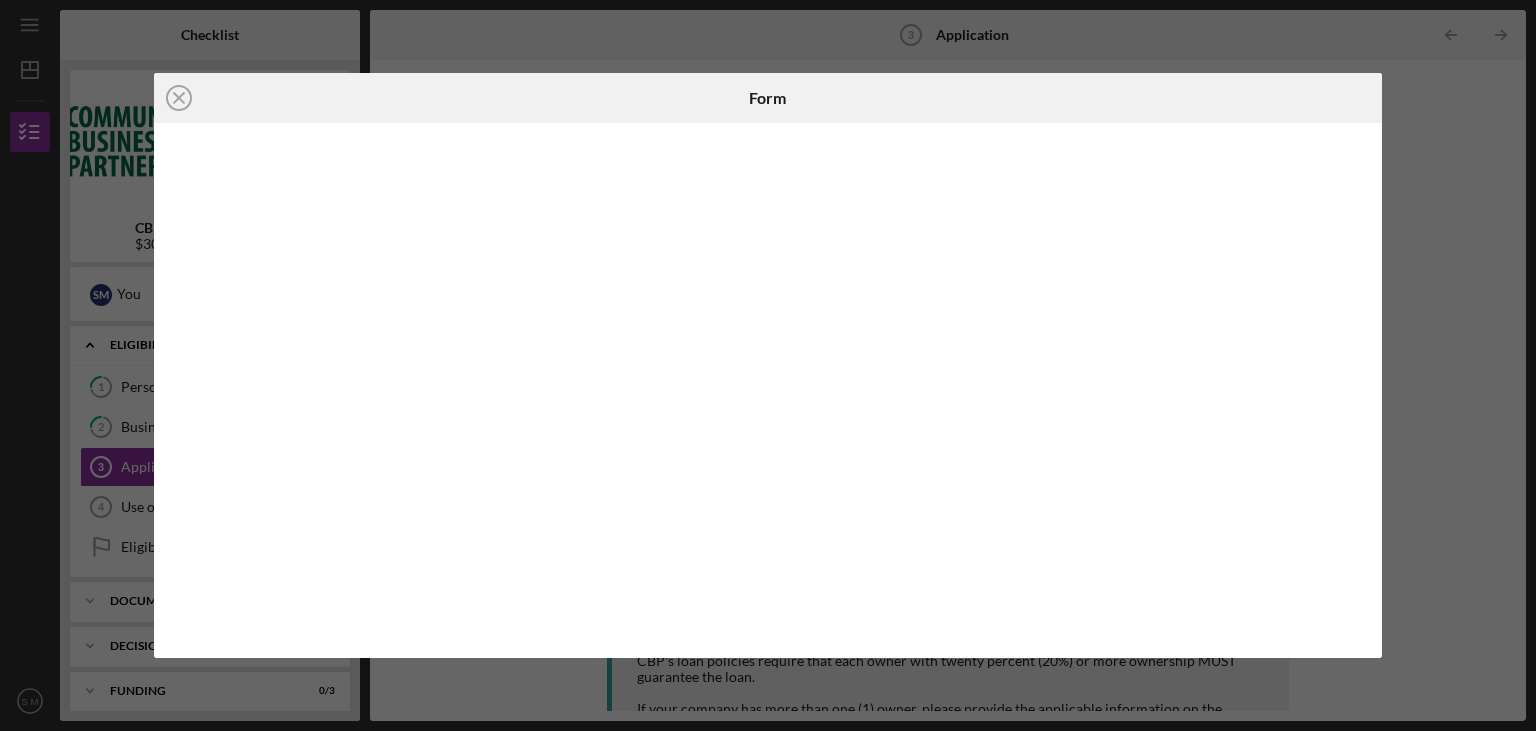 click on "Icon/Close Form" at bounding box center [768, 365] 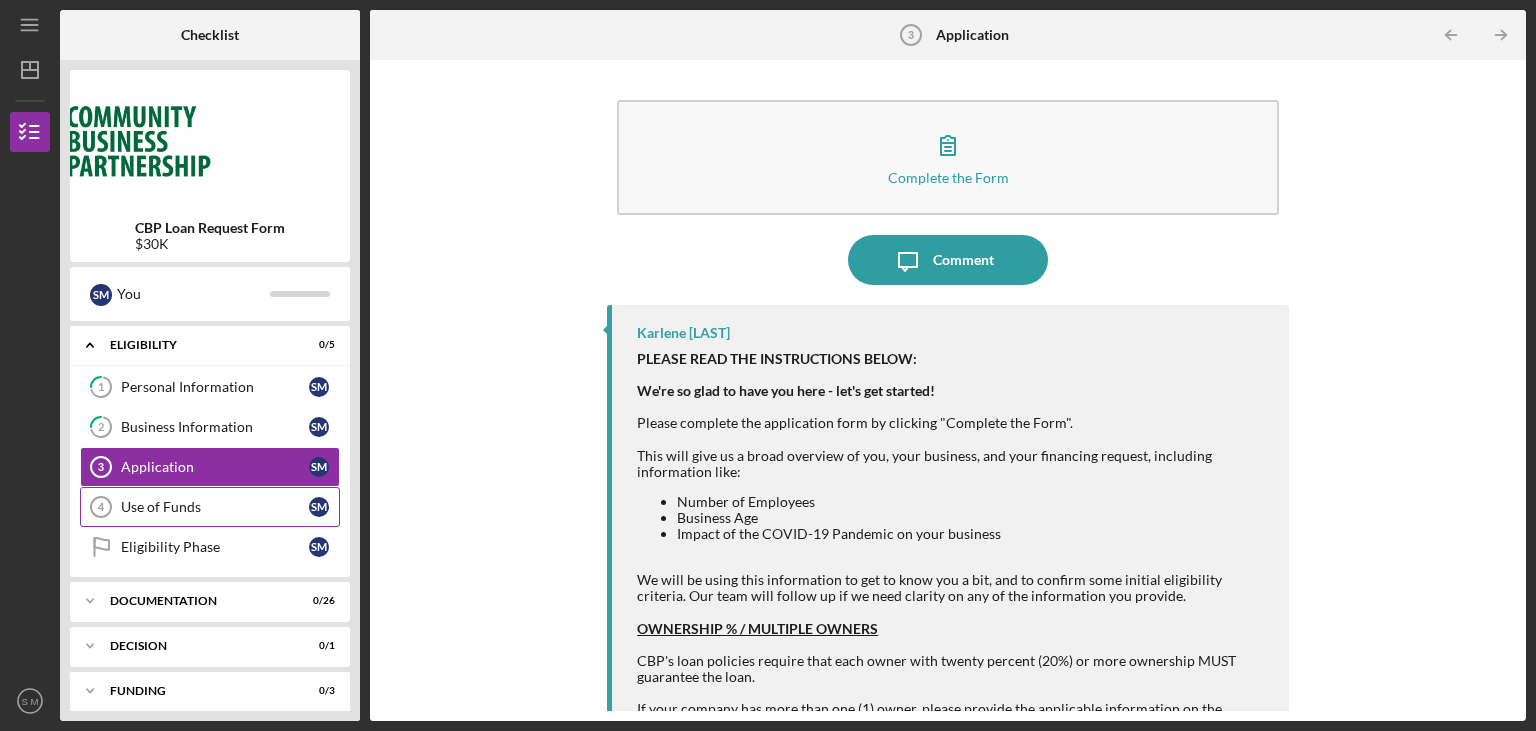 click on "Use of Funds" at bounding box center (215, 507) 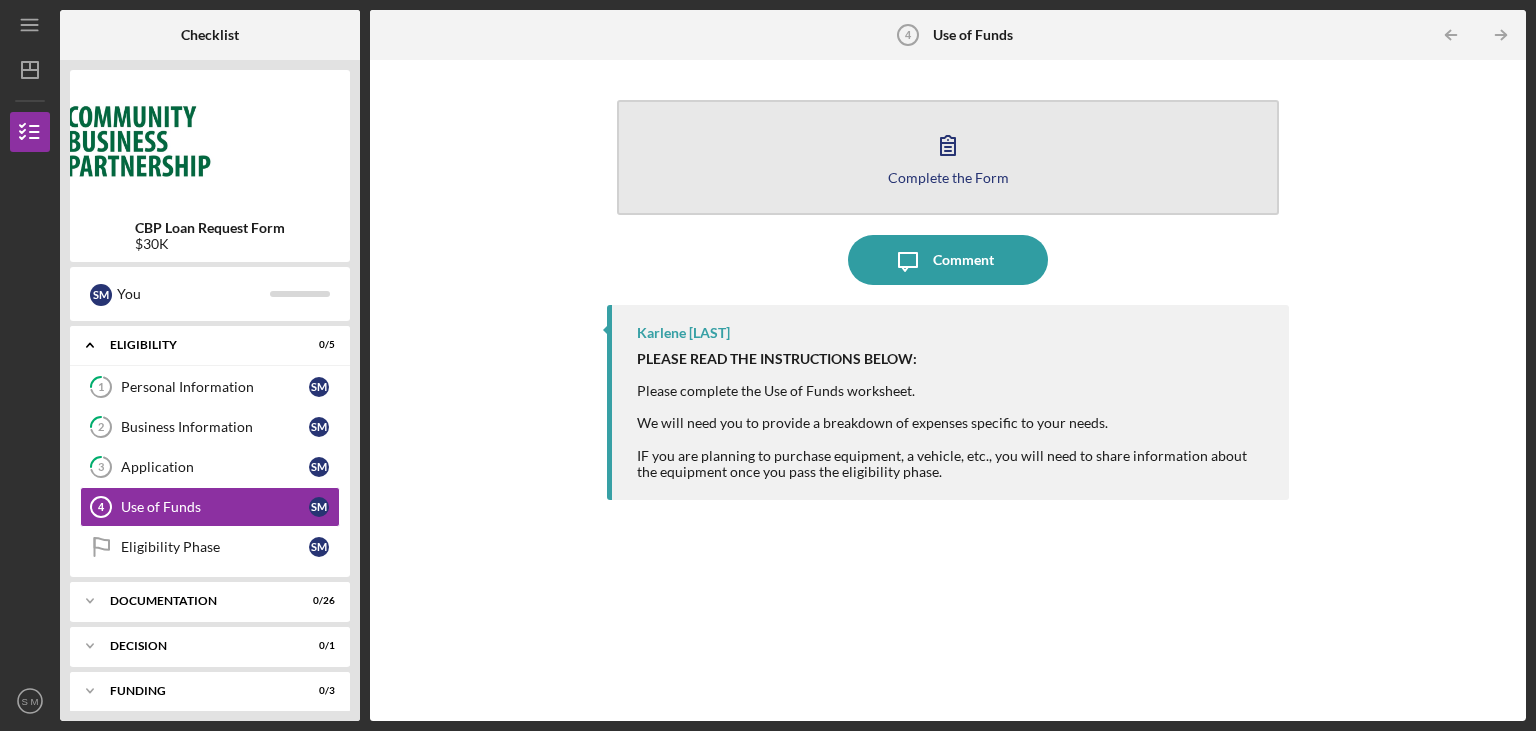 click on "Complete the Form Form" at bounding box center [948, 157] 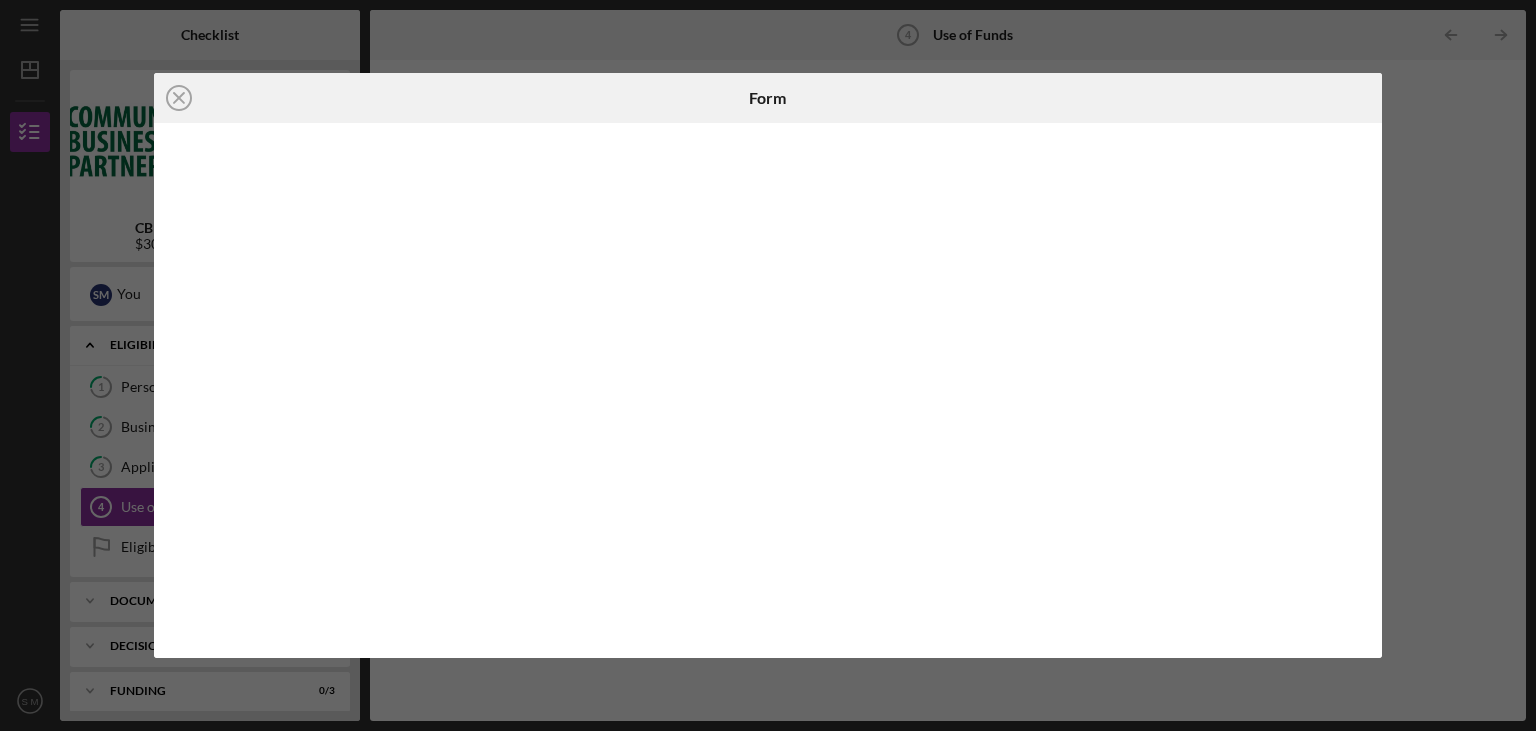 click on "Icon/Close Form" at bounding box center [768, 365] 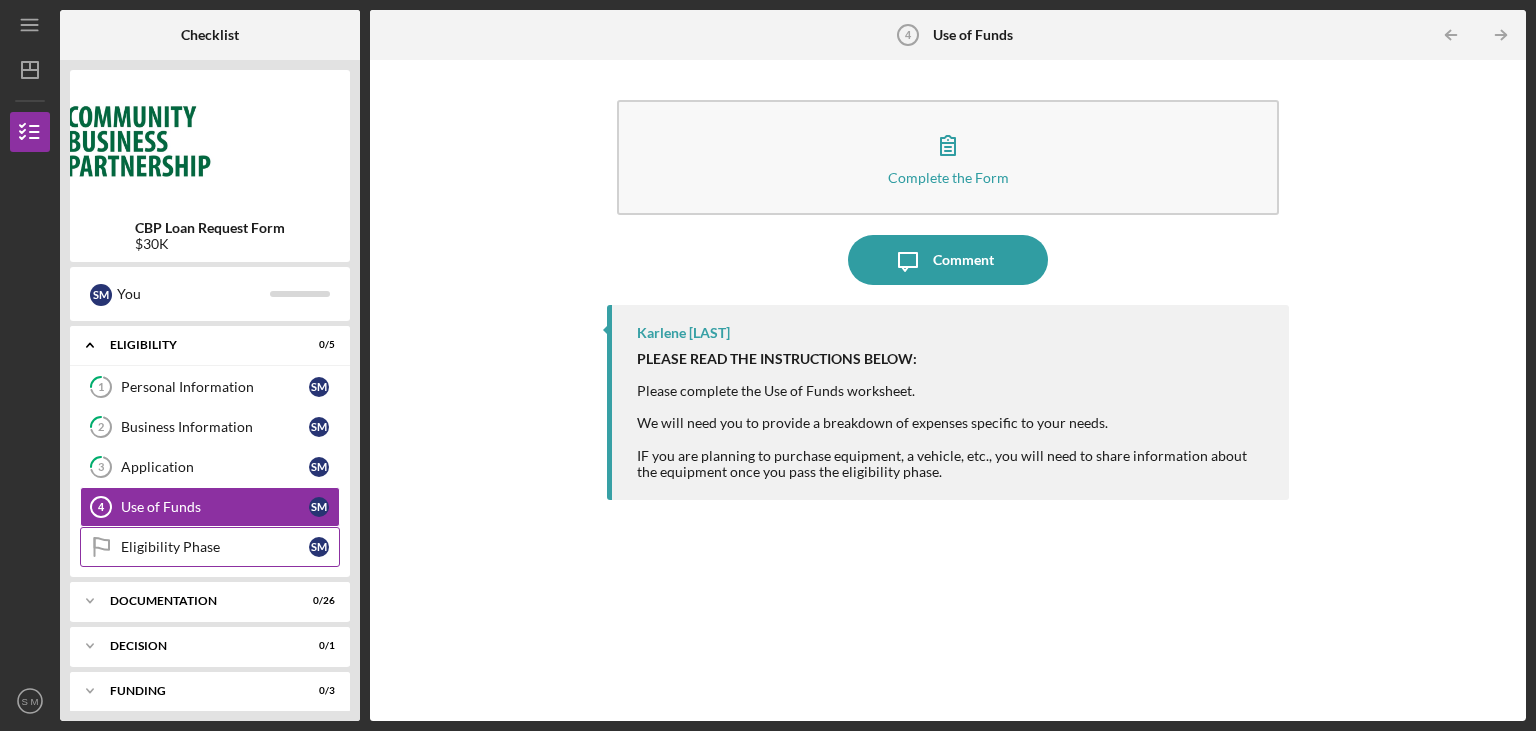 click on "Eligibility Phase" at bounding box center [215, 547] 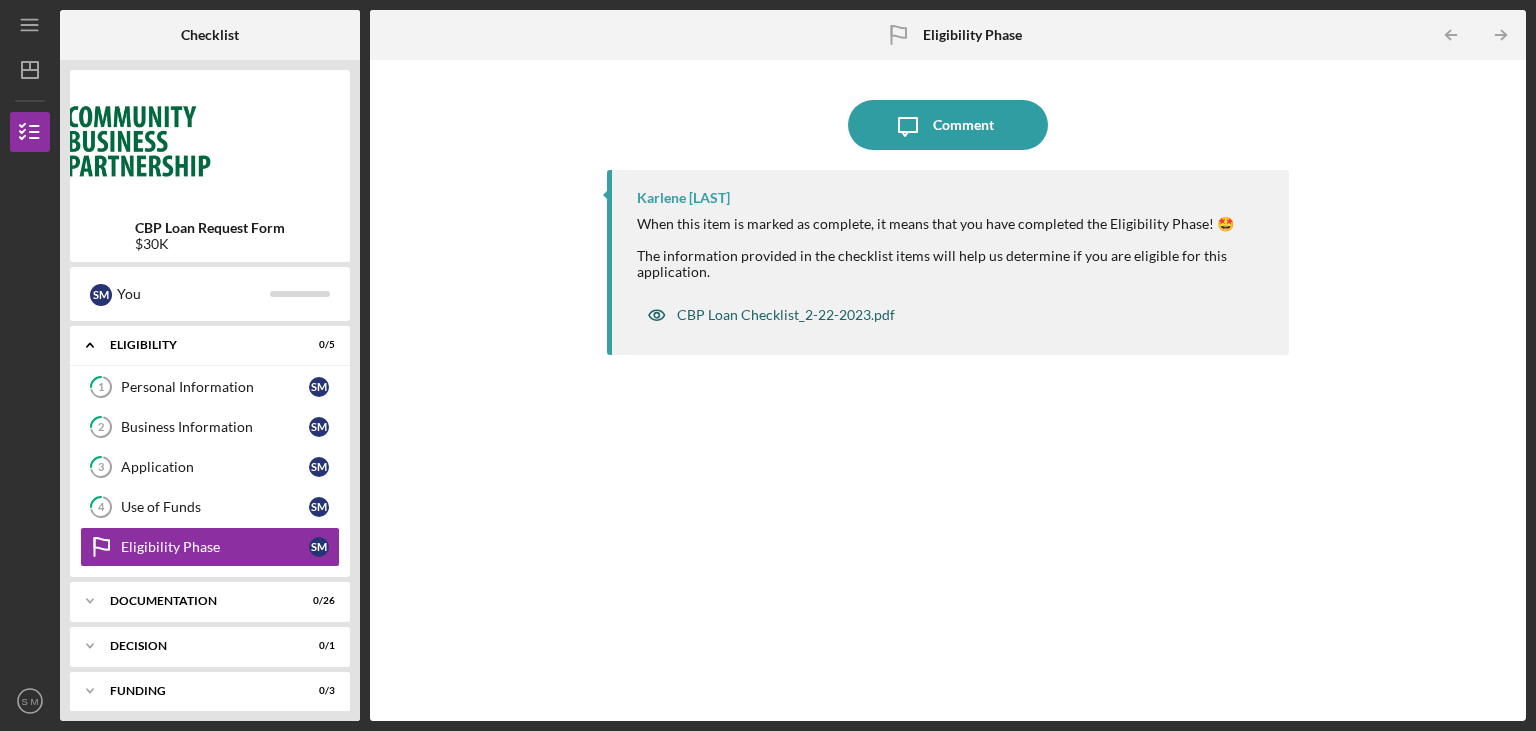 click on "CBP Loan Checklist_2-22-2023.pdf" at bounding box center (786, 315) 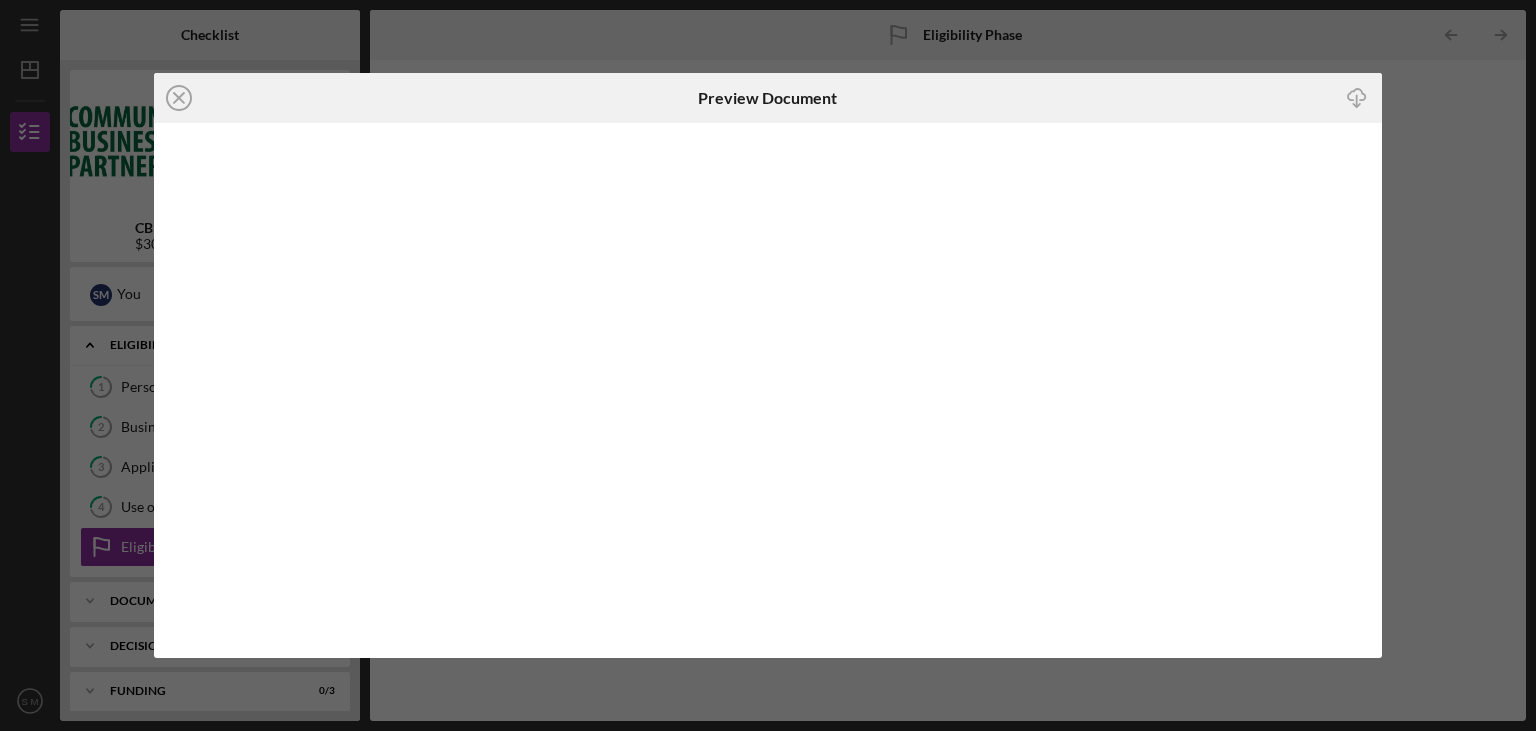 click on "Icon/Close Preview Document Icon/Download" at bounding box center (768, 365) 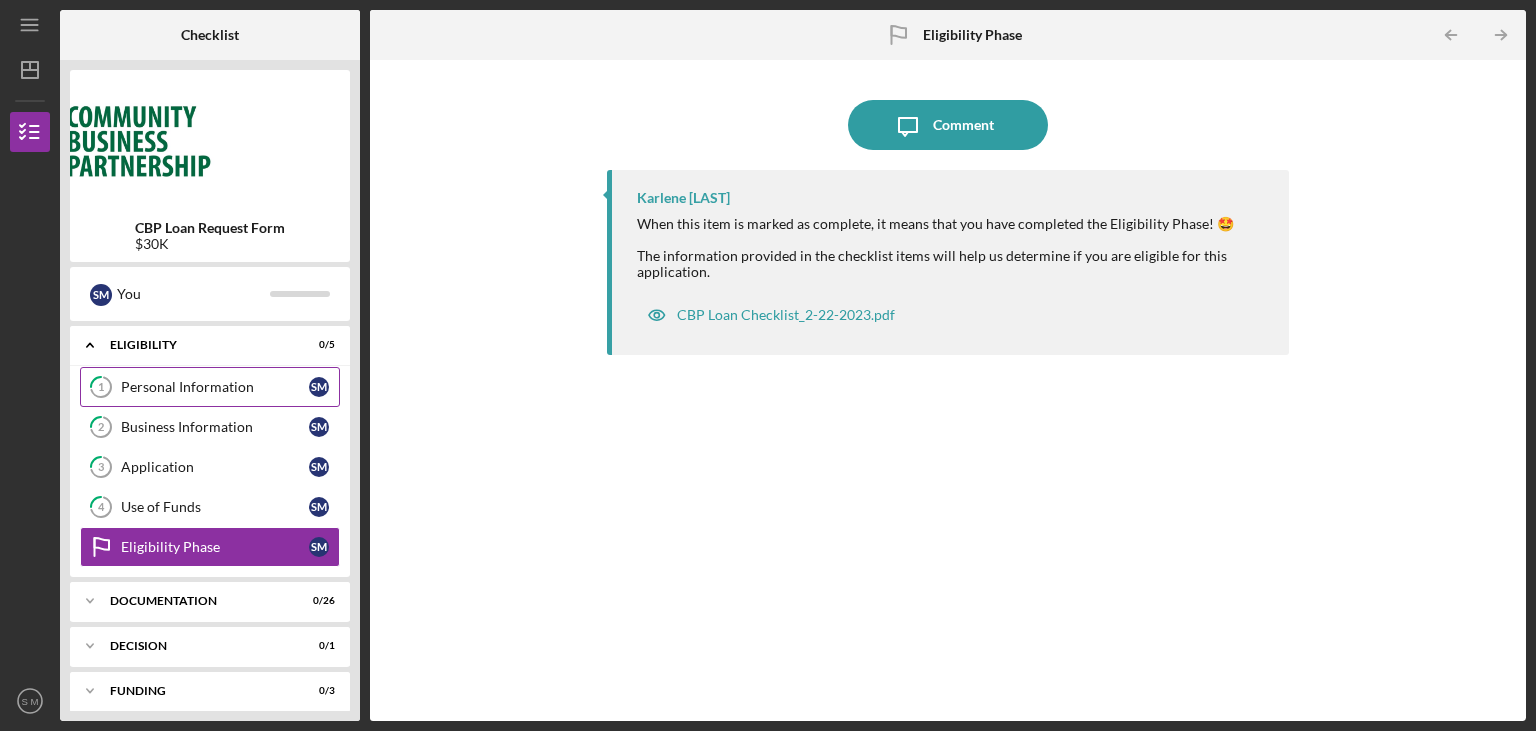 click on "Personal Information" at bounding box center (215, 387) 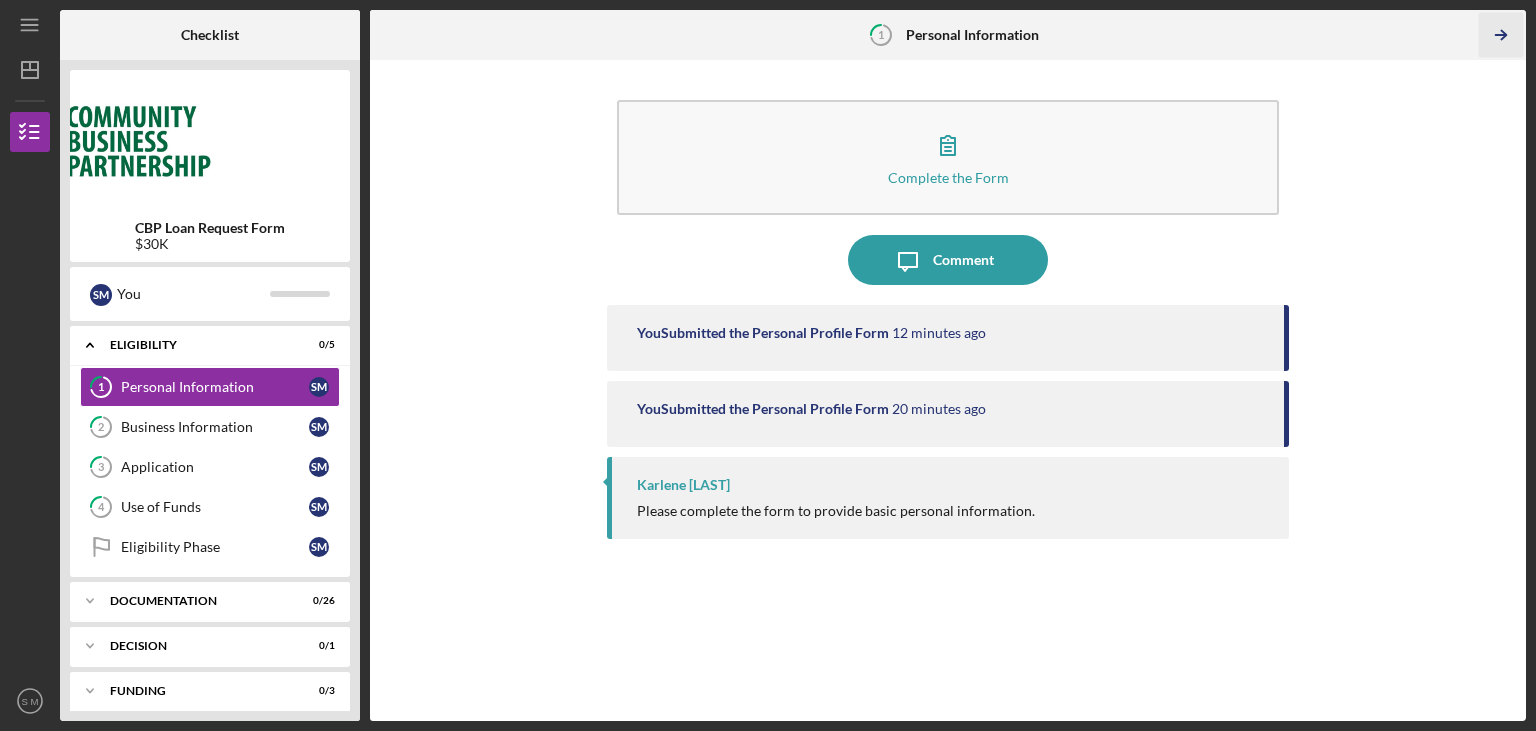 click on "Icon/Table Pagination Arrow" 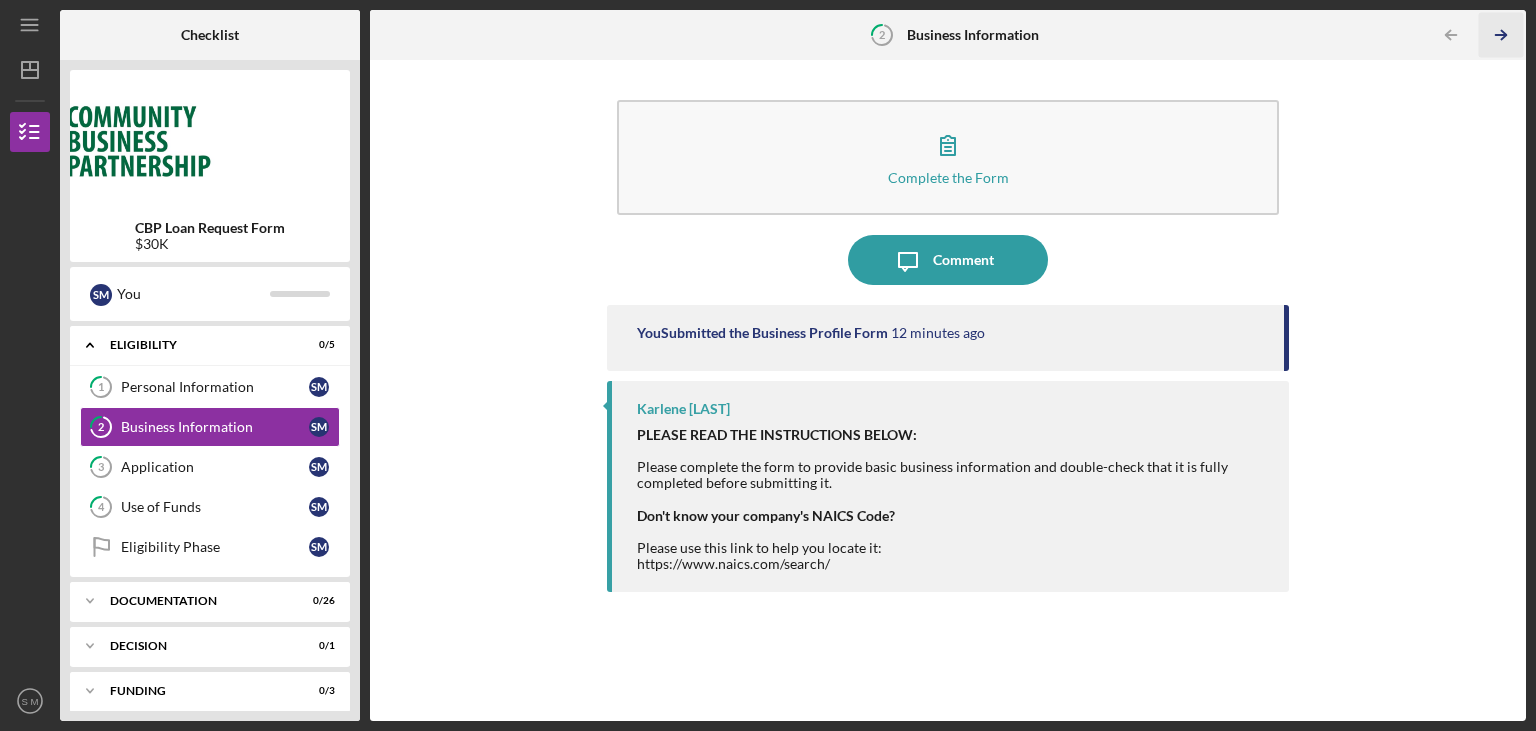 click on "Icon/Table Pagination Arrow" 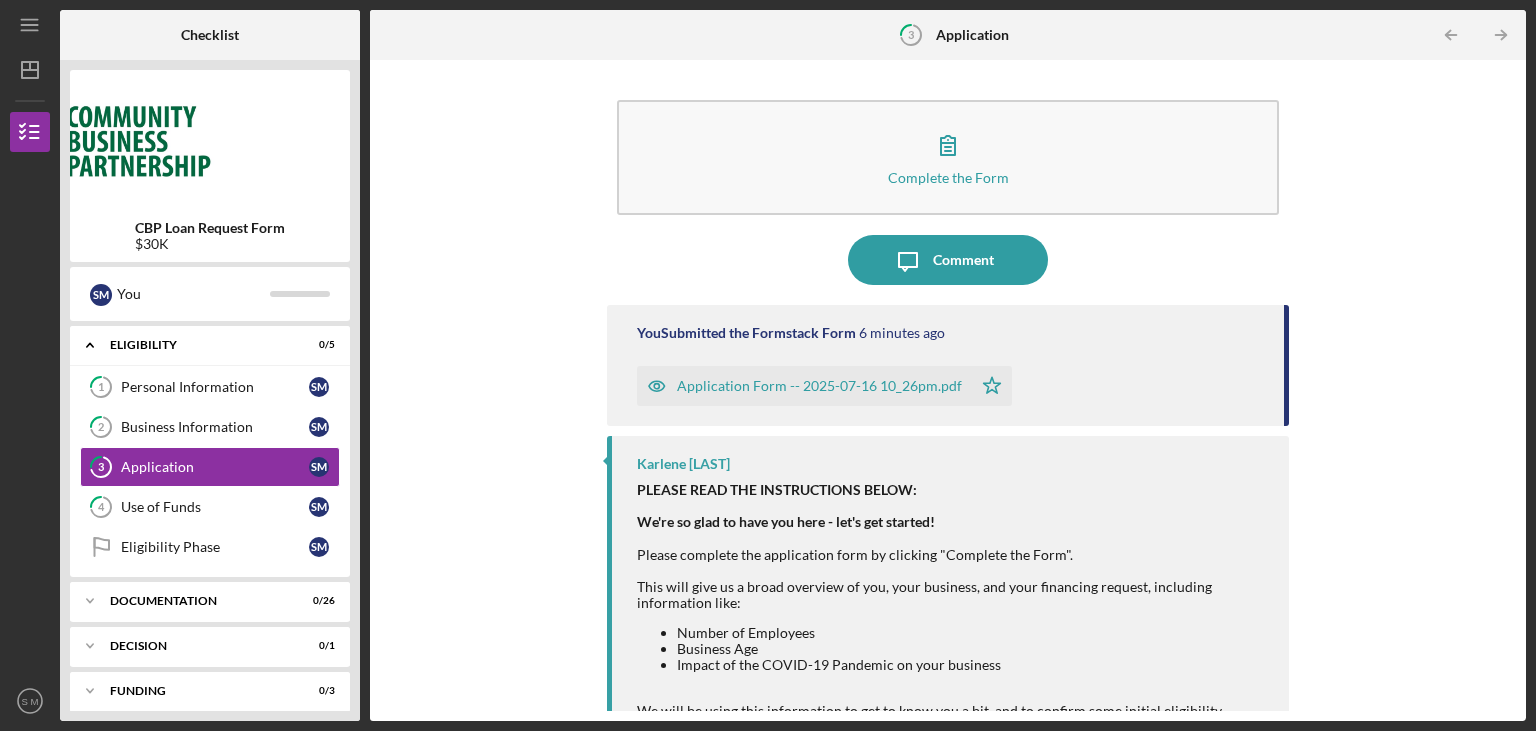 click on "Icon/Table Pagination Arrow" 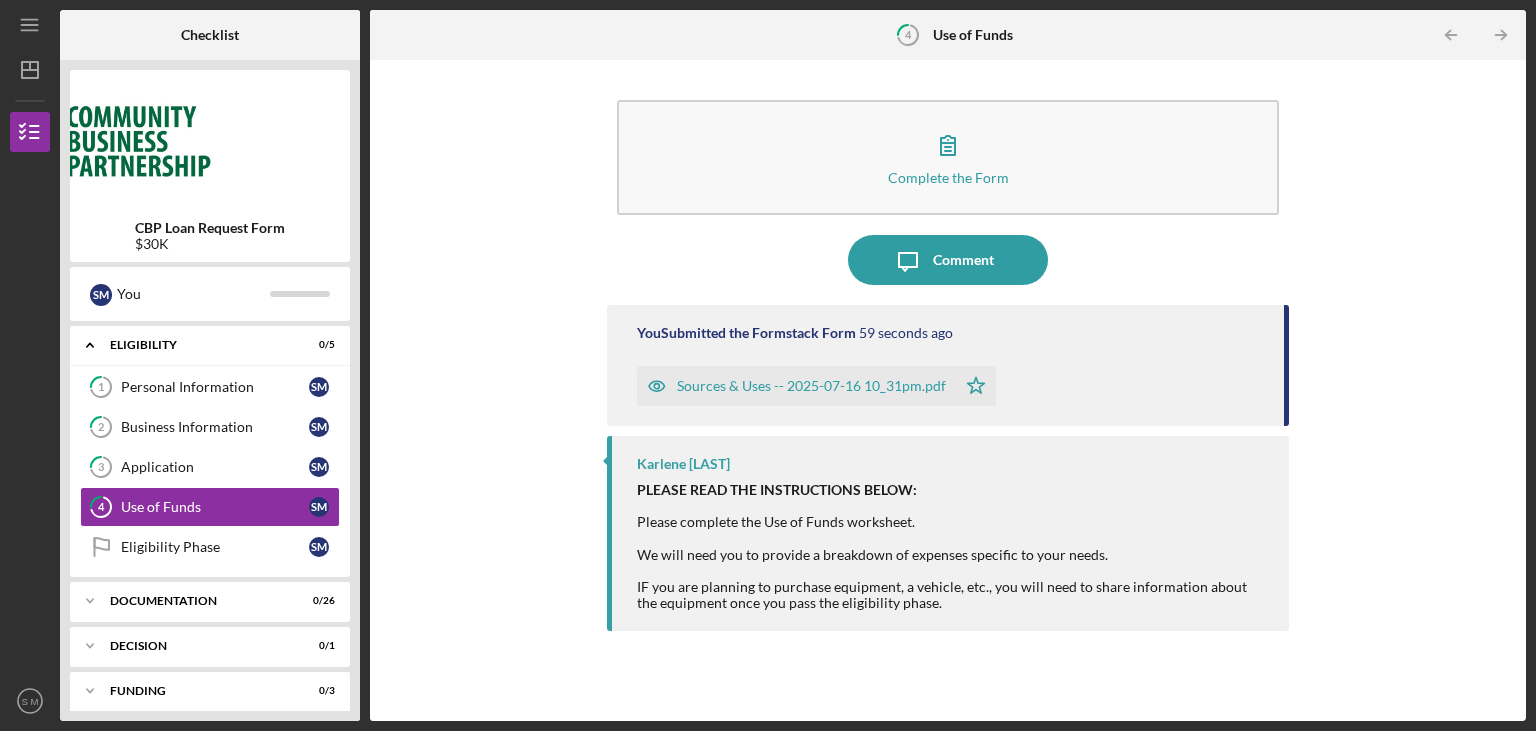click on "Icon/Table Pagination Arrow" 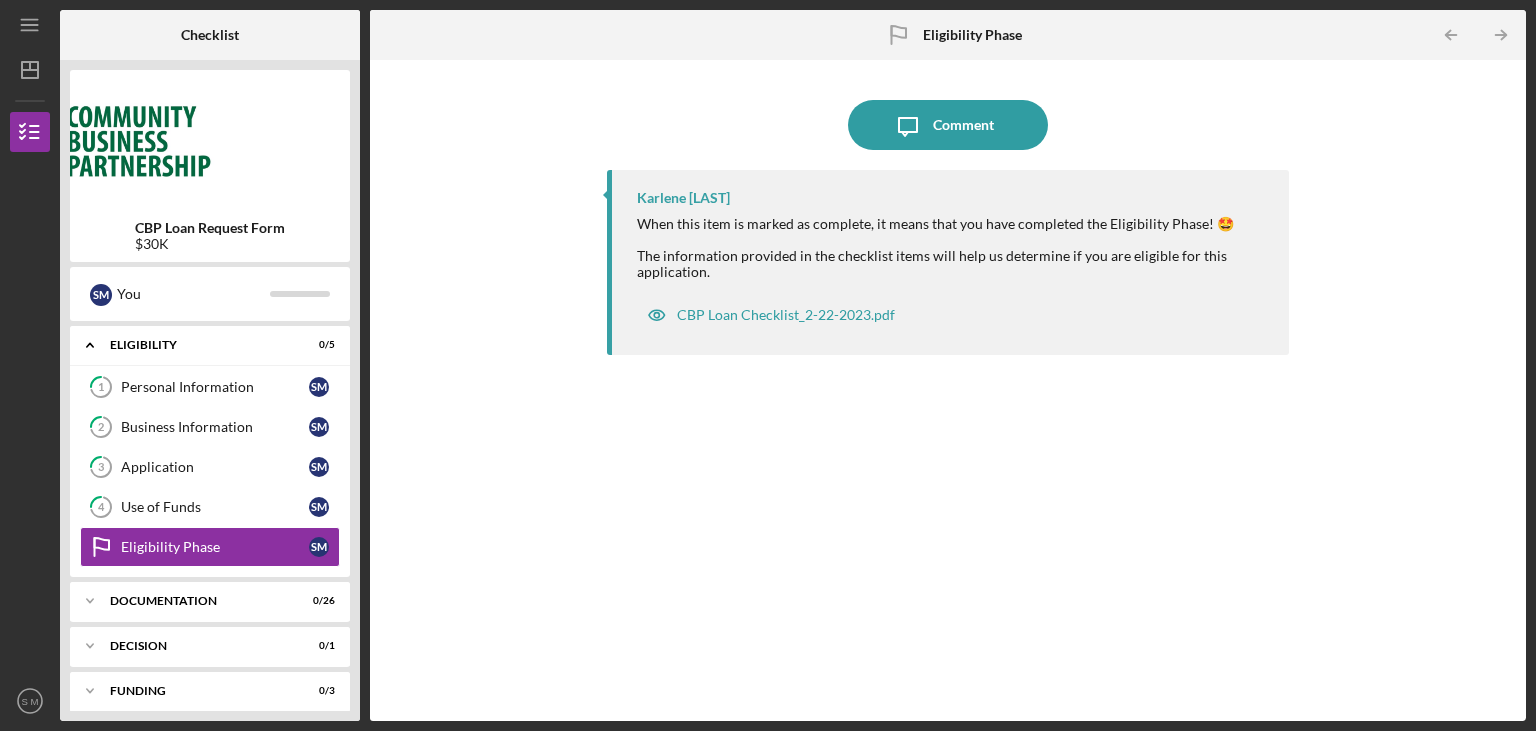 click on "Icon/Table Pagination Arrow" 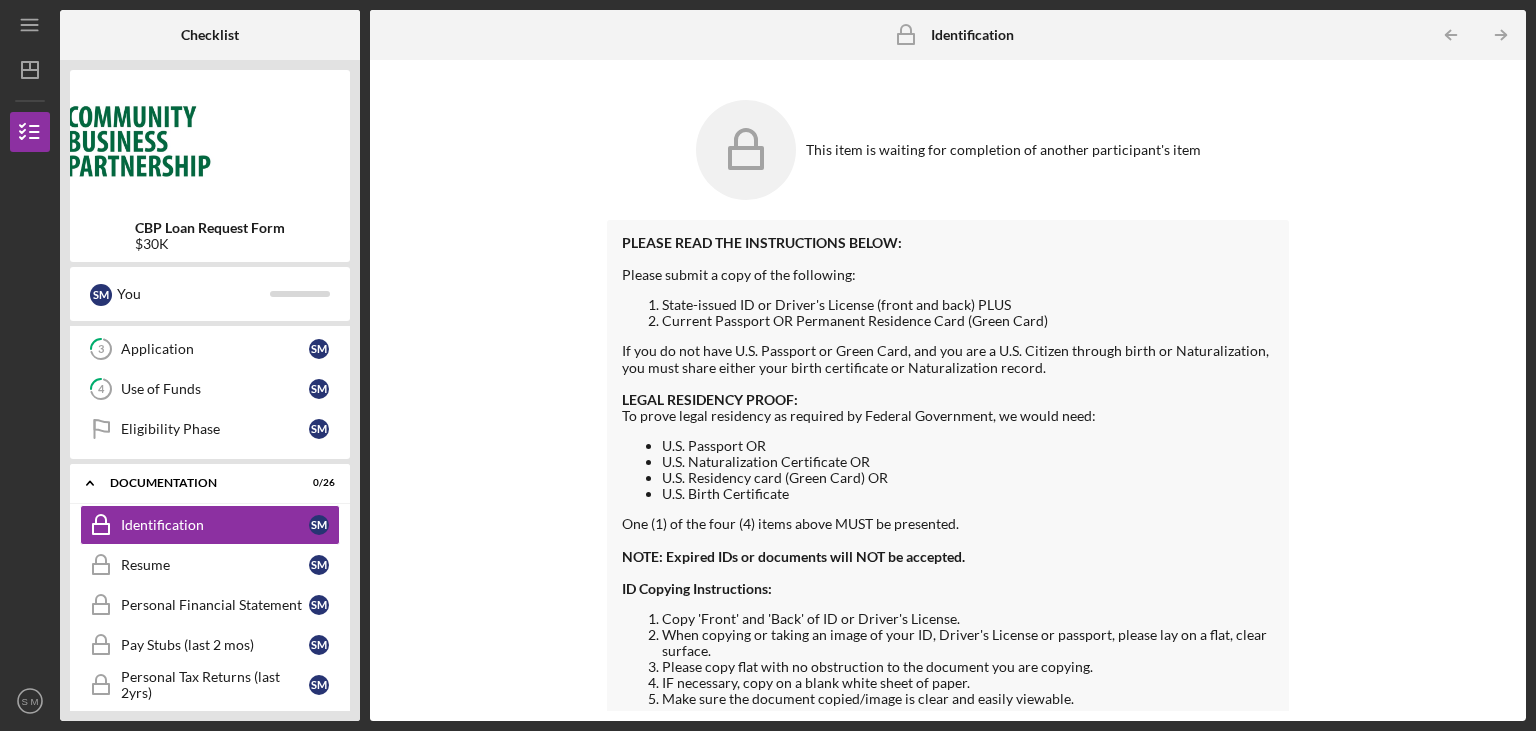 scroll, scrollTop: 122, scrollLeft: 0, axis: vertical 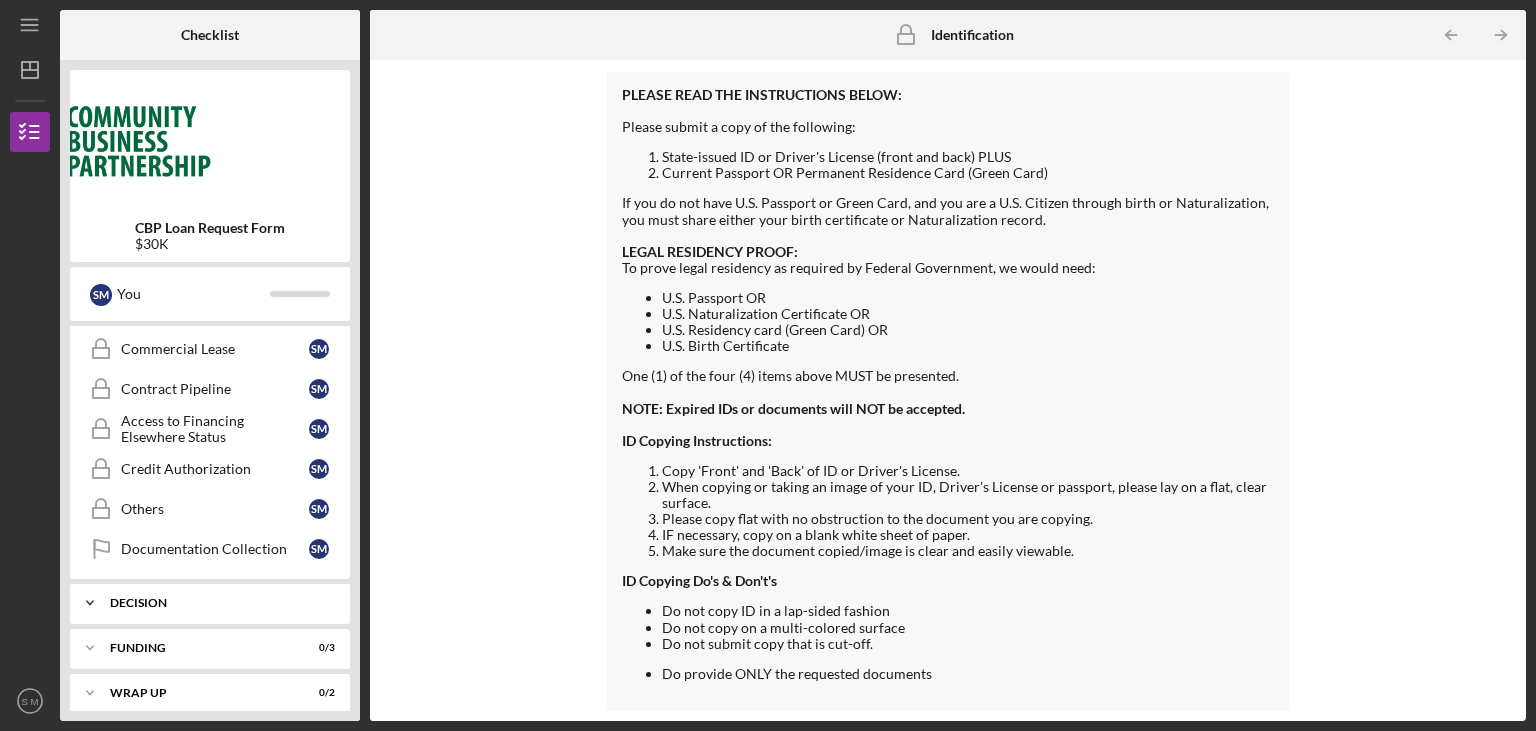 click on "Icon/Expander Decision 0 / 1" at bounding box center (210, 603) 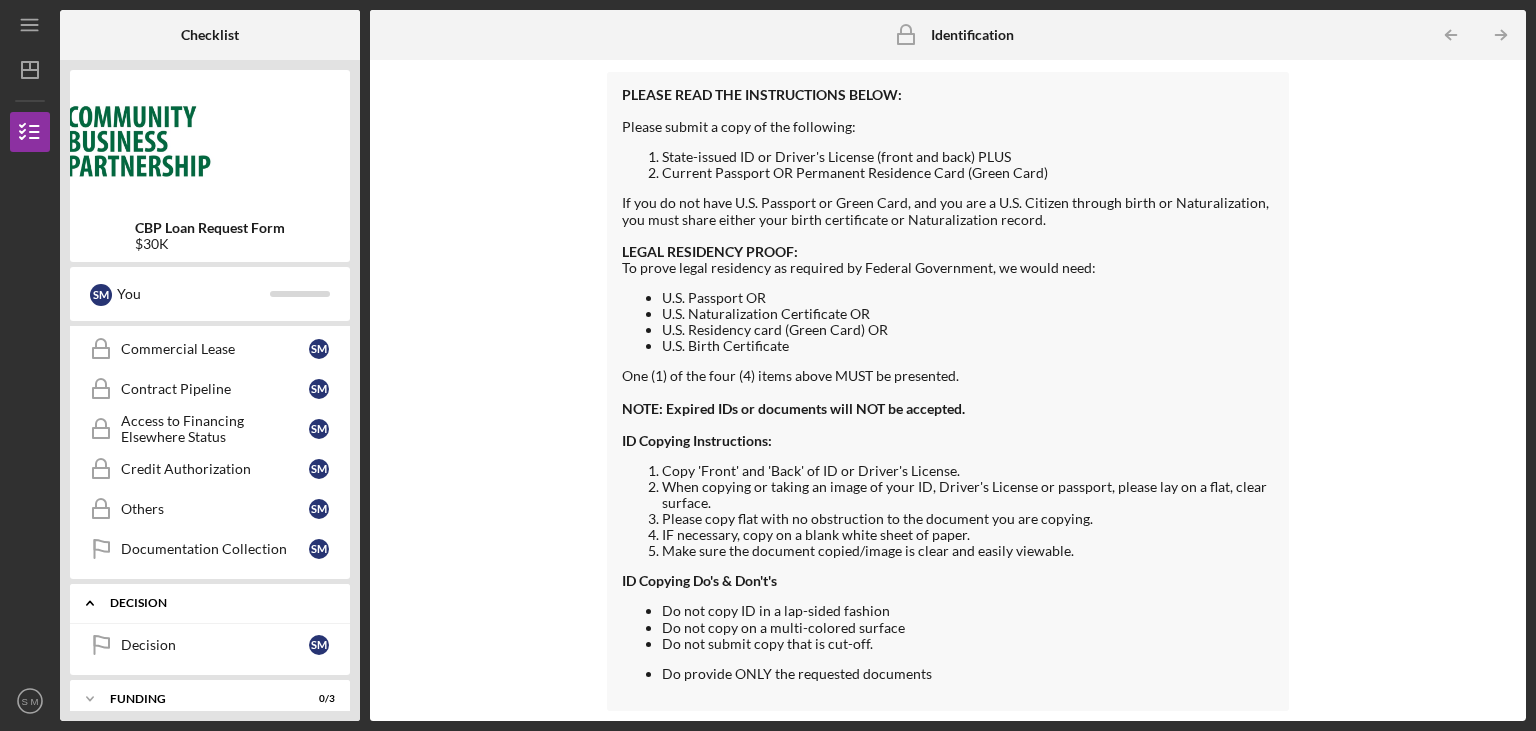 click on "Icon/Expander Decision 0 / 1" at bounding box center (210, 603) 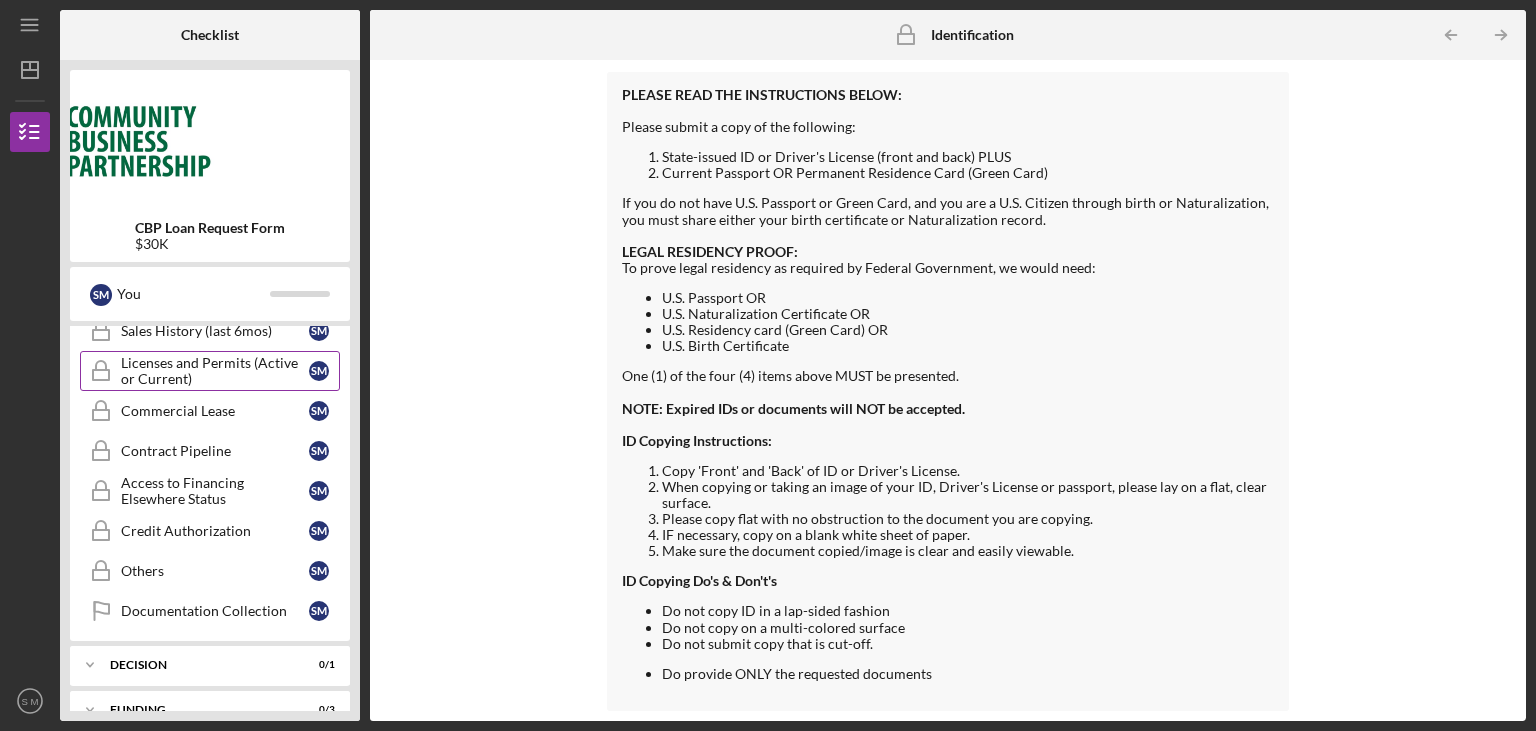 scroll, scrollTop: 1094, scrollLeft: 0, axis: vertical 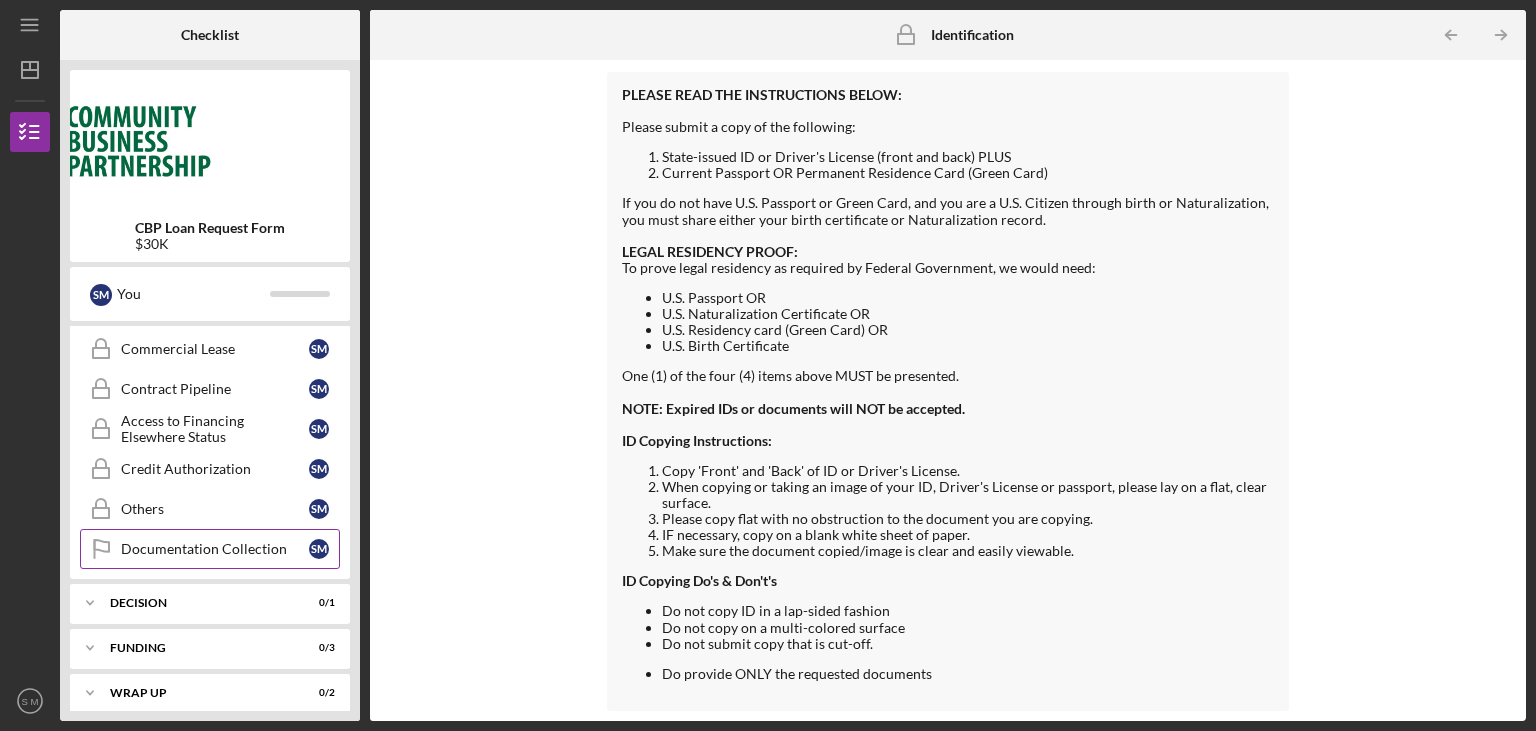 click on "Documentation Collection" at bounding box center [215, 549] 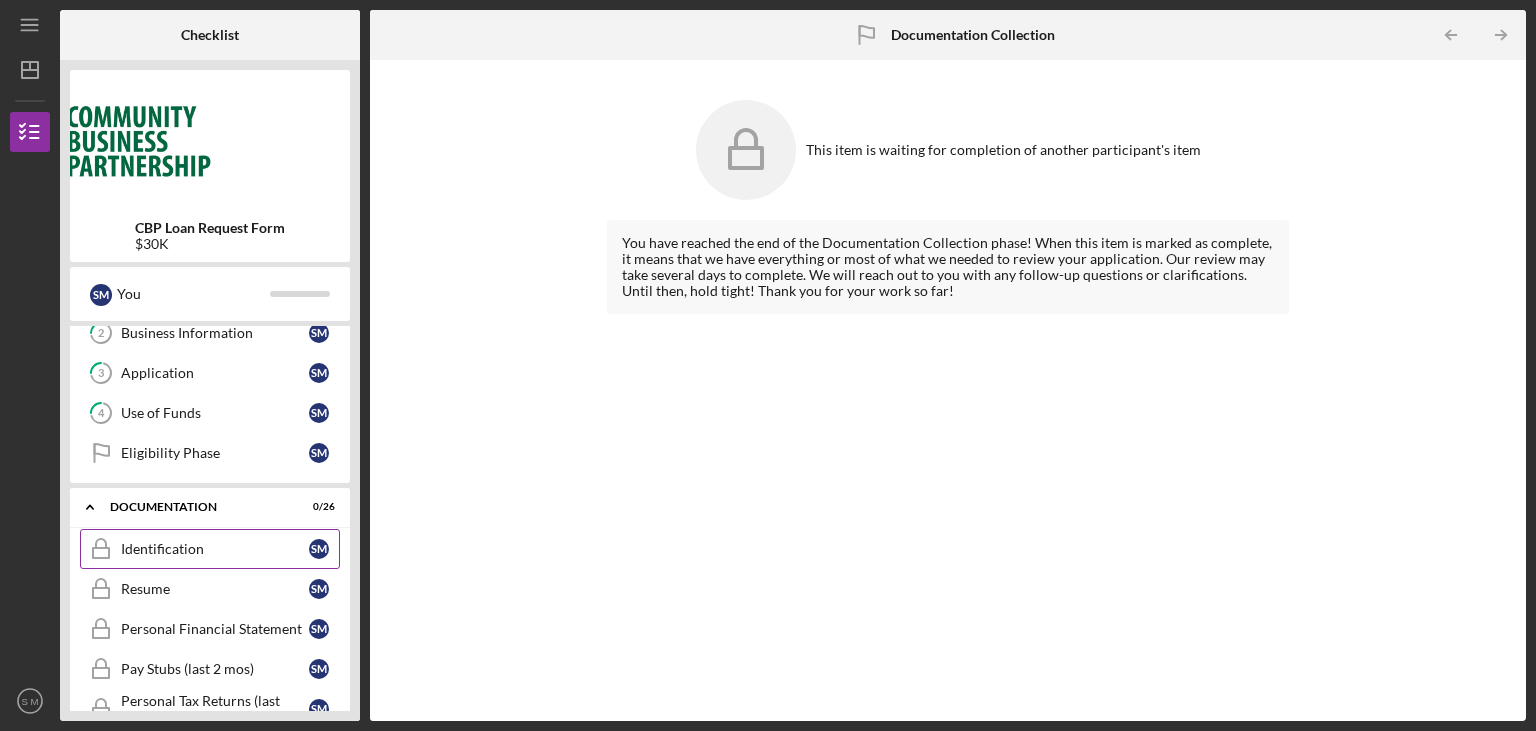 scroll, scrollTop: 101, scrollLeft: 0, axis: vertical 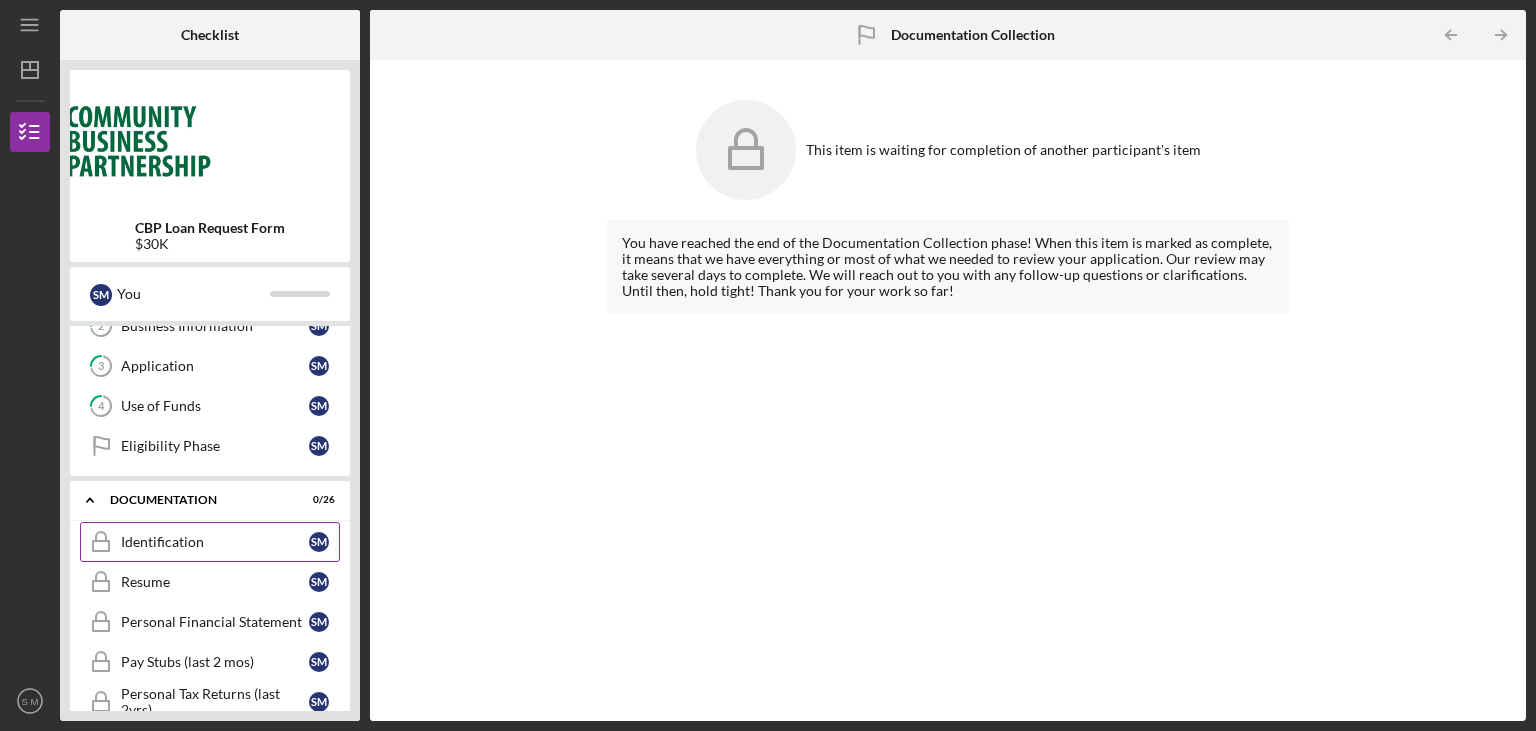 click on "Identification" at bounding box center (215, 542) 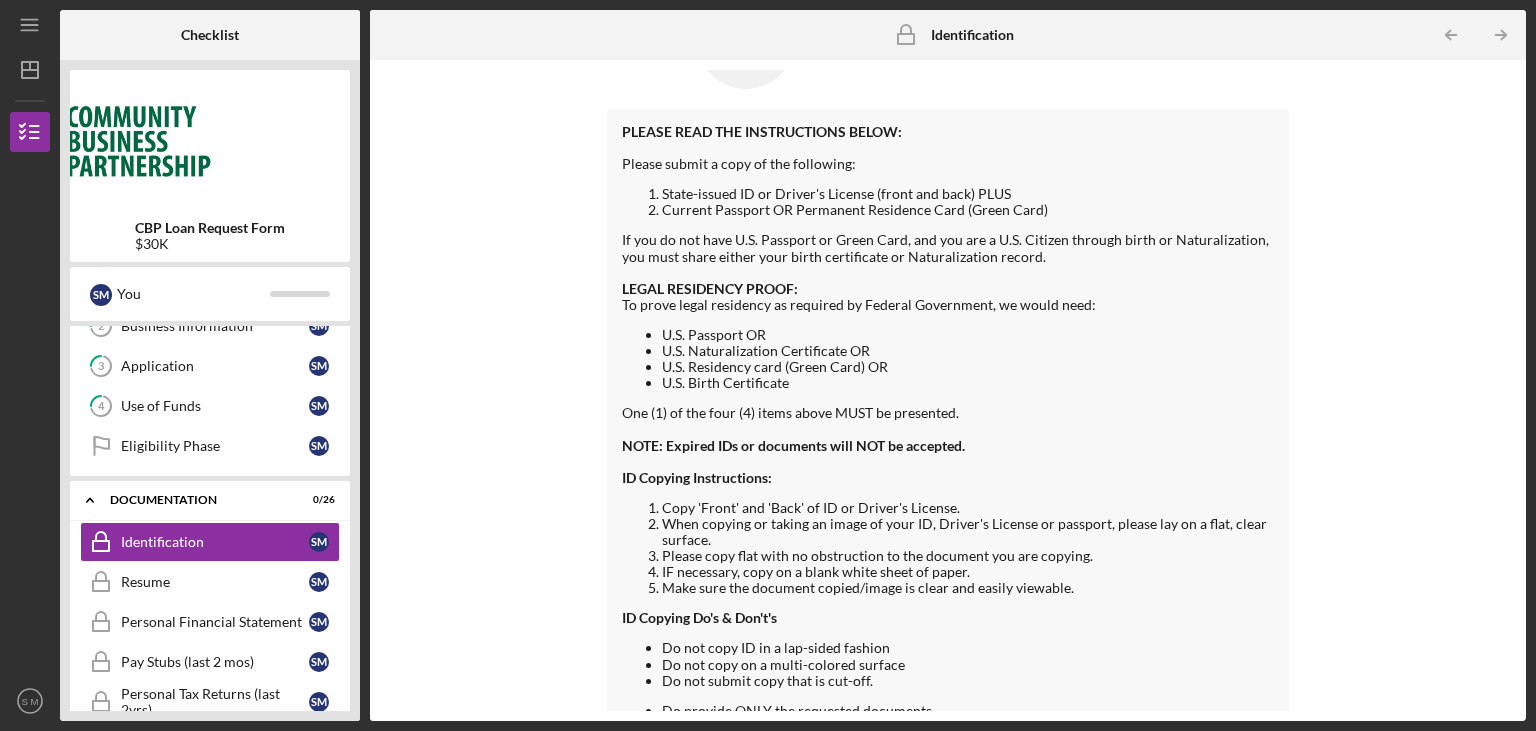 scroll, scrollTop: 148, scrollLeft: 0, axis: vertical 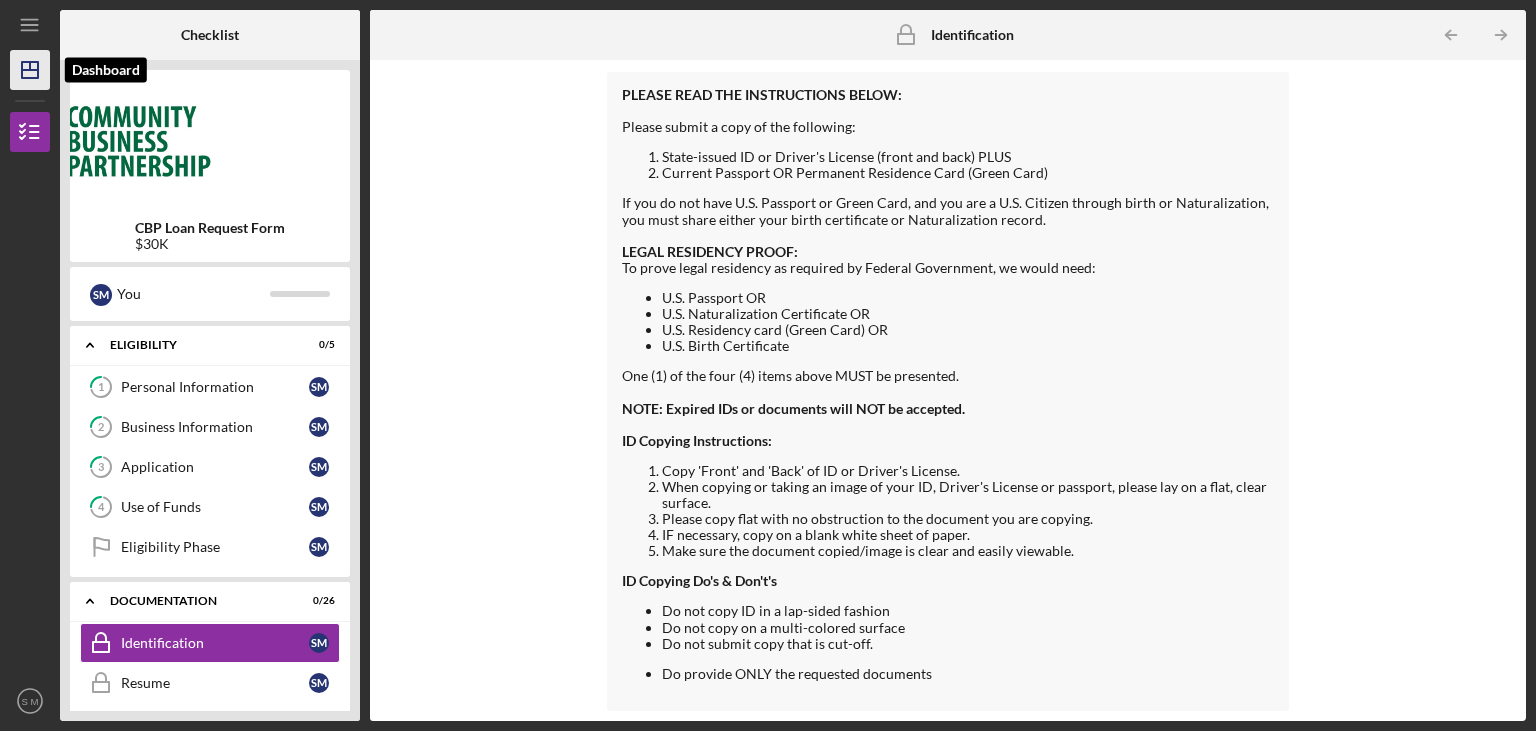 click on "Icon/Dashboard" 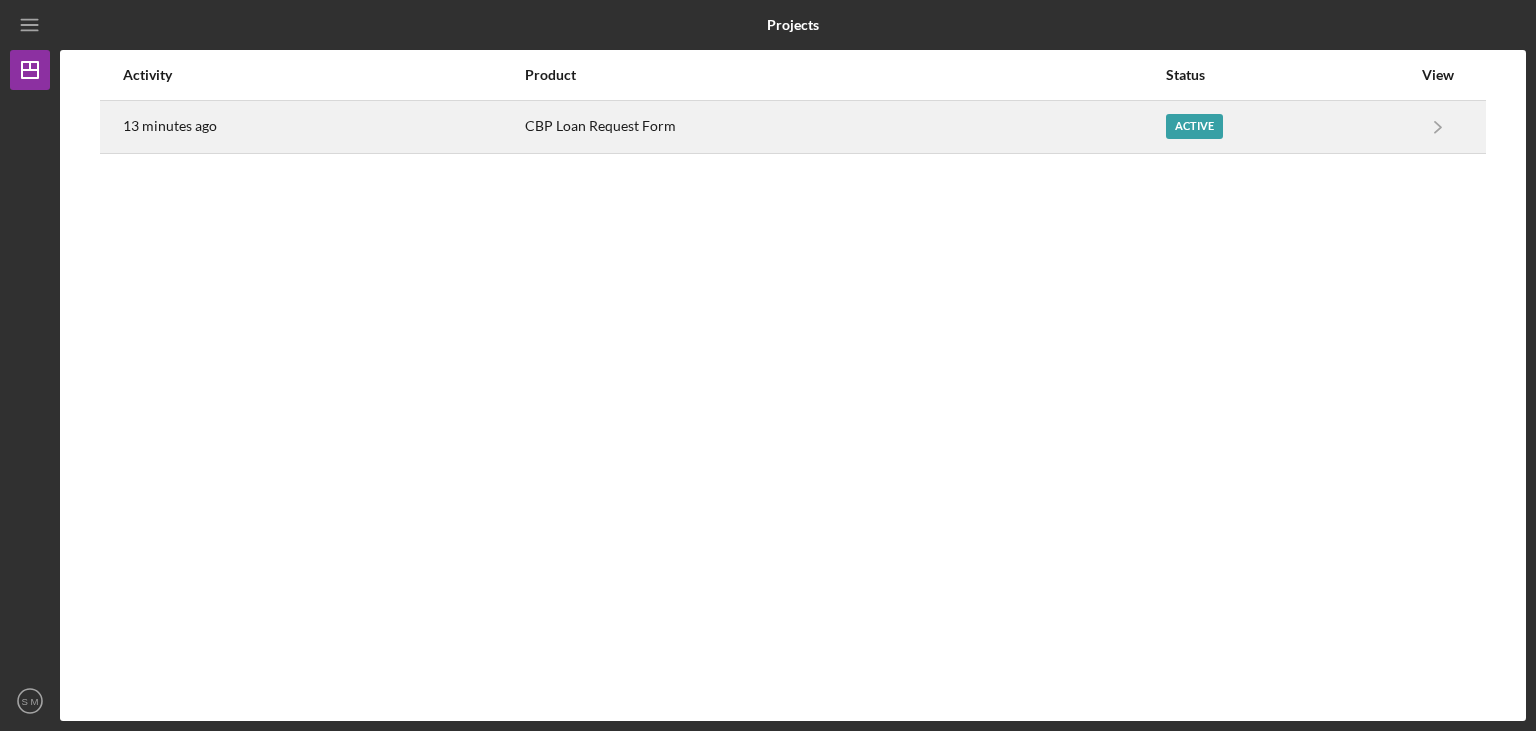 click on "Active" at bounding box center (1288, 127) 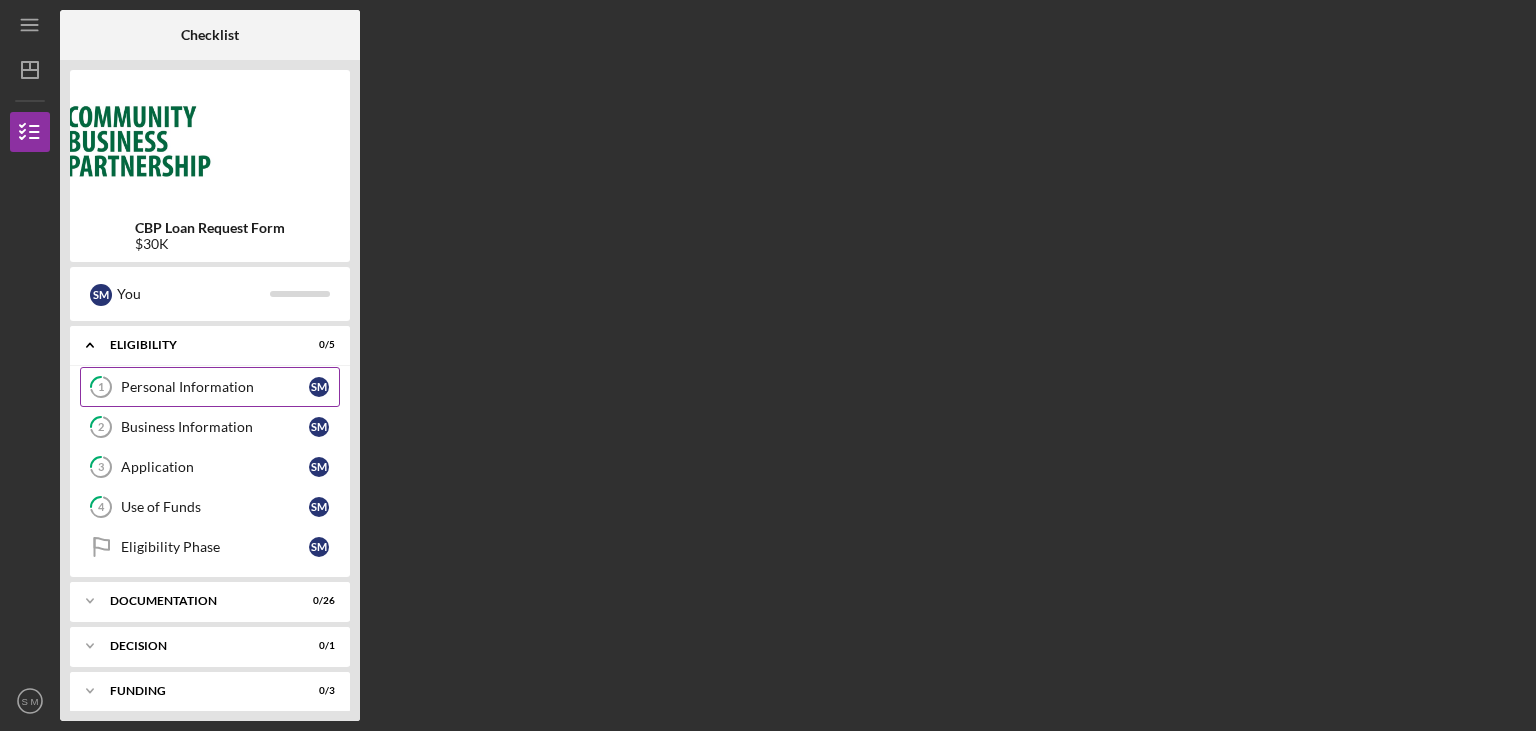 click on "1" 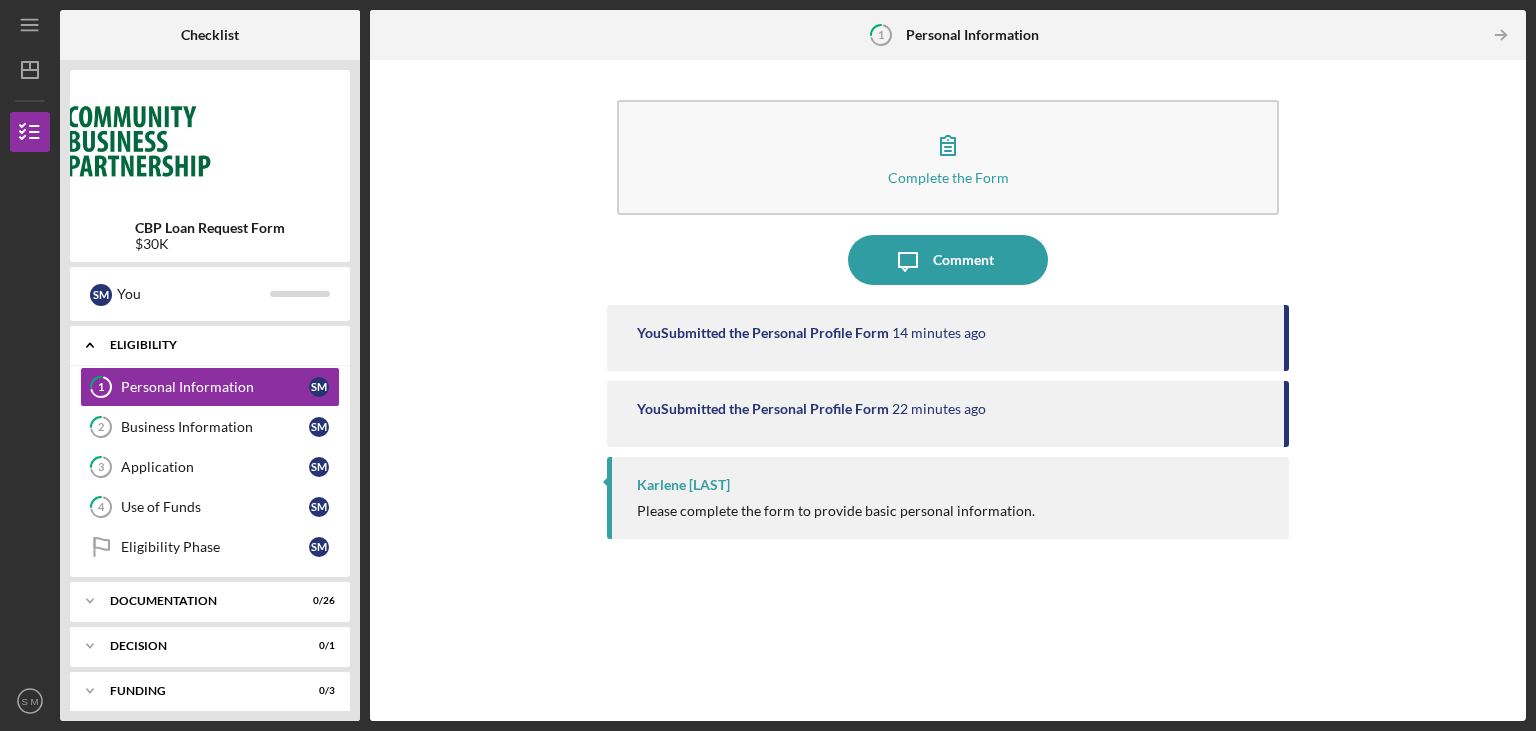 click on "Icon/Expander Eligibility 0 / 5" at bounding box center (210, 345) 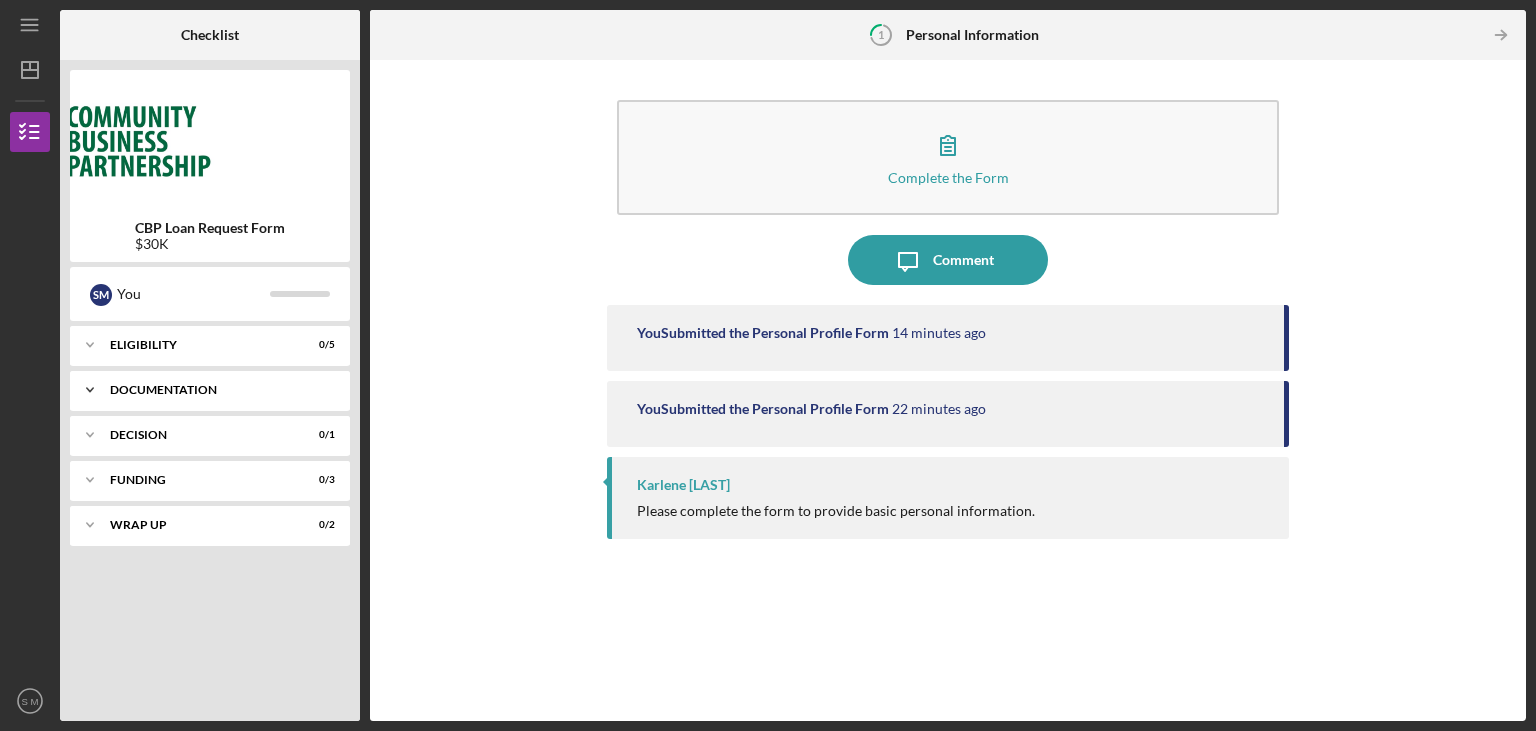 click on "Icon/Expander Documentation 0 / 26" at bounding box center (210, 390) 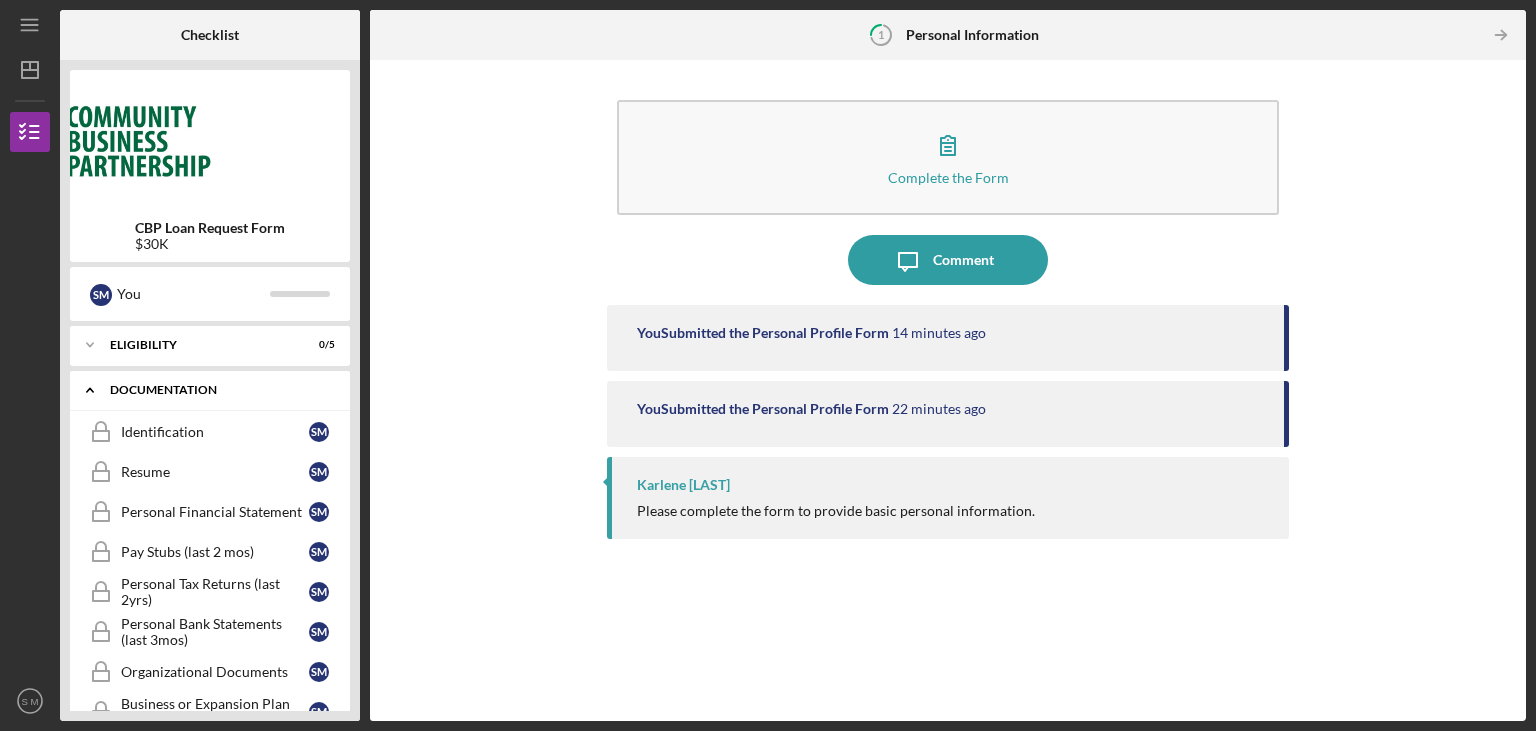 click on "Documentation" at bounding box center [217, 390] 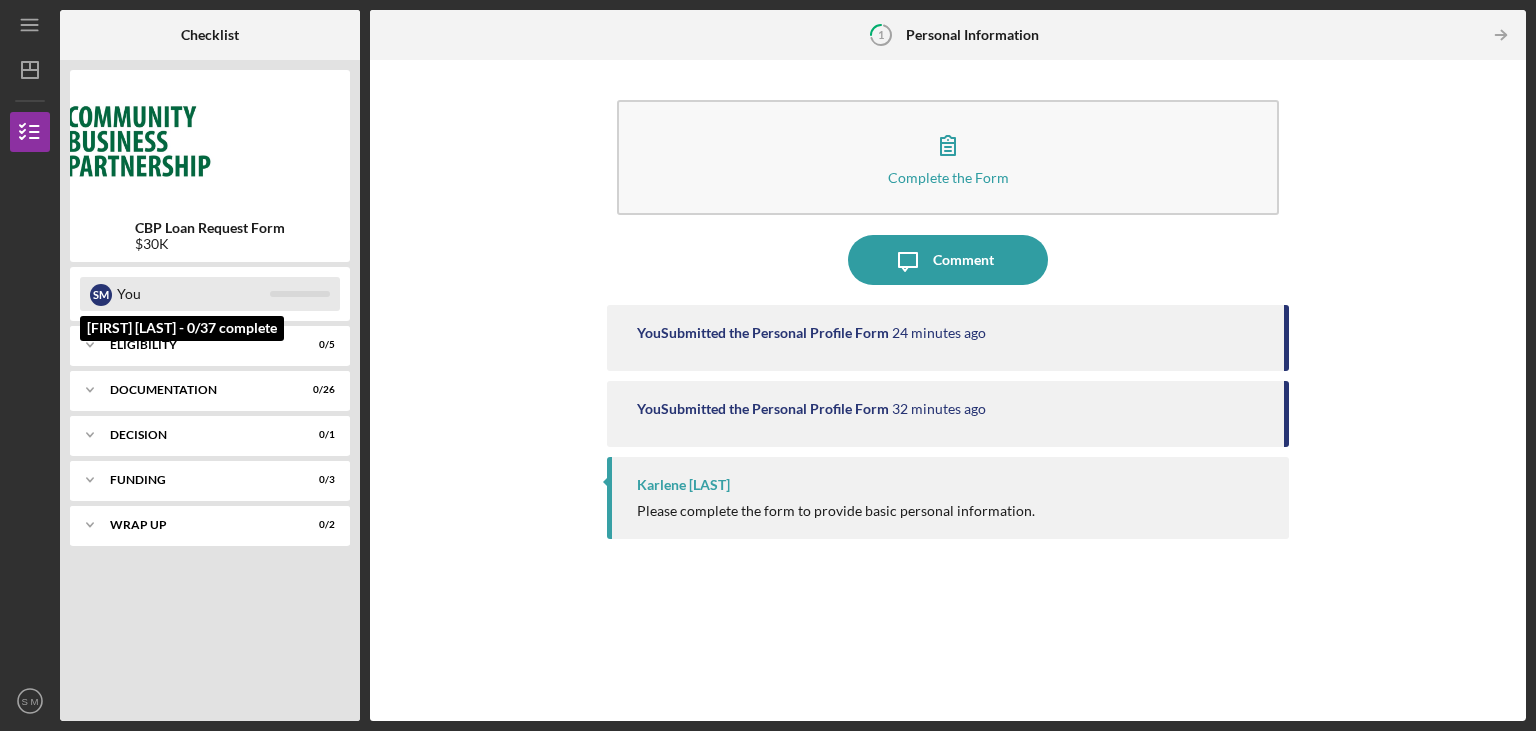 click on "You" at bounding box center (193, 294) 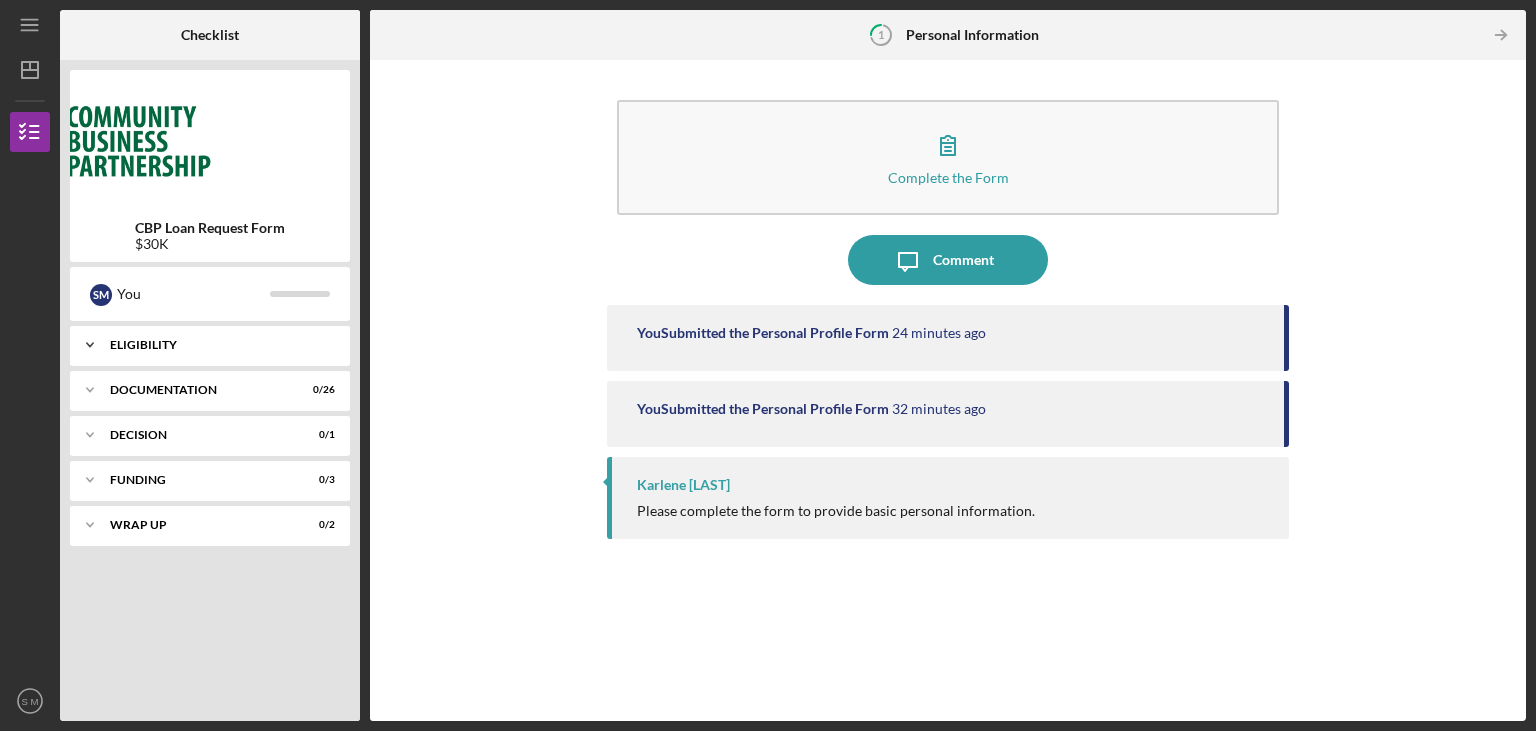 click on "Icon/Expander Eligibility 0 / 5" at bounding box center [210, 345] 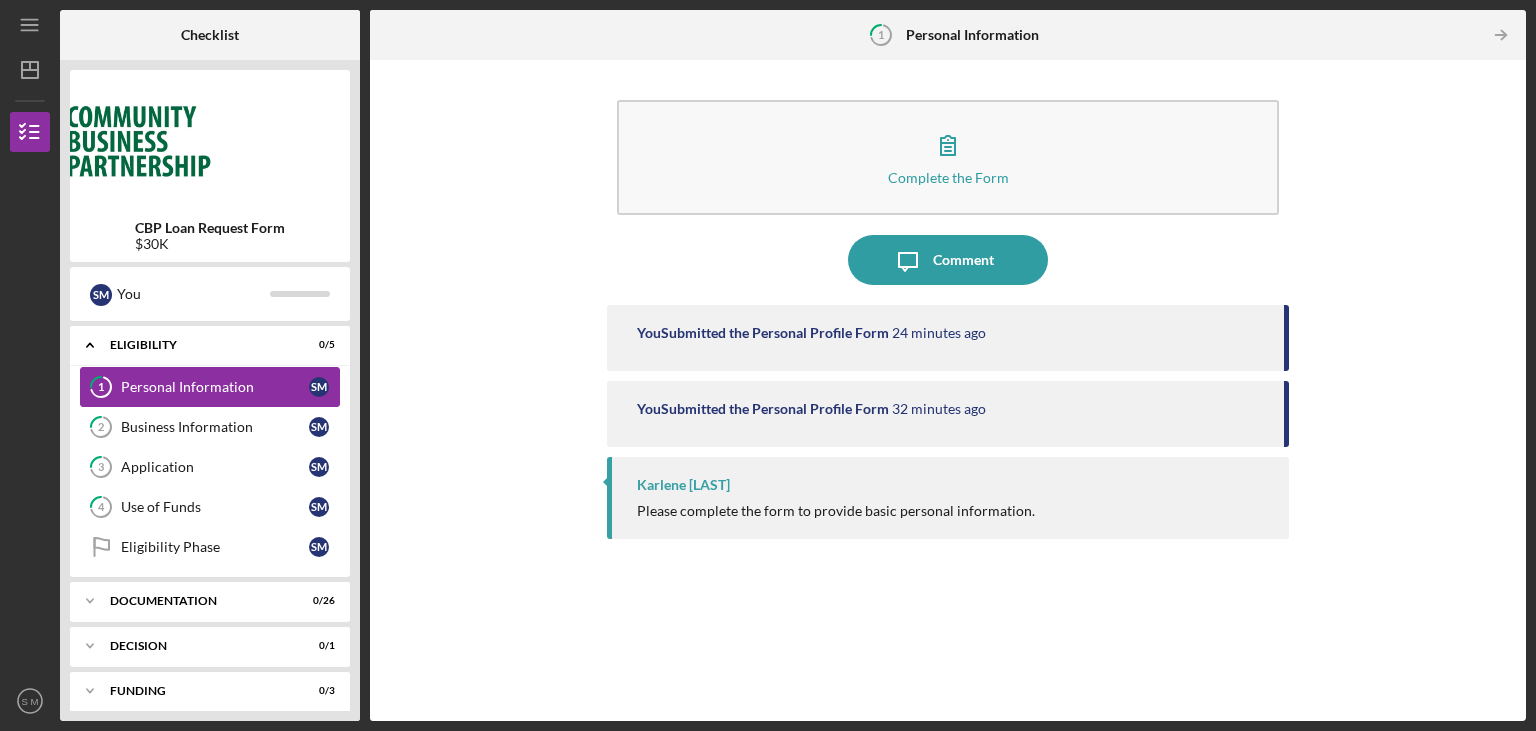 click on "Personal Information" at bounding box center [215, 387] 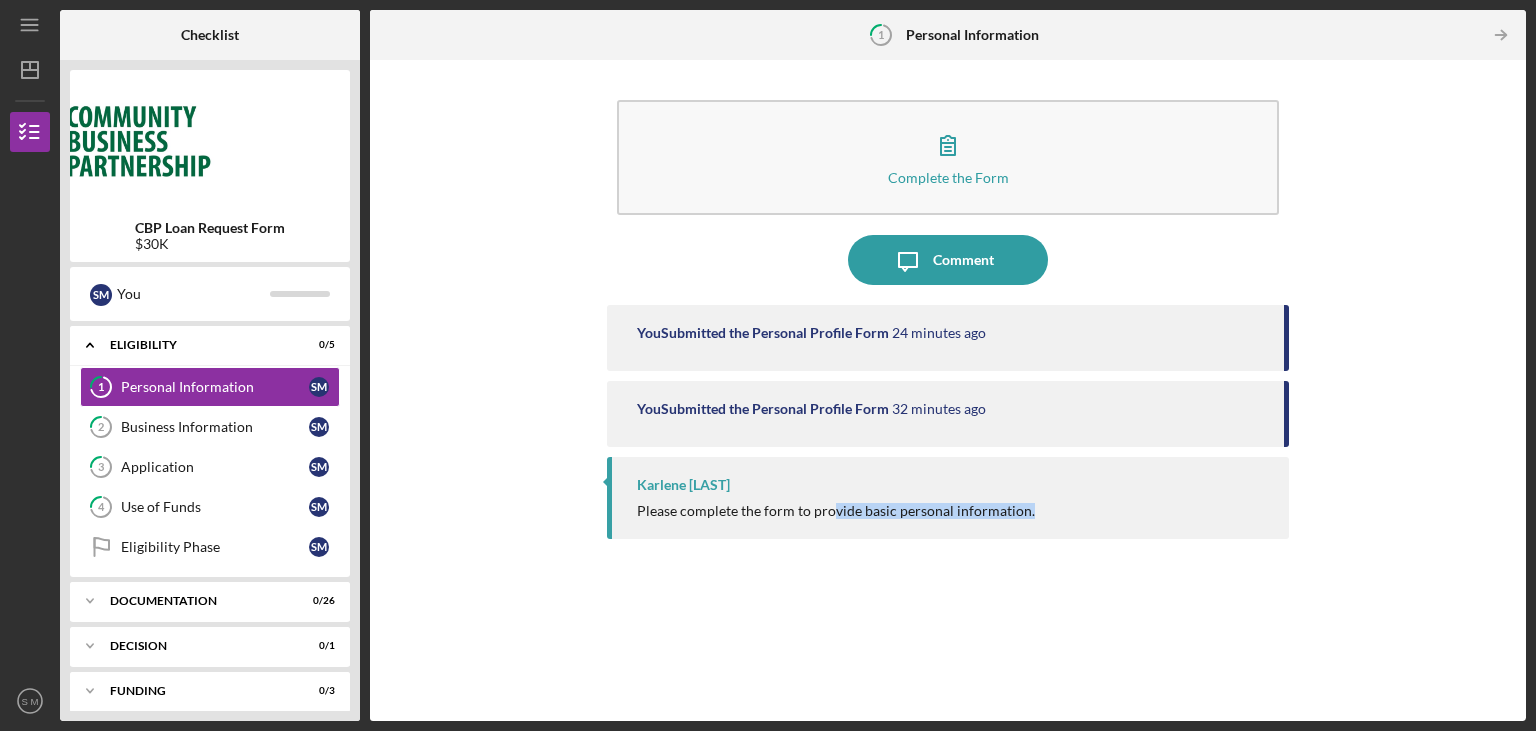 drag, startPoint x: 838, startPoint y: 524, endPoint x: 1078, endPoint y: 530, distance: 240.07498 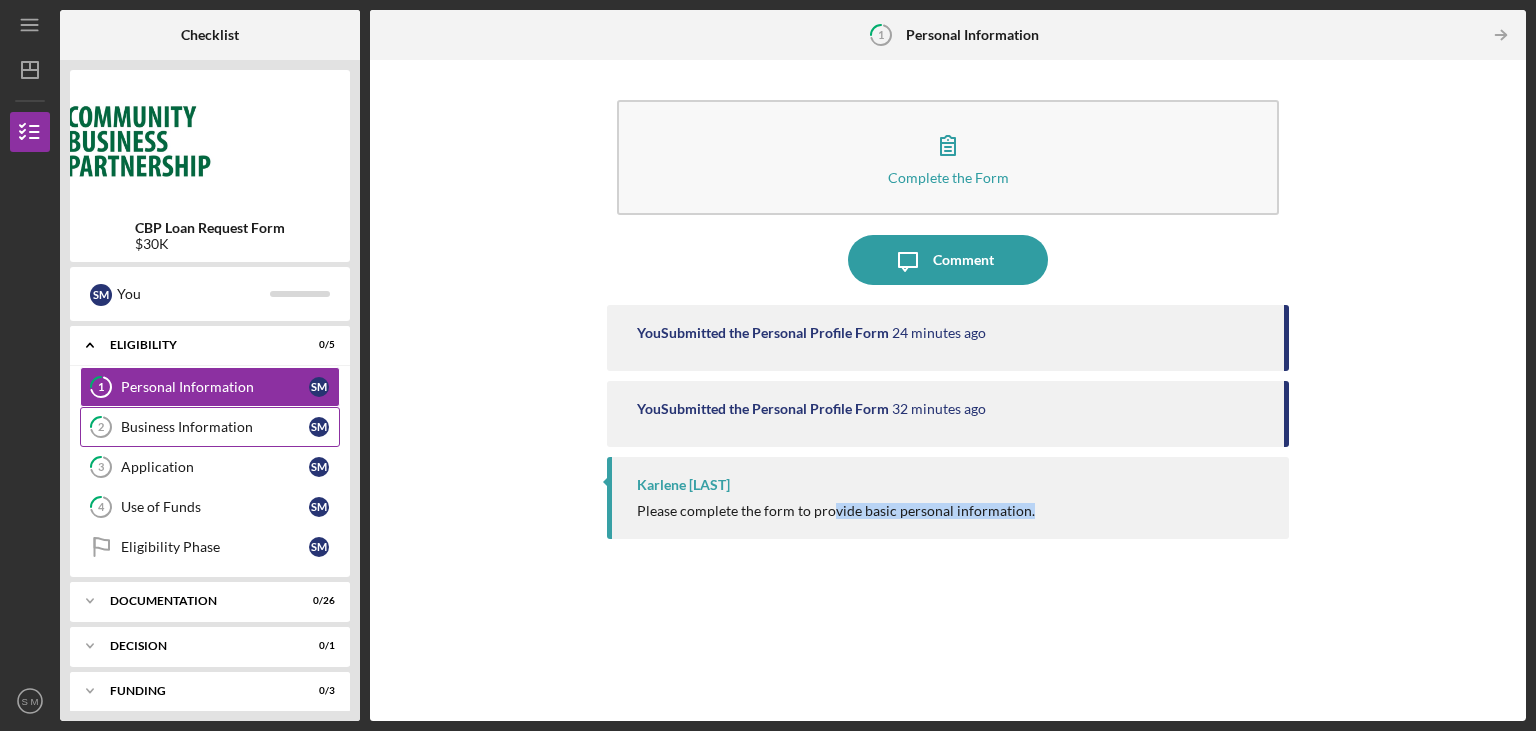 click on "Business Information" at bounding box center (215, 427) 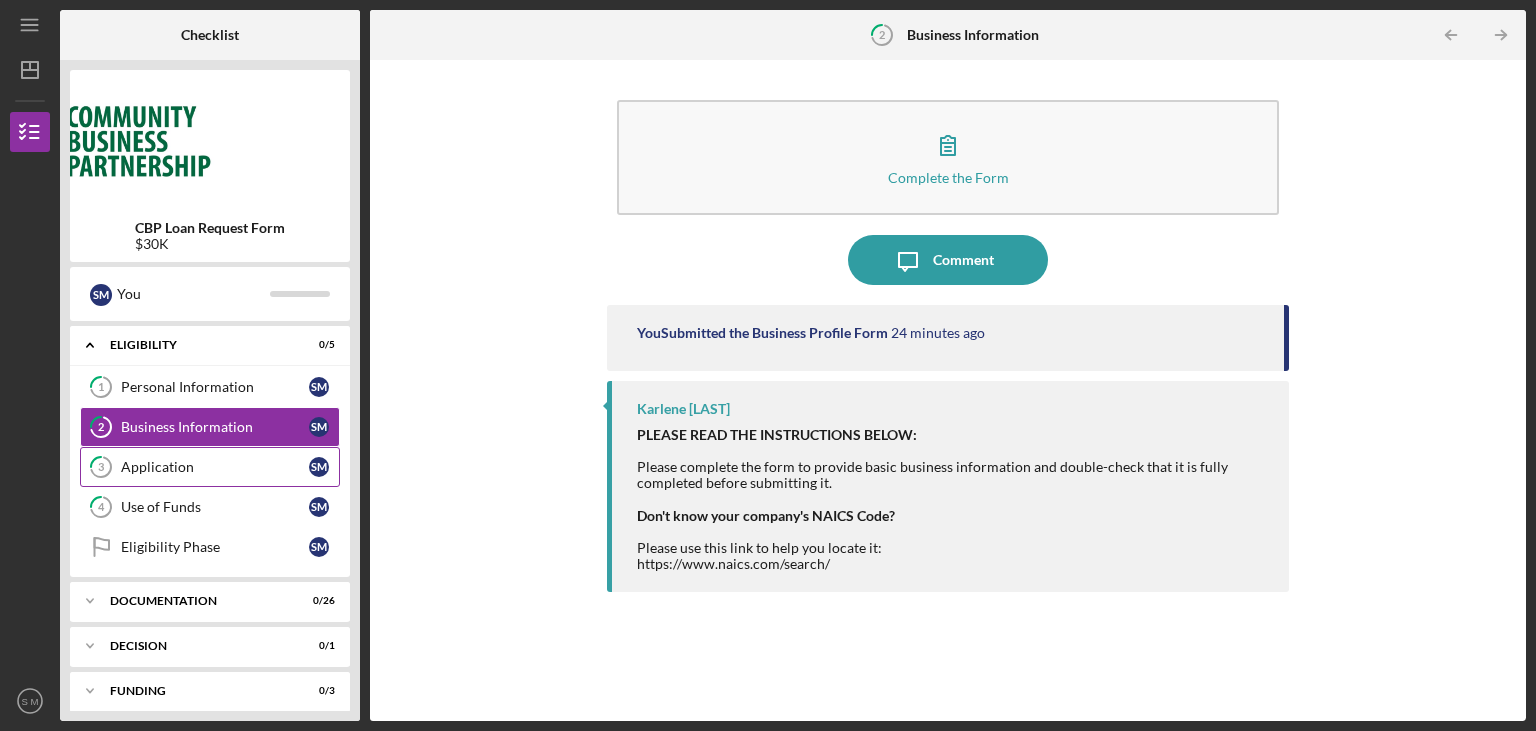click on "3 Application  S M" at bounding box center (210, 467) 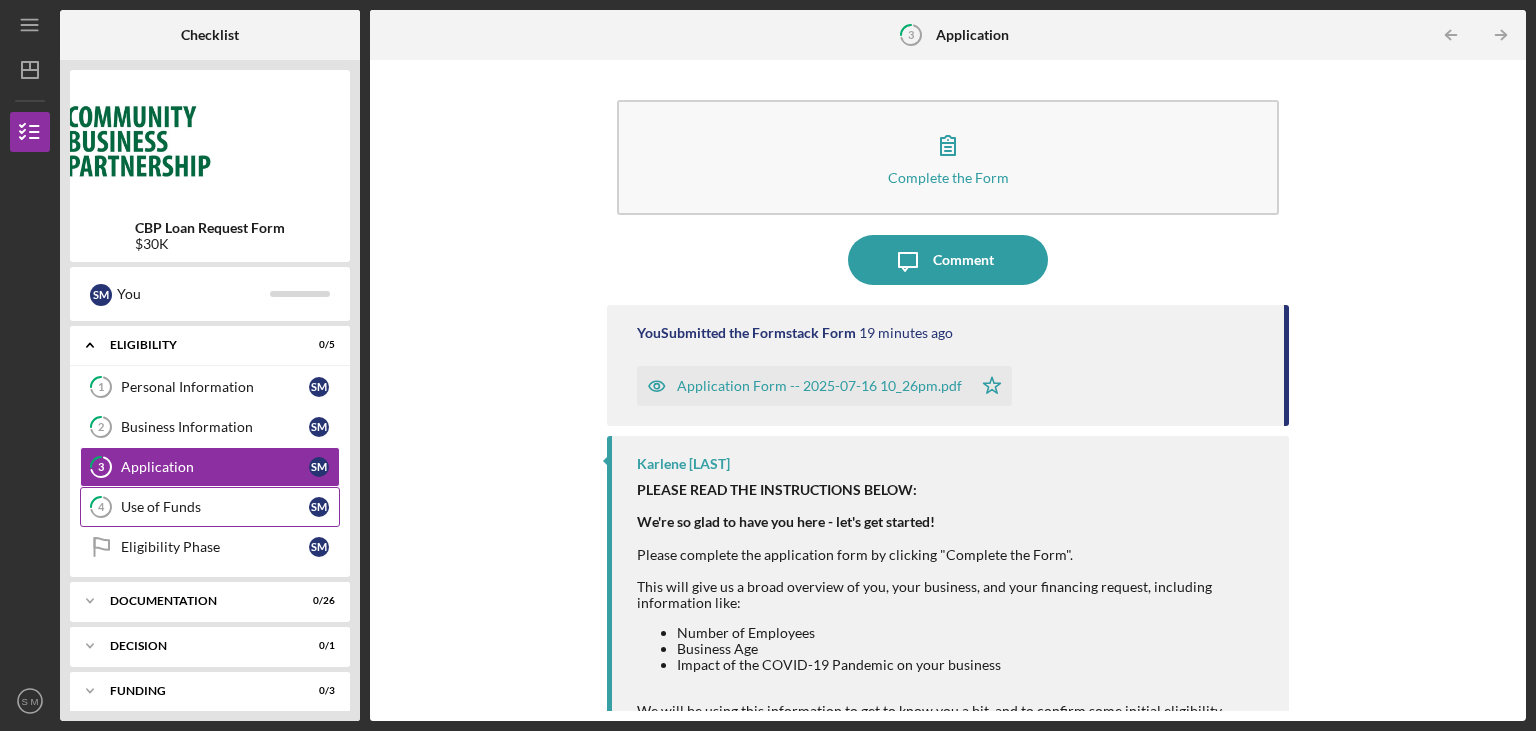 click on "Use of Funds" at bounding box center (215, 507) 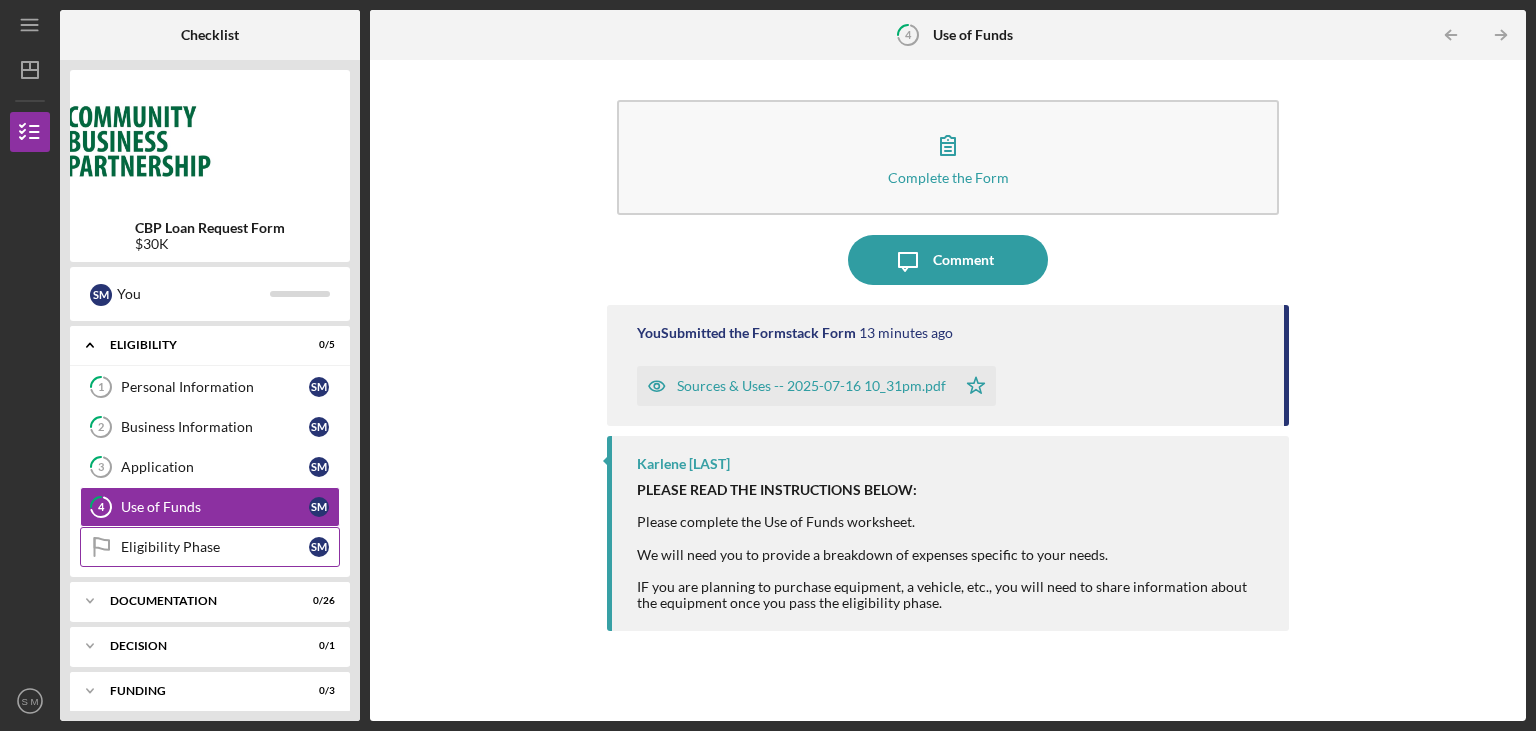 click on "Eligibility Phase" at bounding box center (215, 547) 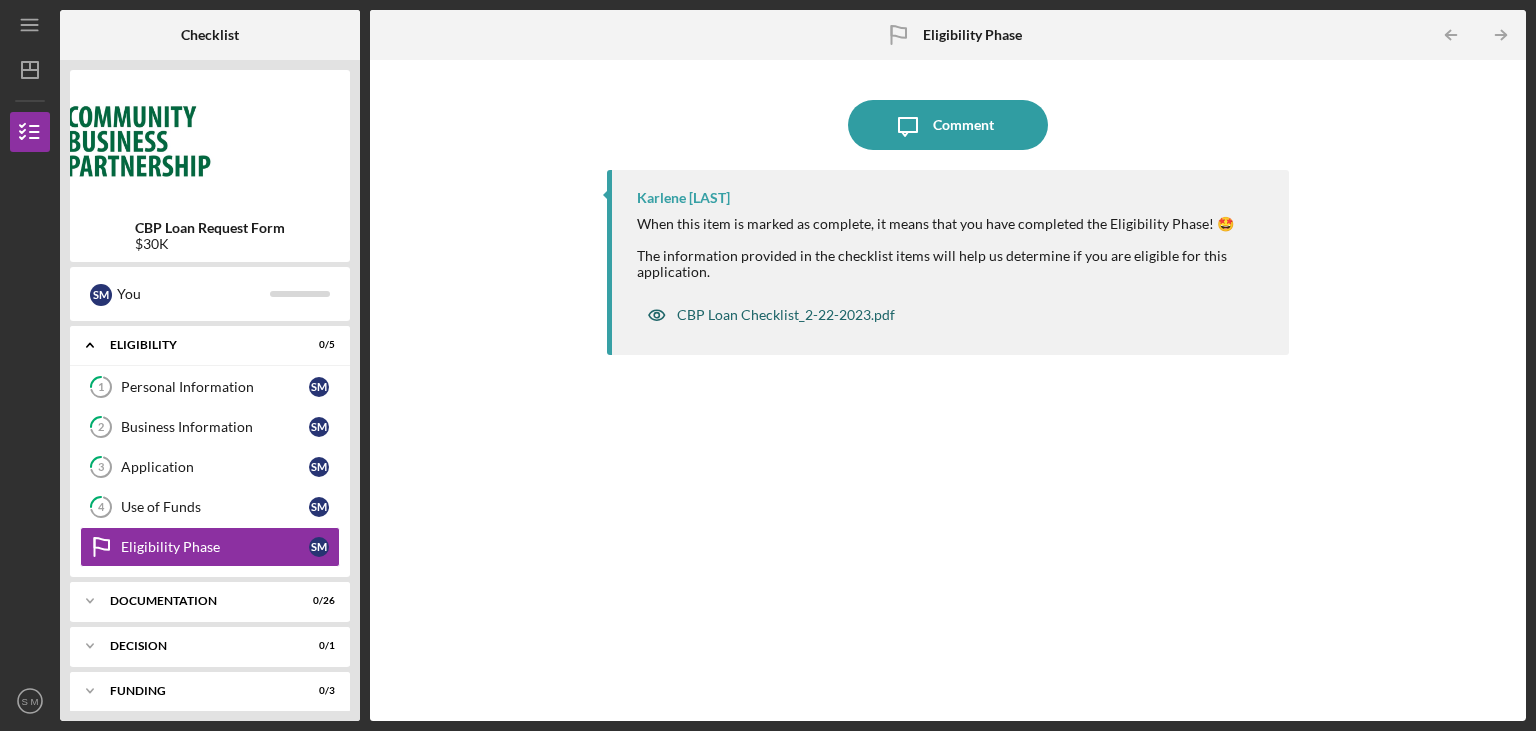 click on "CBP Loan Checklist_2-22-2023.pdf" at bounding box center [786, 315] 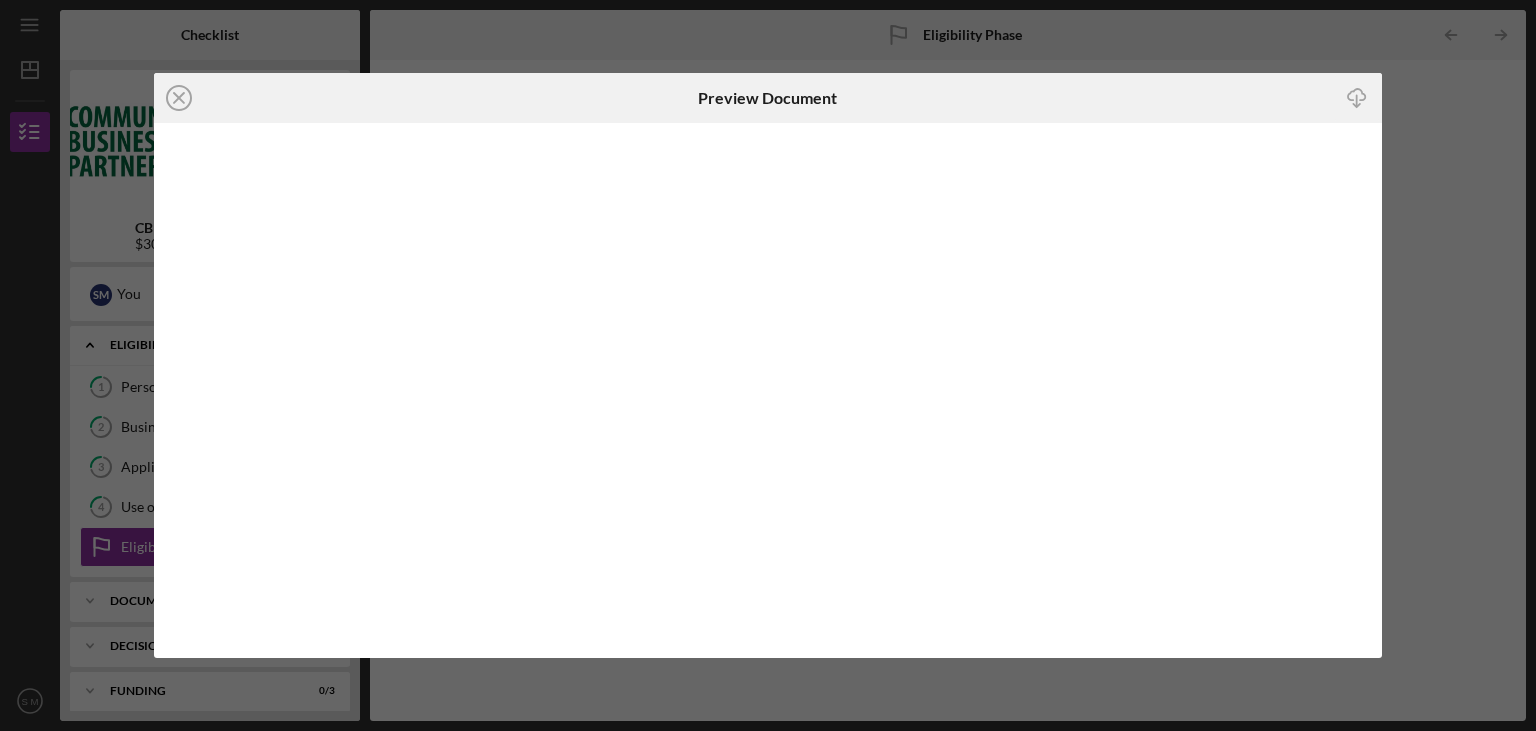 click on "Icon/Close Preview Document Icon/Download" at bounding box center (768, 365) 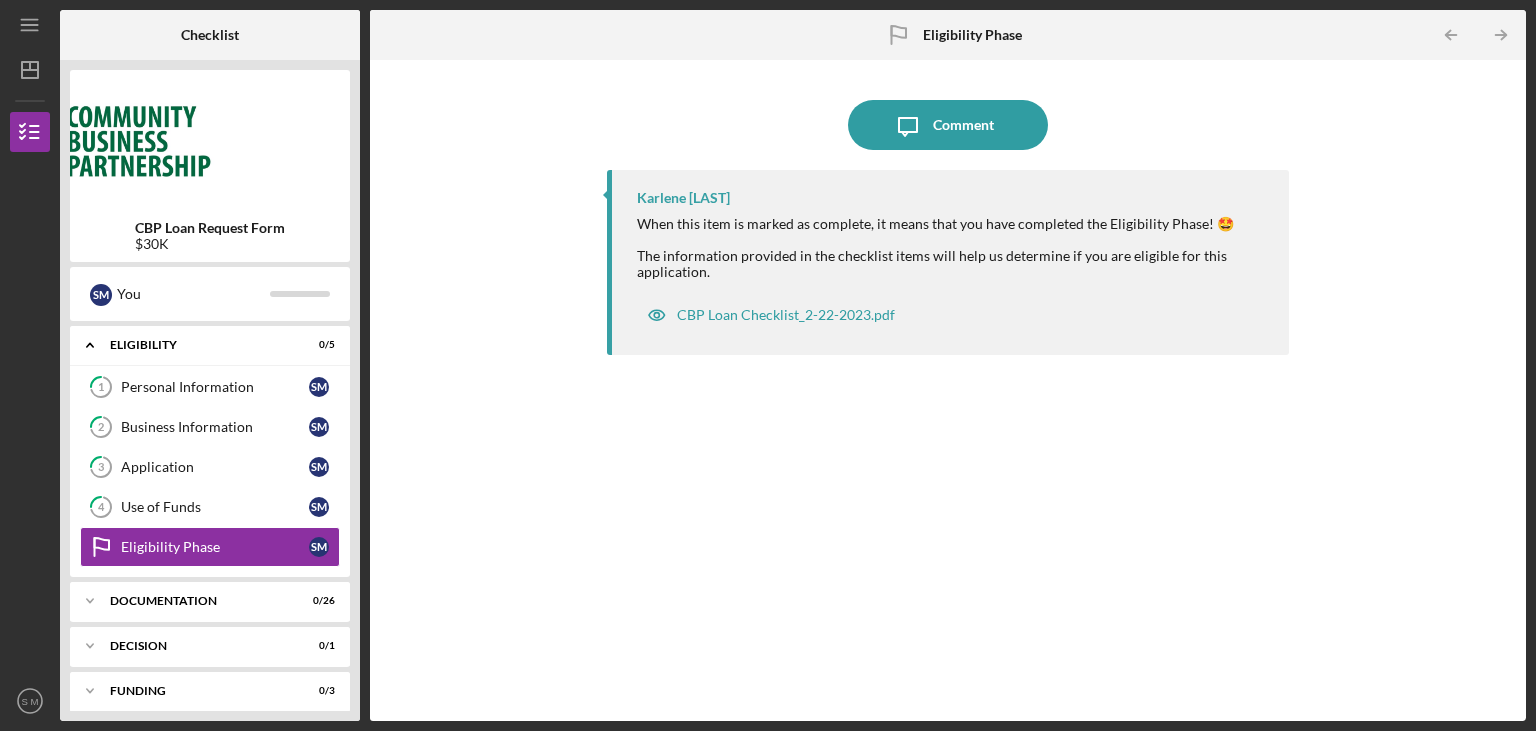 click on "$30K" at bounding box center (210, 244) 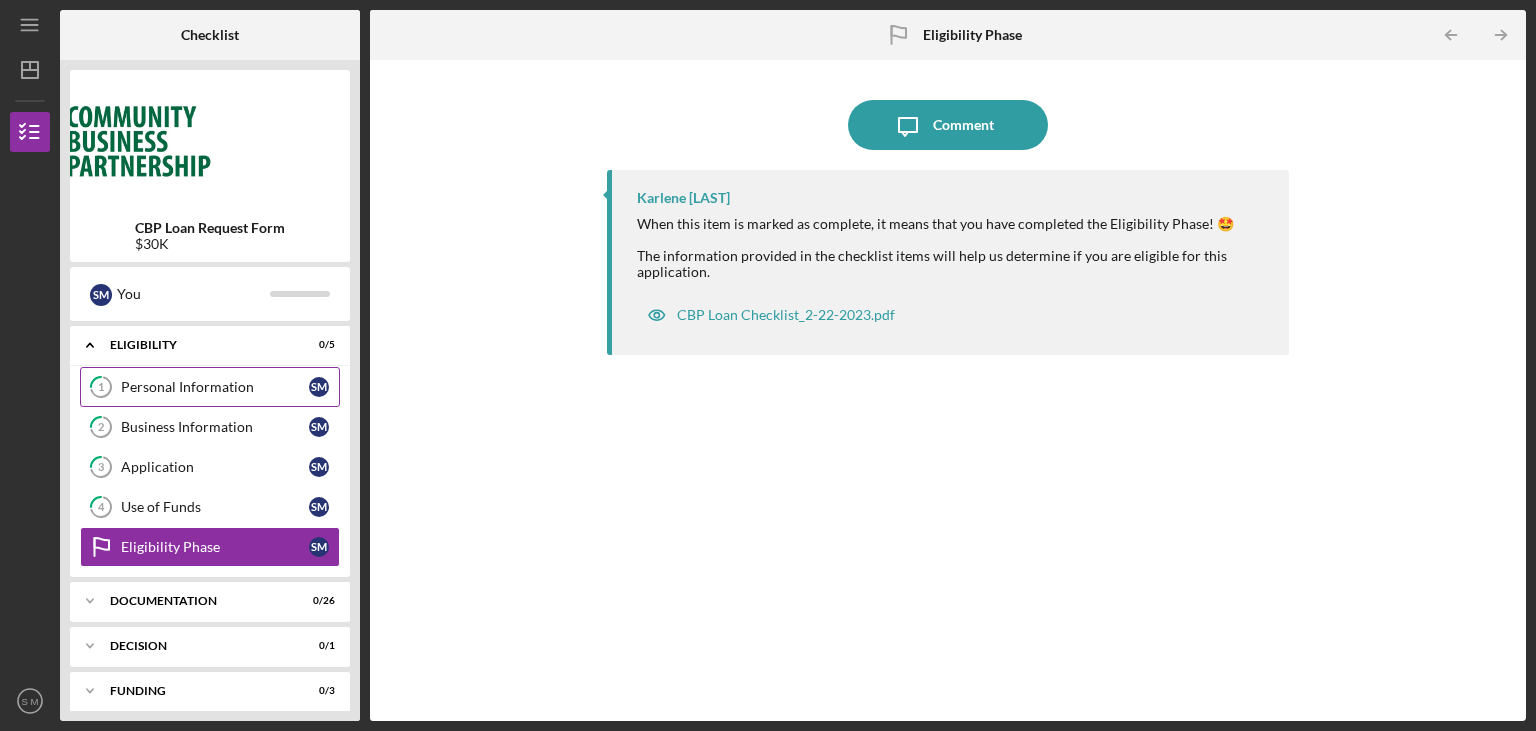 click on "Personal Information" at bounding box center [215, 387] 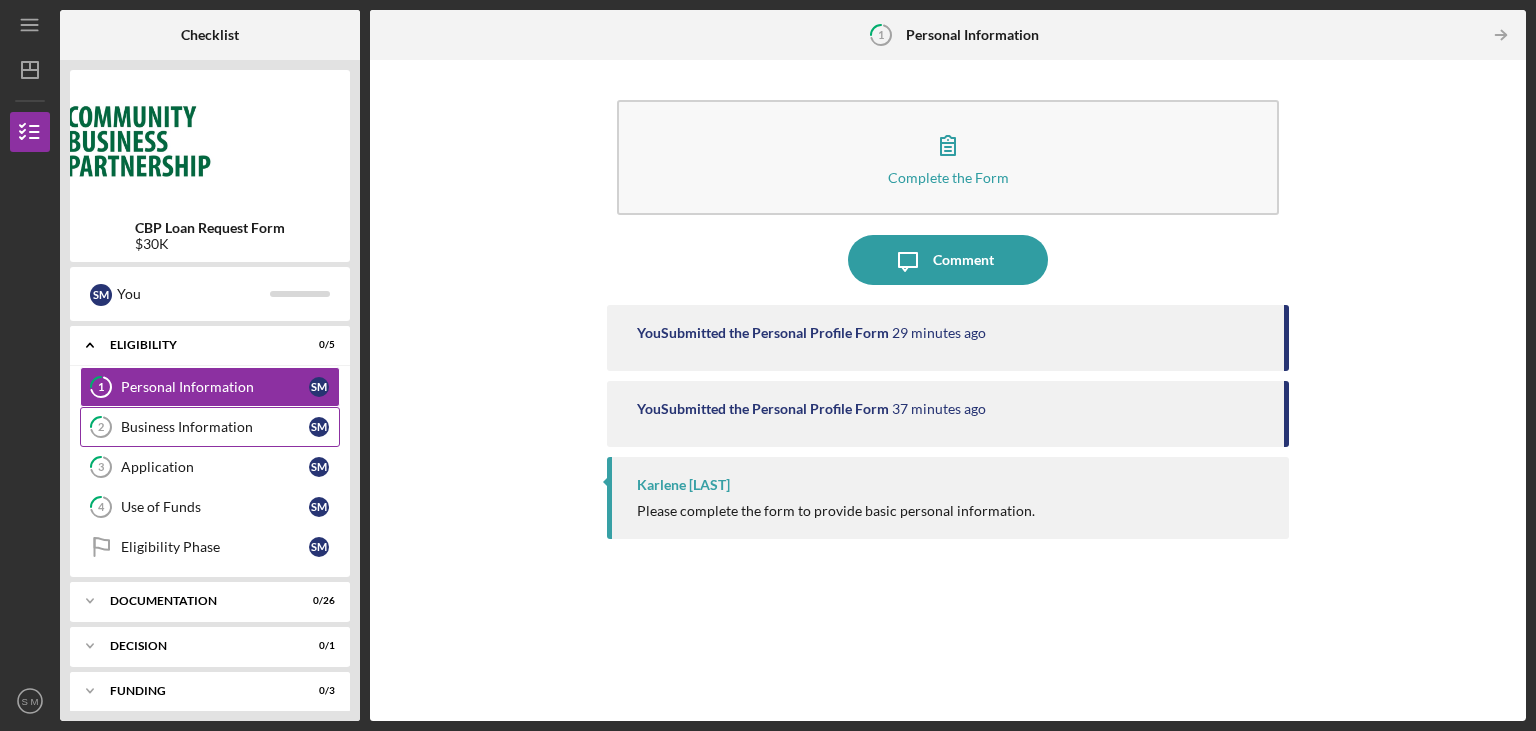 click on "2 Business Information S M" at bounding box center (210, 427) 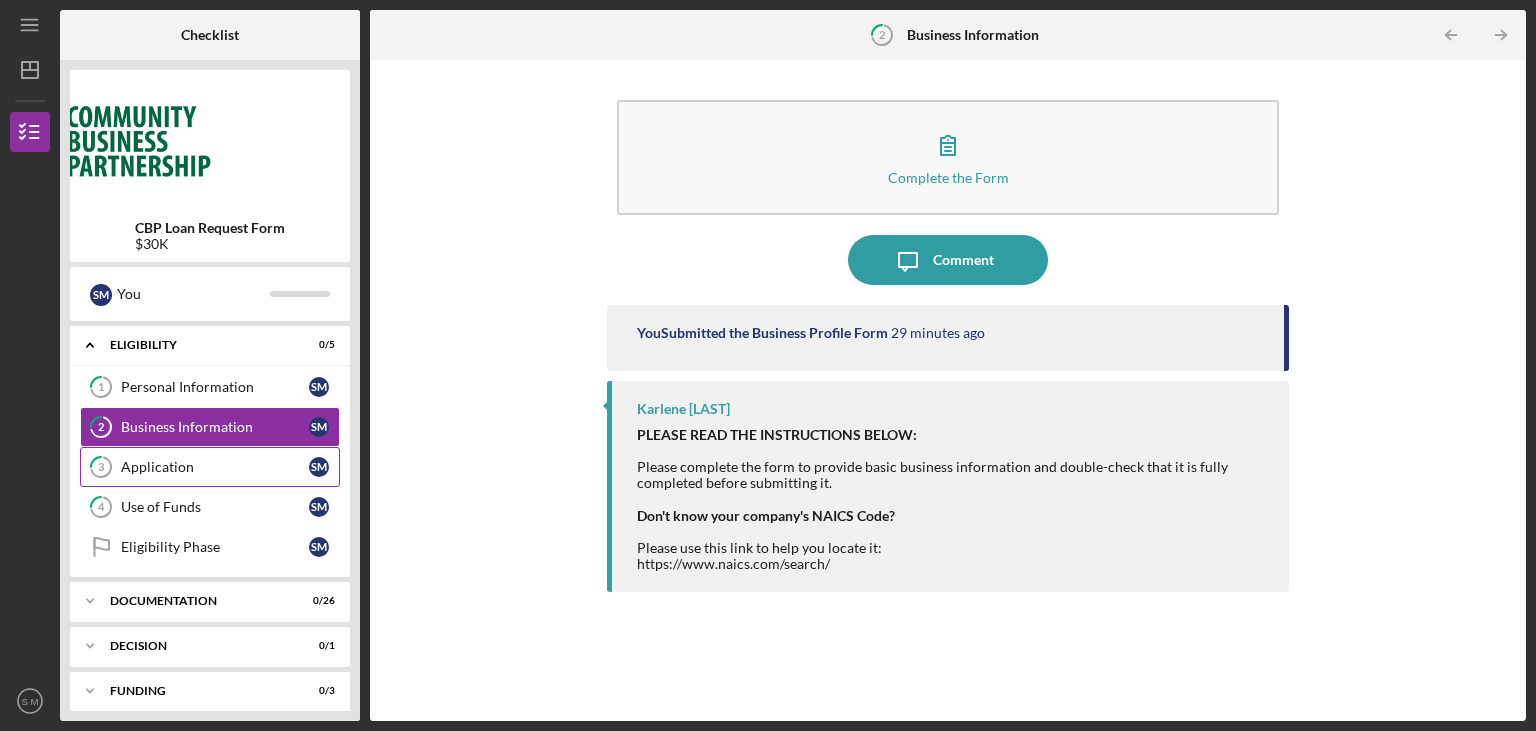 click on "3 Application  S M" at bounding box center [210, 467] 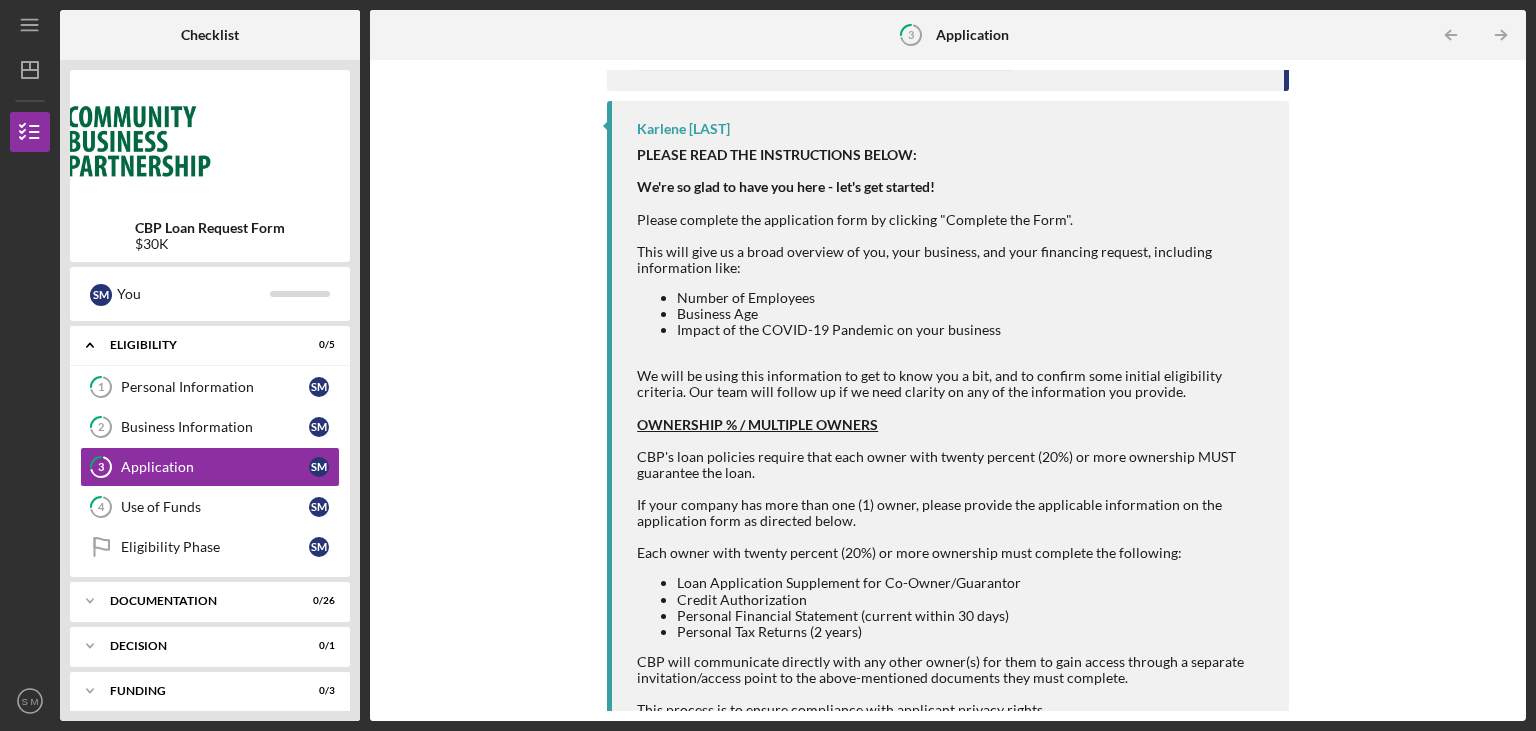 scroll, scrollTop: 426, scrollLeft: 0, axis: vertical 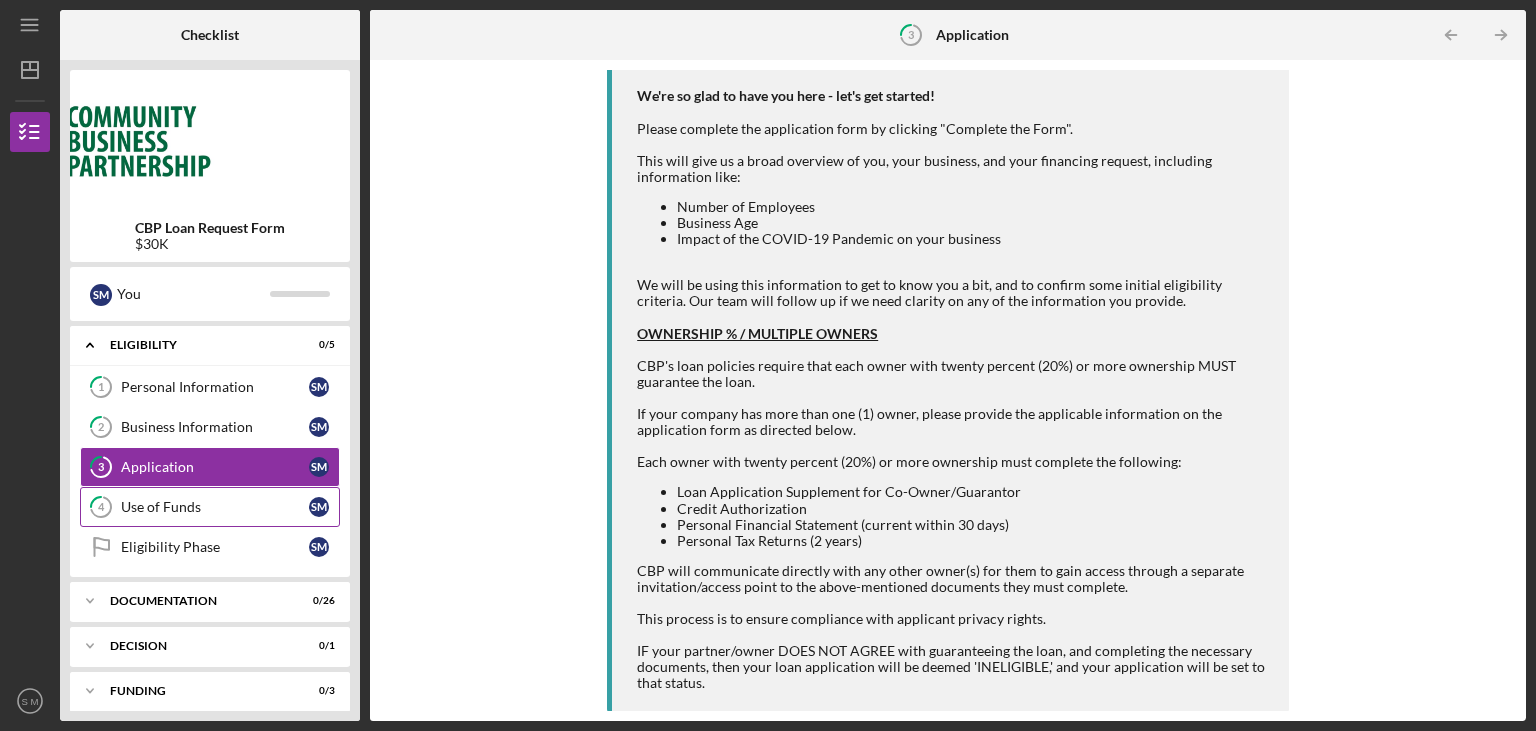 click on "4 Use of Funds S M" at bounding box center [210, 507] 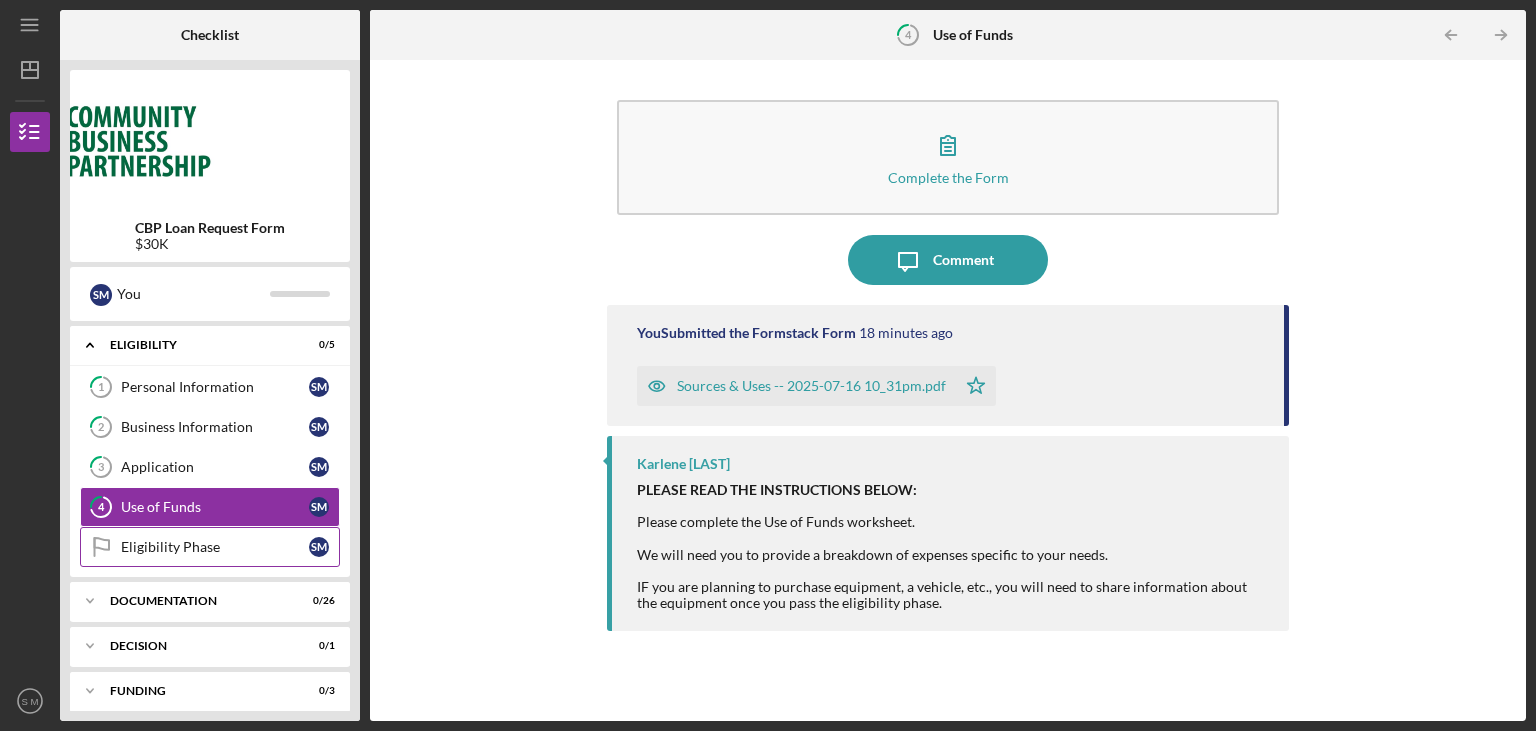 click on "Eligibility Phase Eligibility Phase S M" at bounding box center [210, 547] 